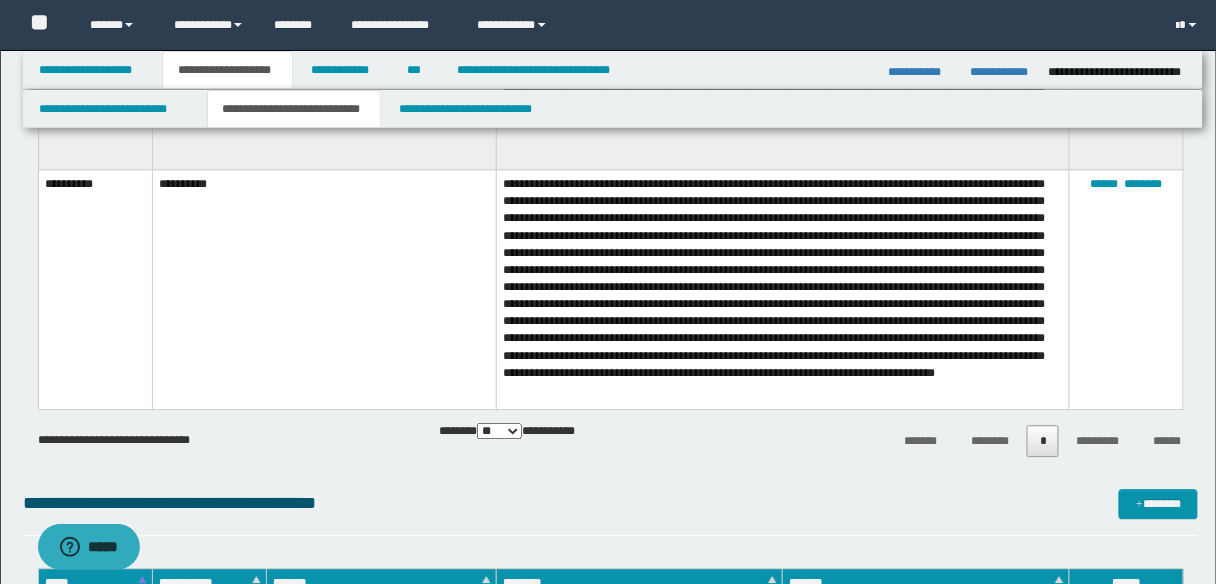 scroll, scrollTop: 0, scrollLeft: 0, axis: both 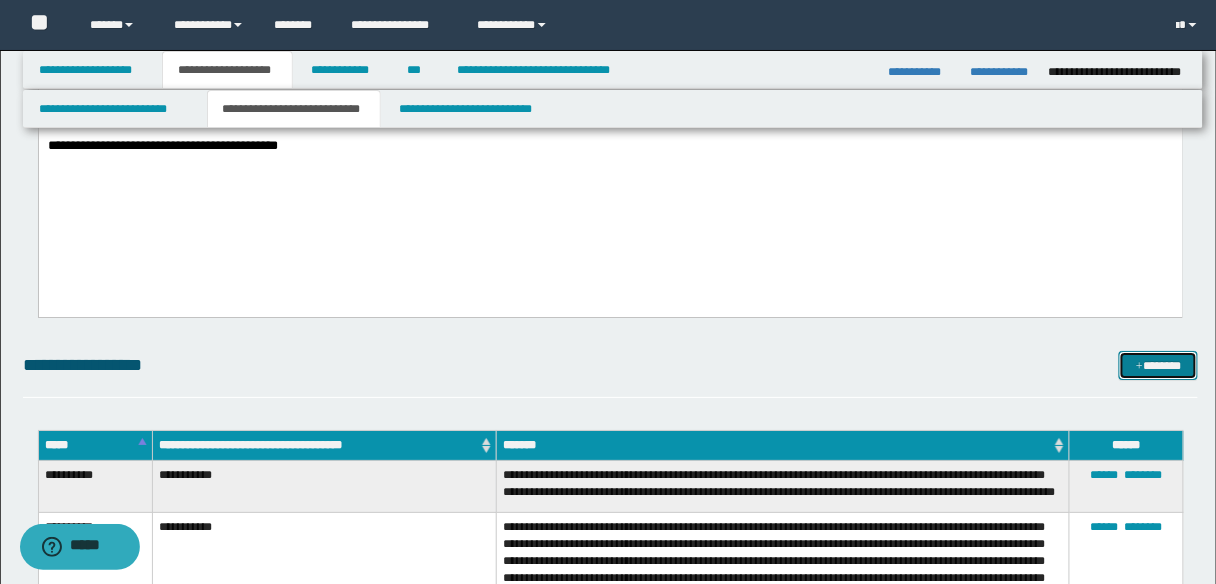 click on "*******" at bounding box center (1158, 365) 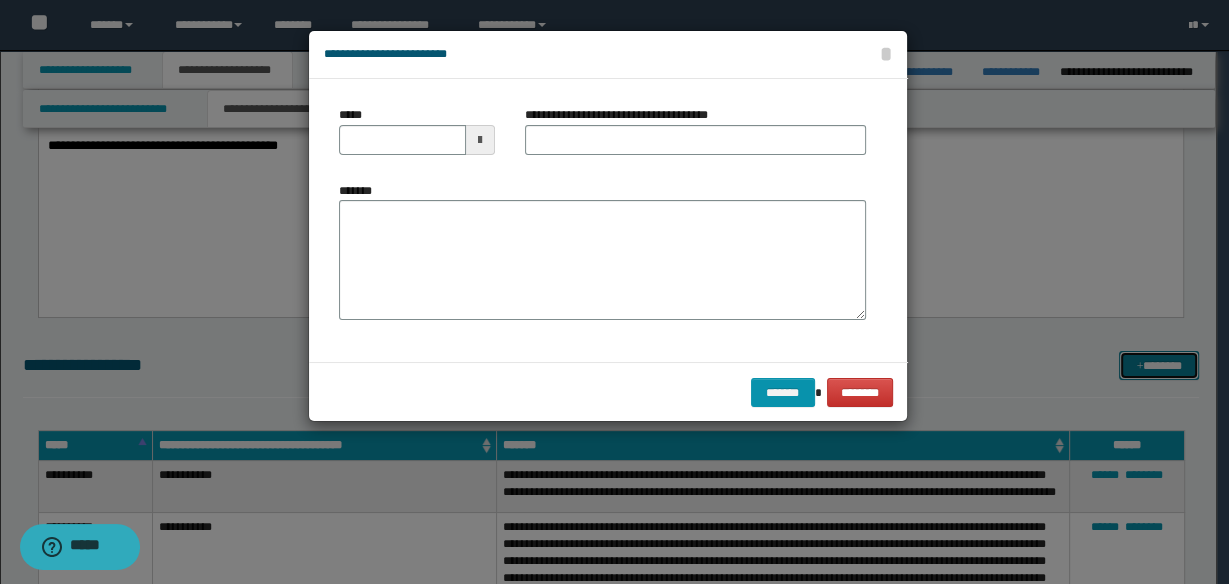 scroll, scrollTop: 0, scrollLeft: 0, axis: both 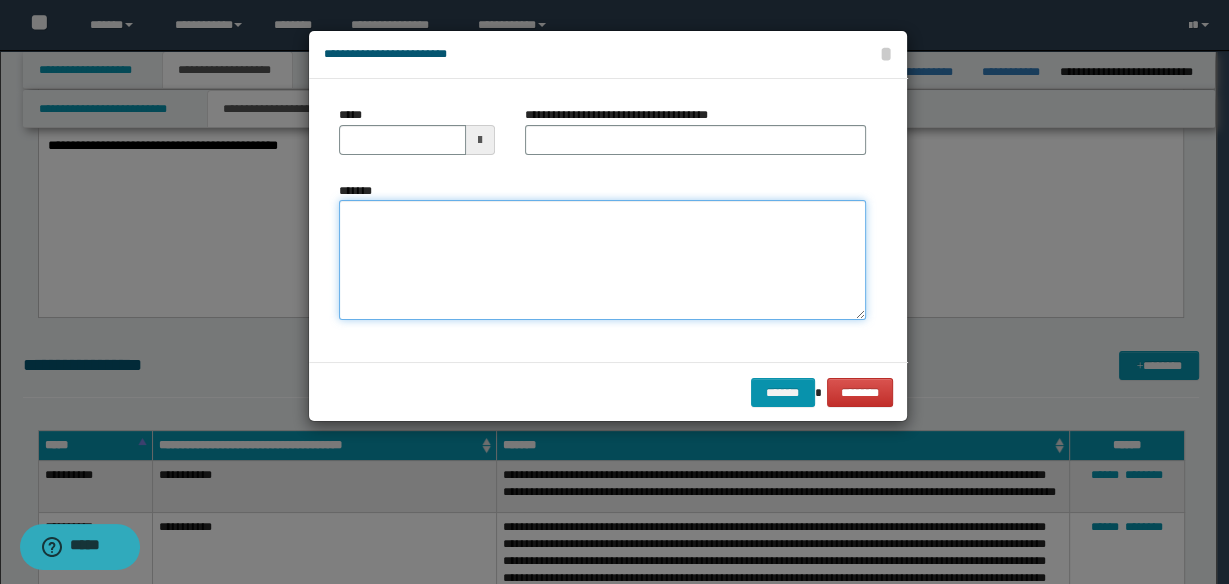 click on "*******" at bounding box center [602, 259] 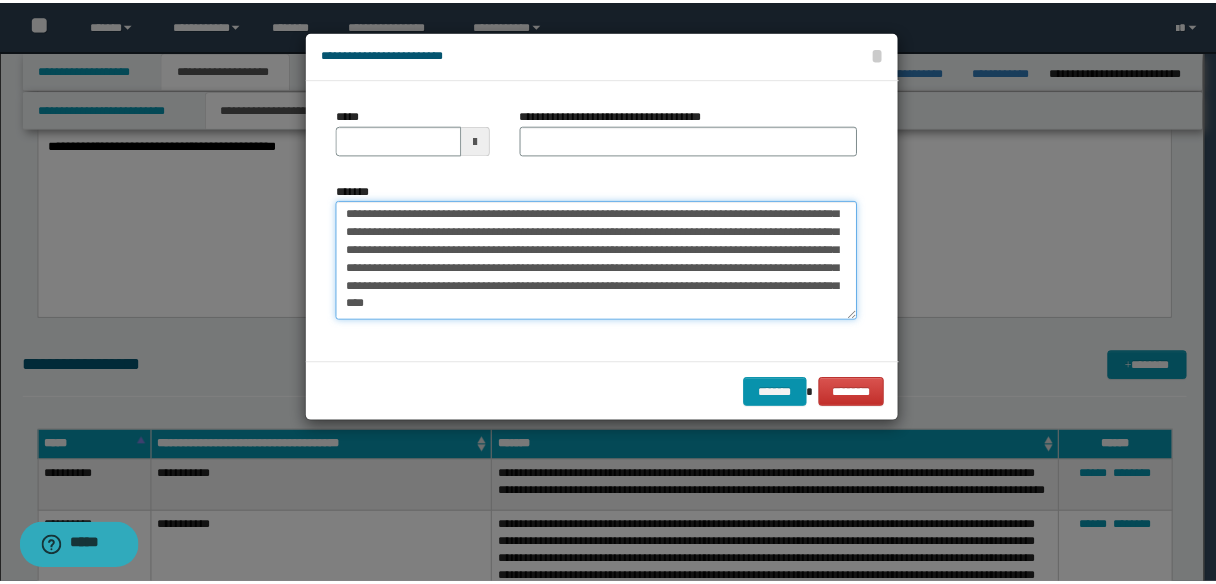 scroll, scrollTop: 0, scrollLeft: 0, axis: both 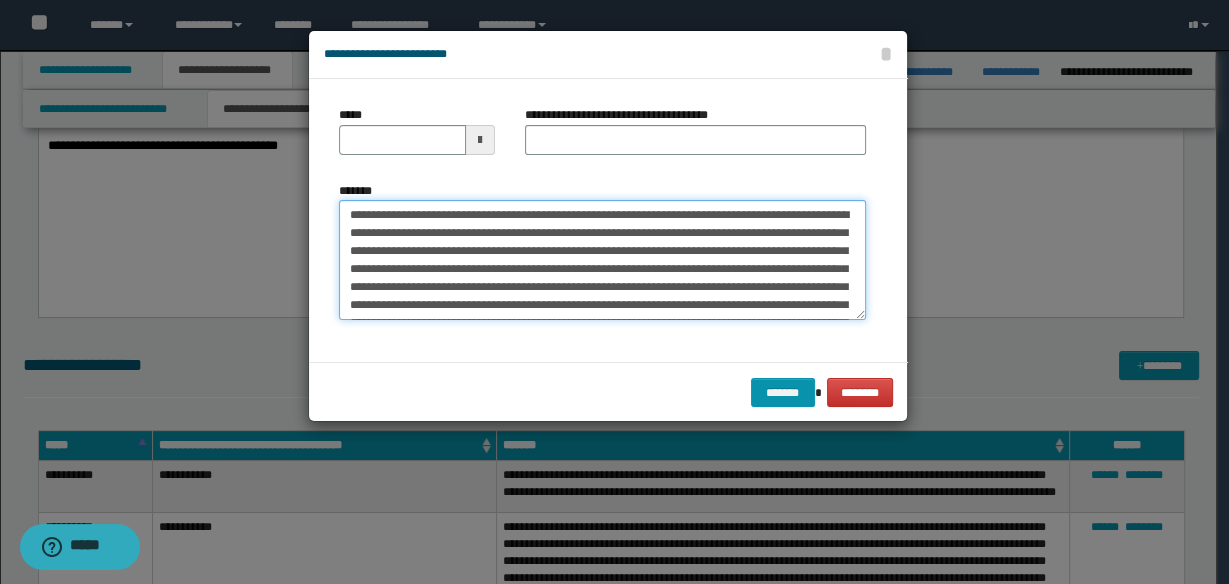 type on "**********" 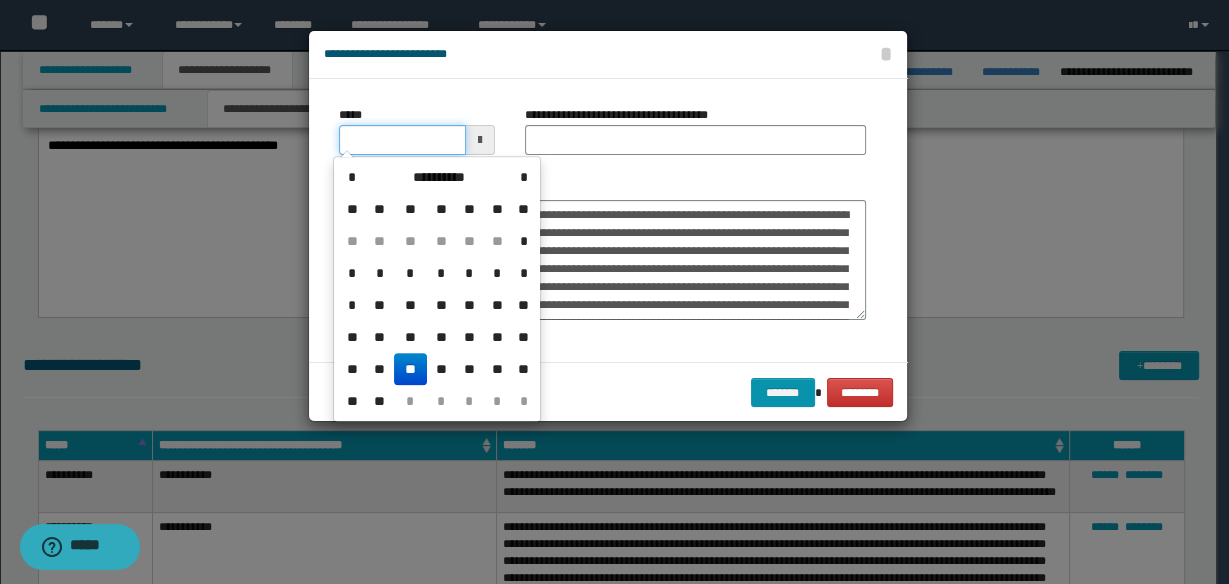 click on "*****" at bounding box center [402, 140] 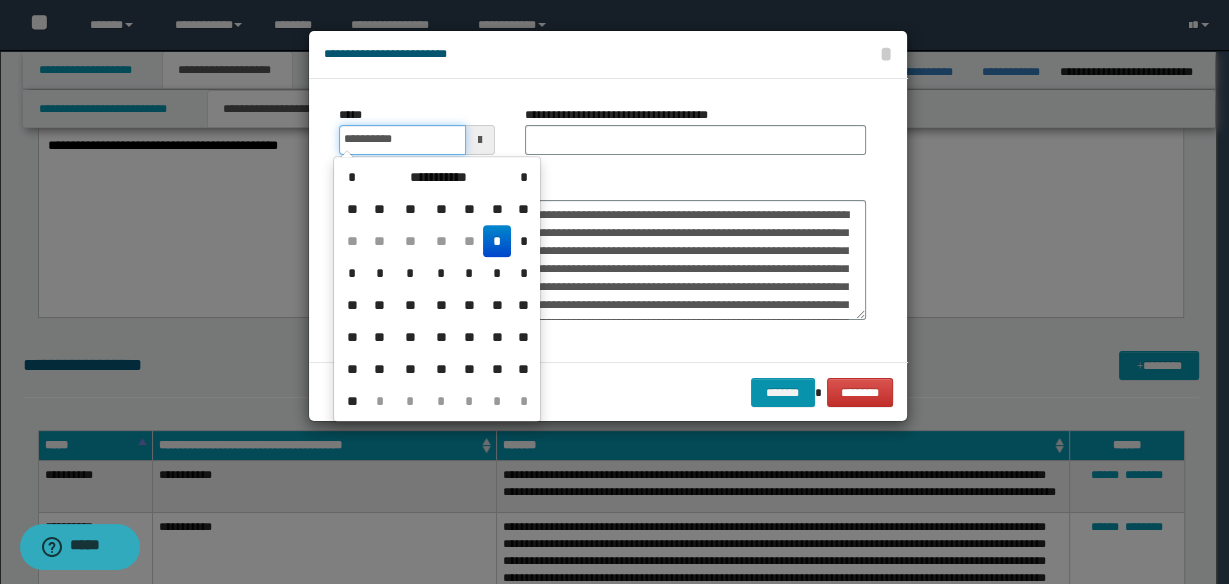 type on "**********" 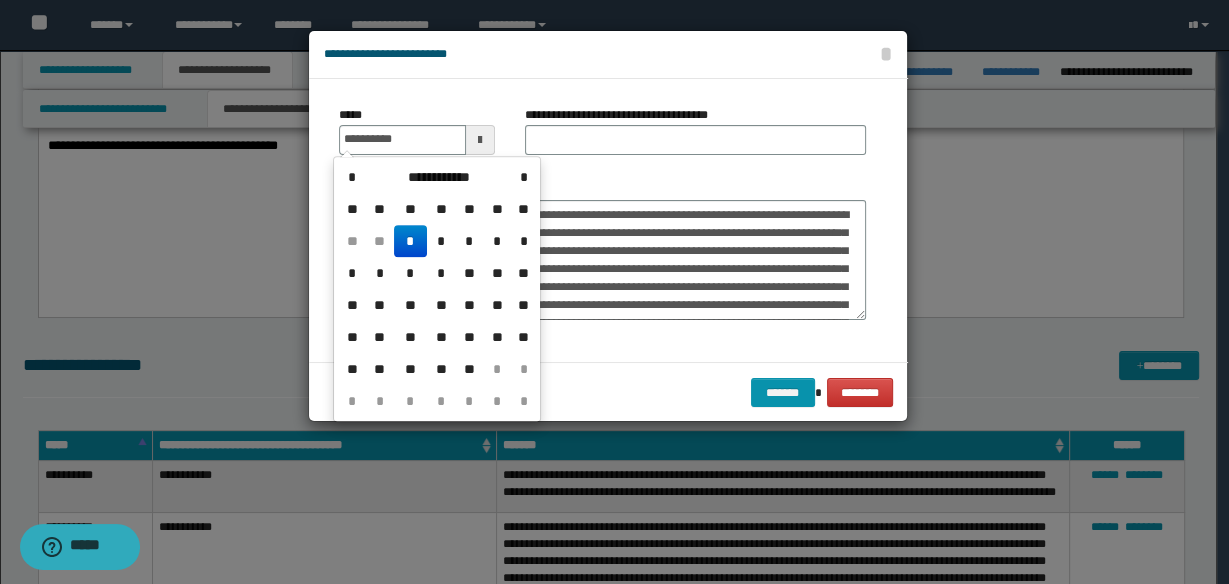 drag, startPoint x: 412, startPoint y: 238, endPoint x: 429, endPoint y: 211, distance: 31.906113 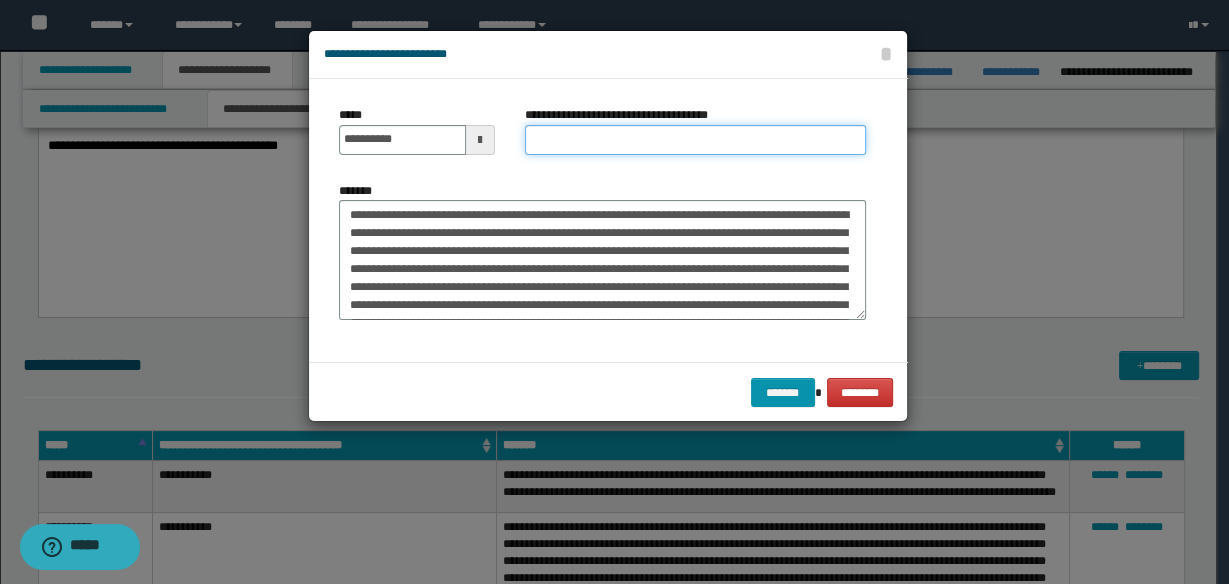 click on "**********" at bounding box center (695, 140) 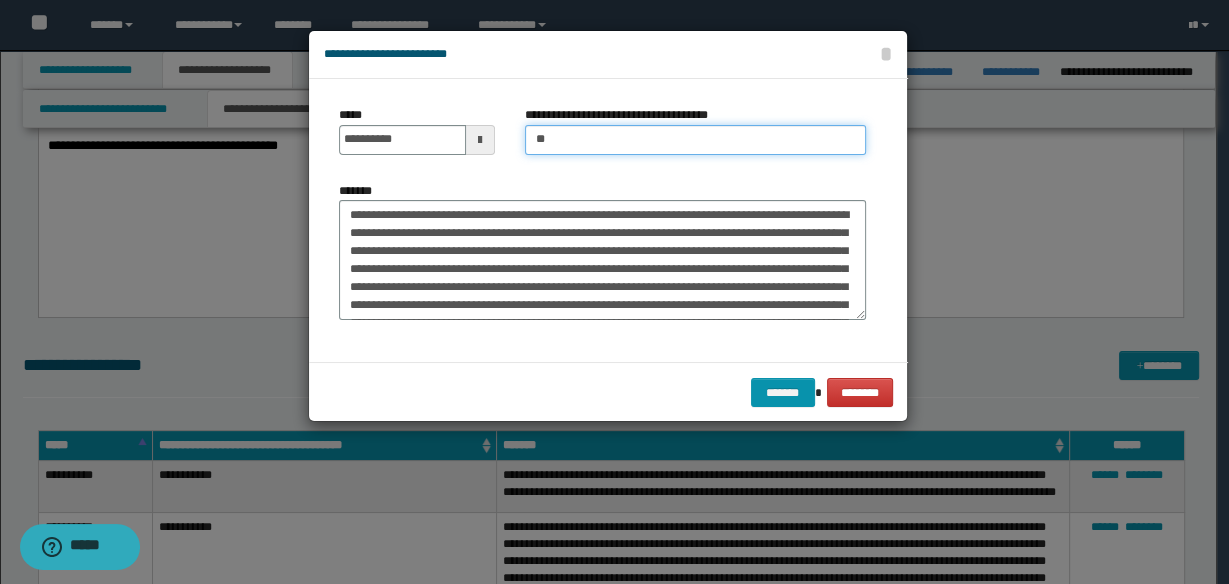 type on "**********" 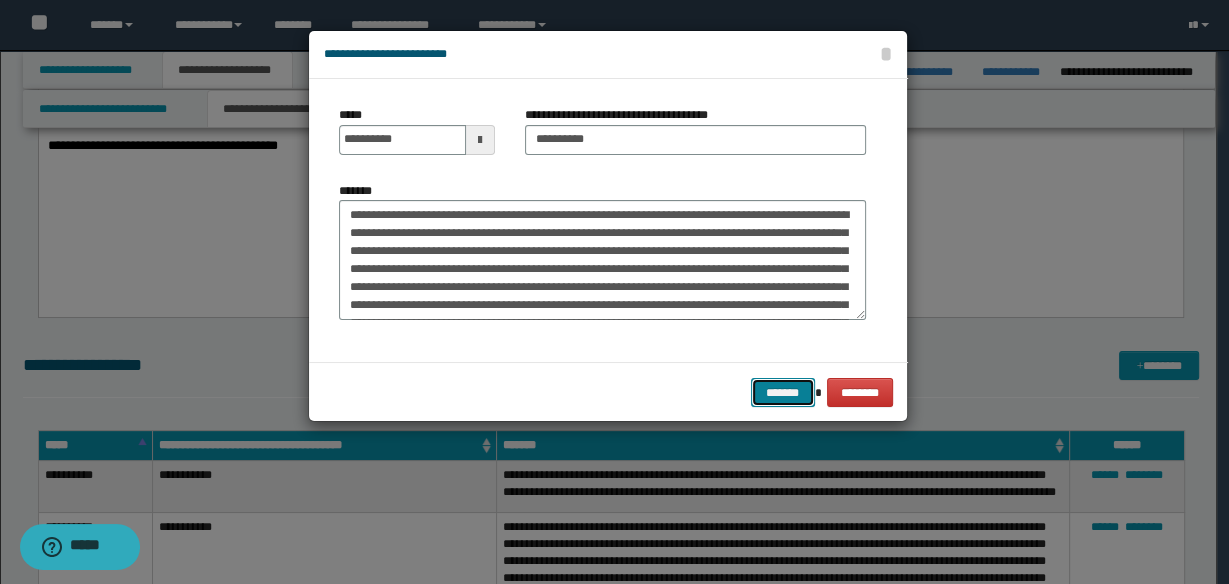 click on "*******" at bounding box center [783, 392] 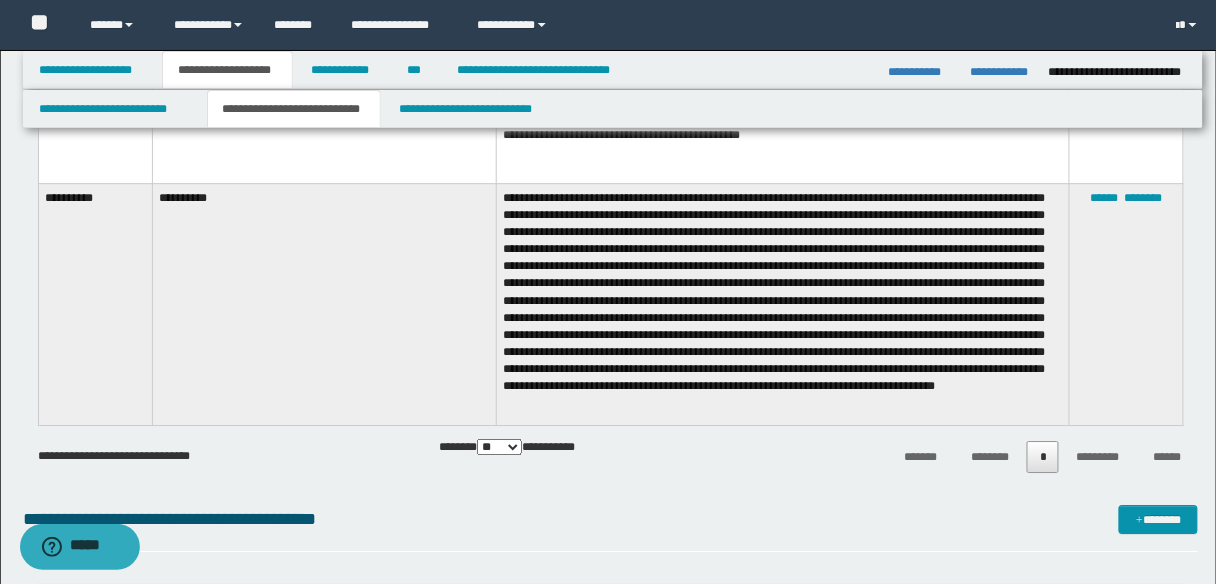 scroll, scrollTop: 3280, scrollLeft: 0, axis: vertical 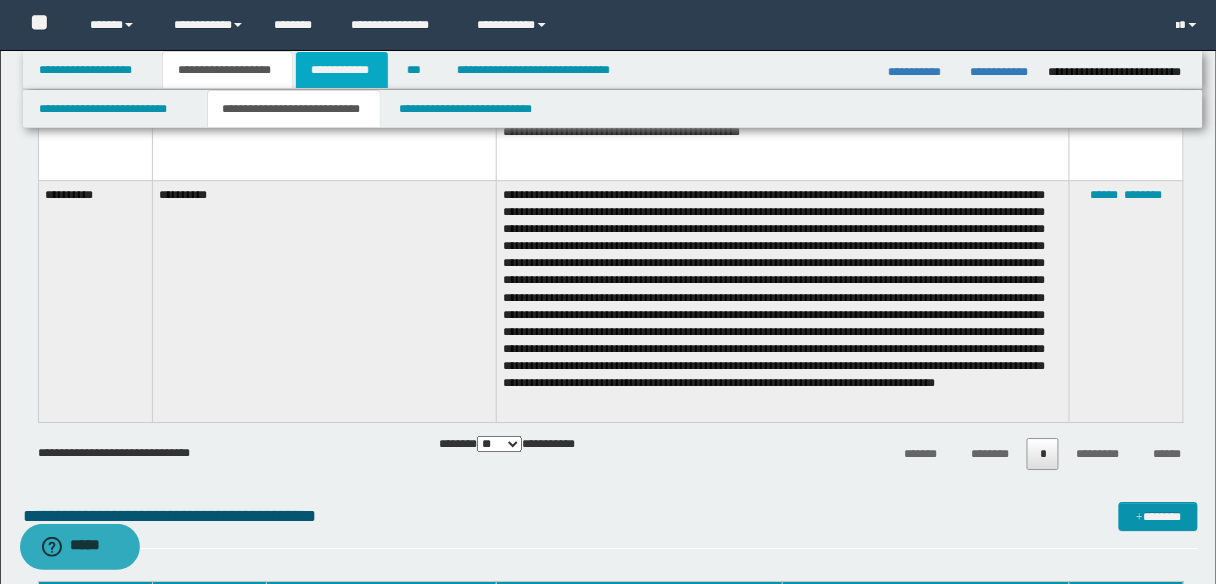 click on "**********" at bounding box center (342, 70) 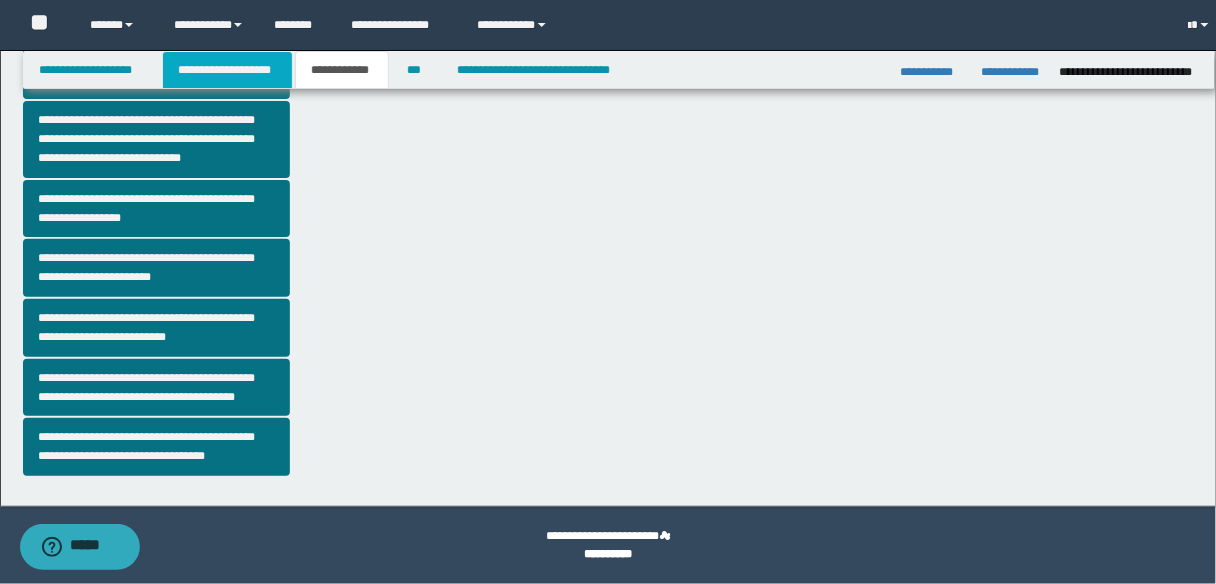 scroll, scrollTop: 564, scrollLeft: 0, axis: vertical 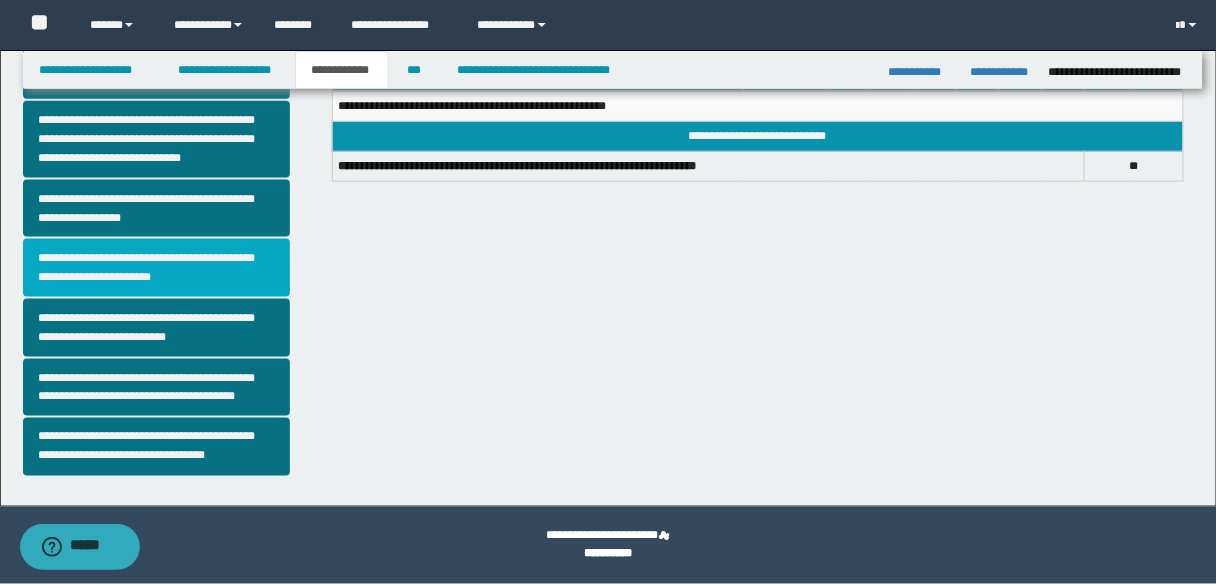 click on "**********" at bounding box center (156, 268) 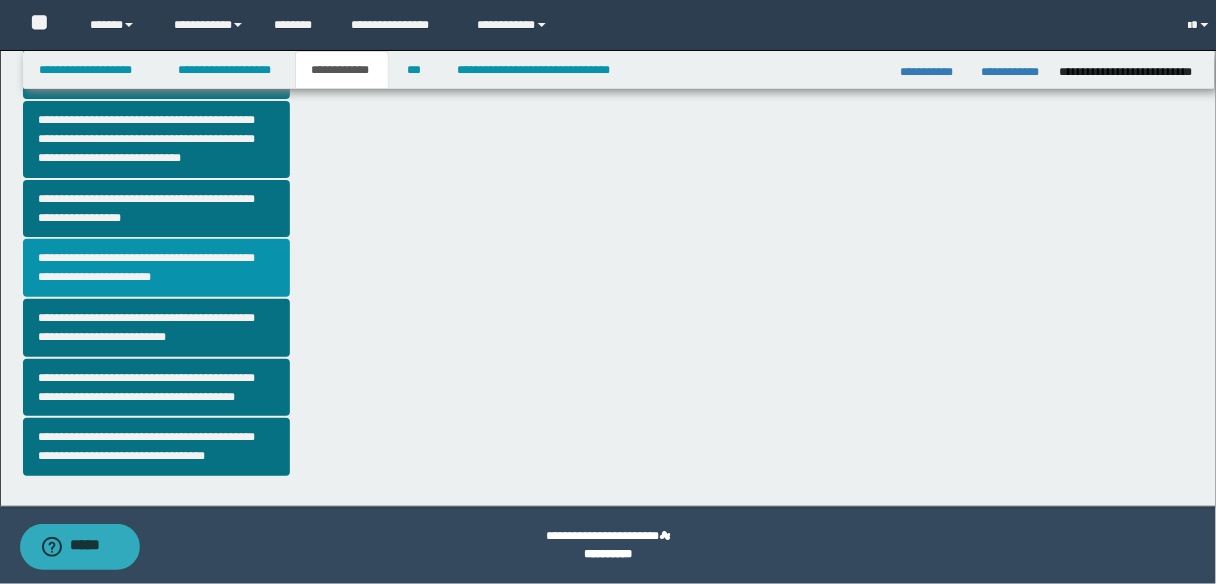 scroll, scrollTop: 0, scrollLeft: 0, axis: both 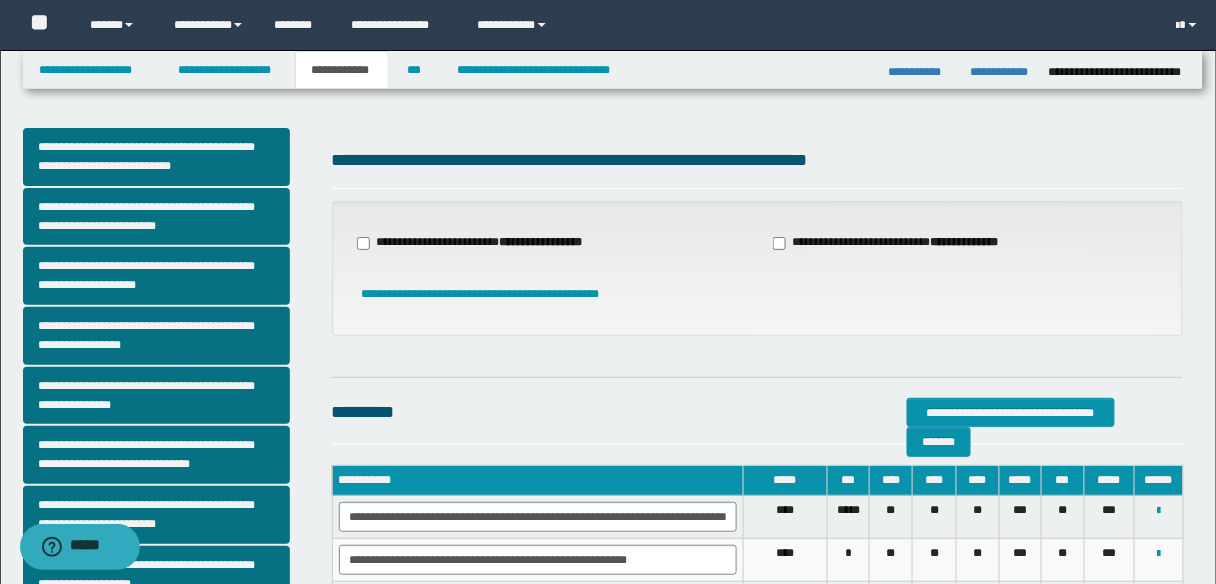click on "**********" at bounding box center (482, 243) 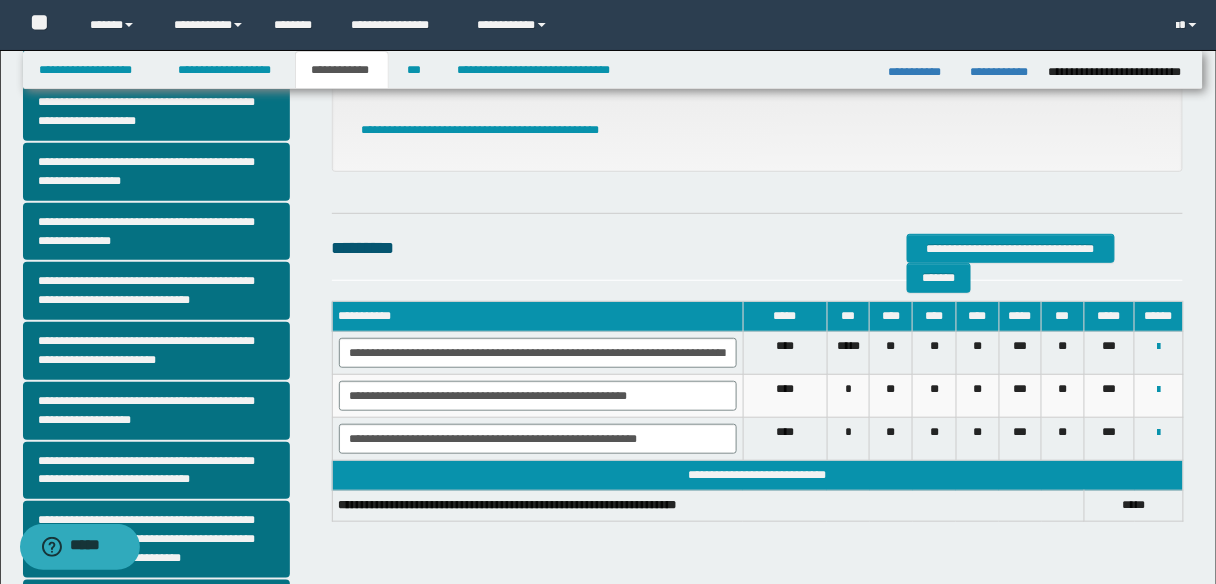 scroll, scrollTop: 0, scrollLeft: 0, axis: both 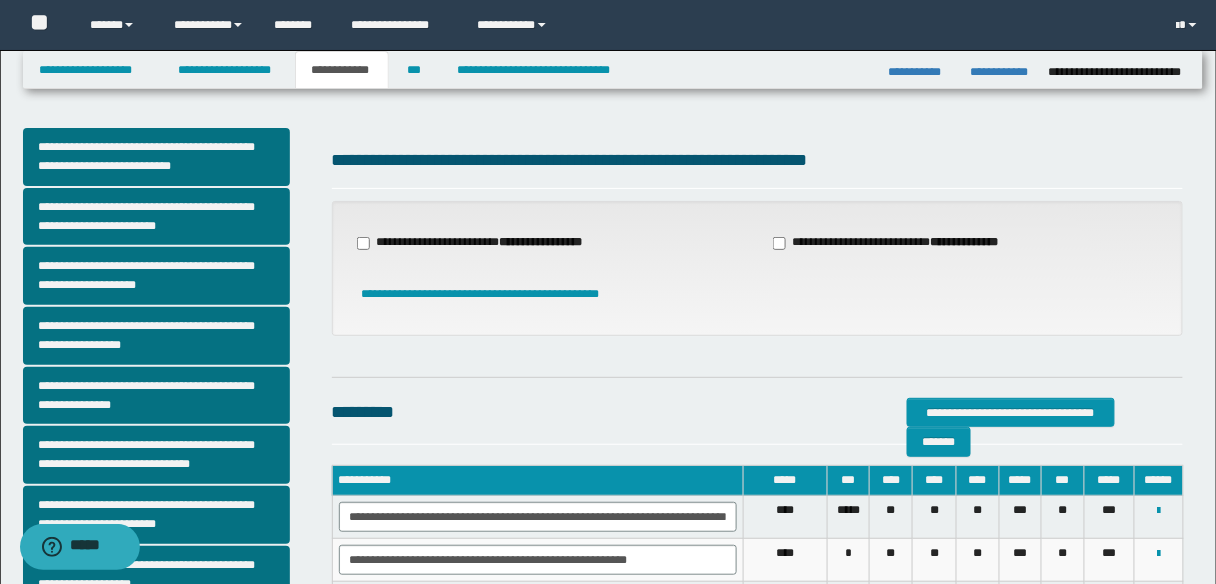 click on "**********" at bounding box center [482, 243] 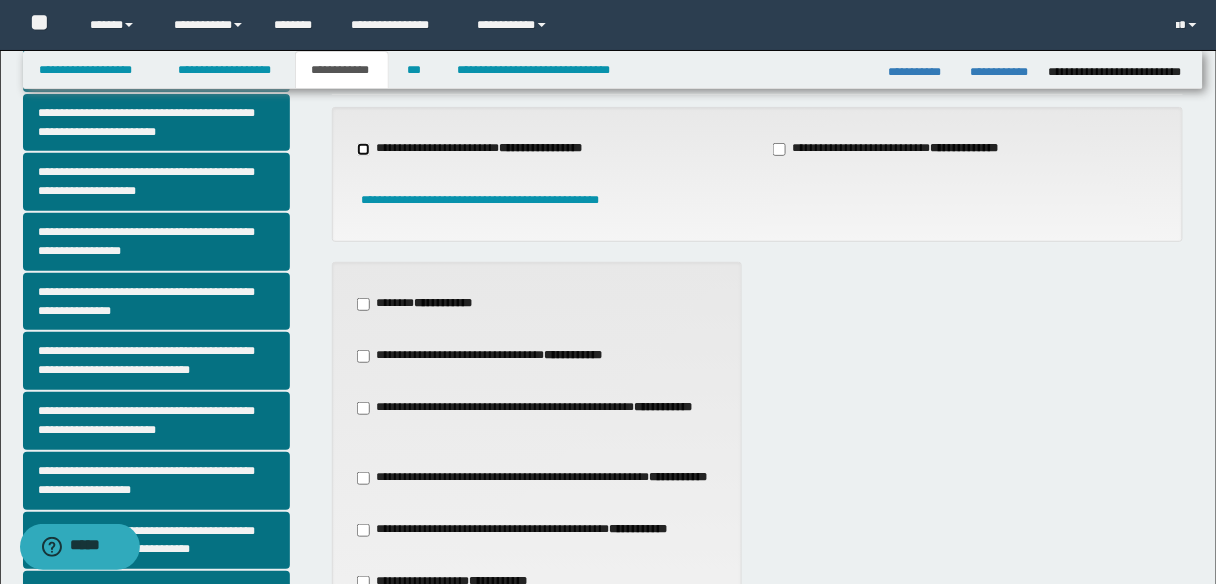 scroll, scrollTop: 0, scrollLeft: 0, axis: both 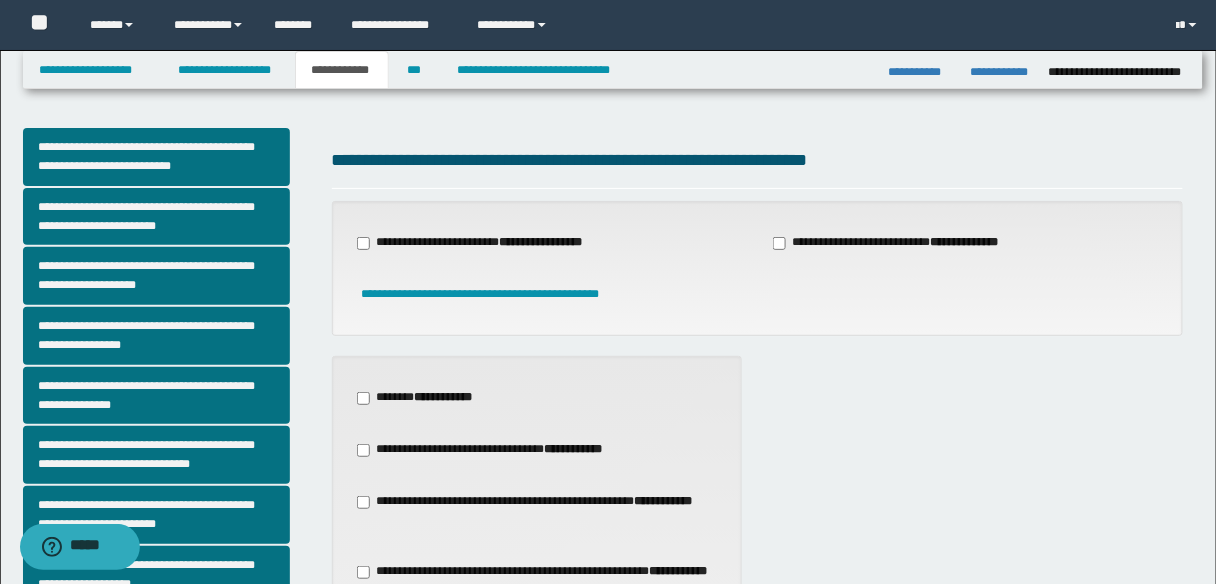 click on "**********" at bounding box center [423, 398] 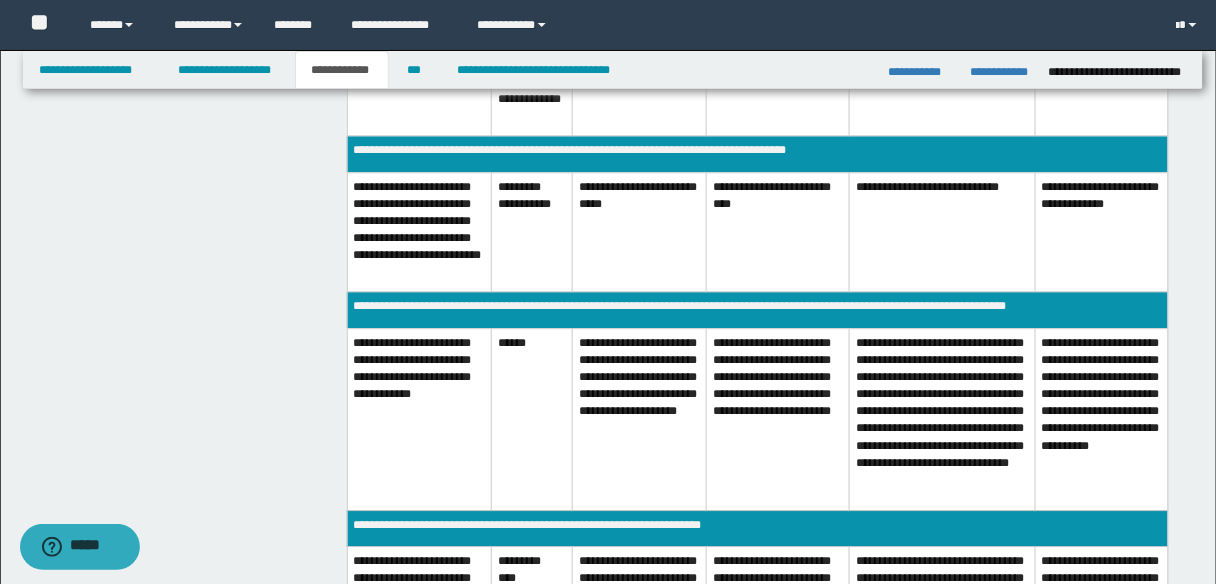 scroll, scrollTop: 1360, scrollLeft: 0, axis: vertical 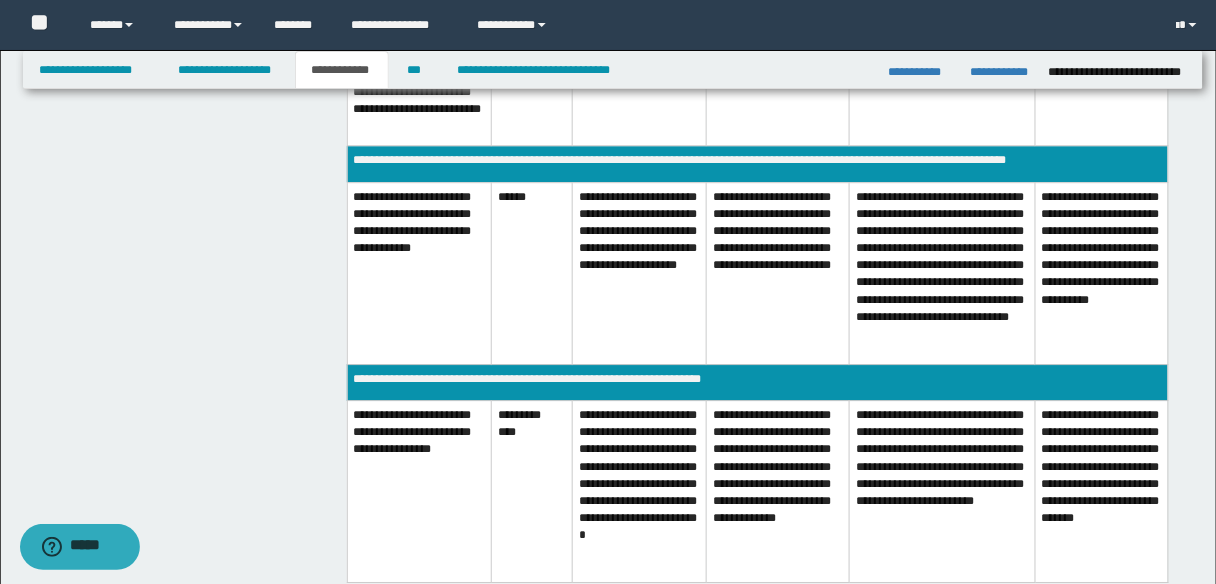 click on "**********" at bounding box center (639, 273) 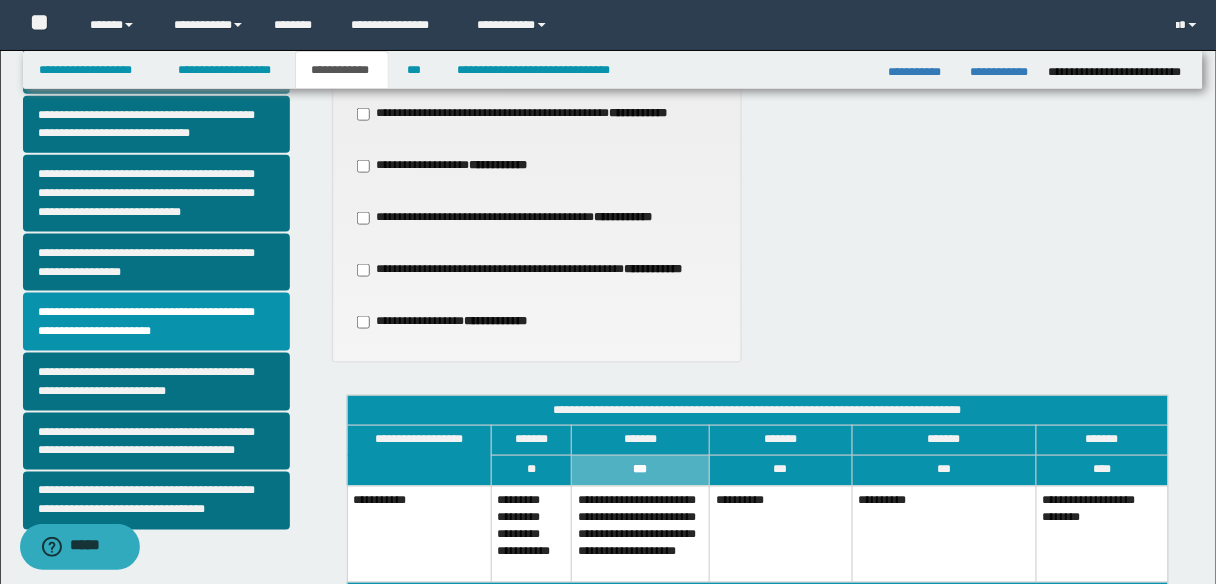 scroll, scrollTop: 400, scrollLeft: 0, axis: vertical 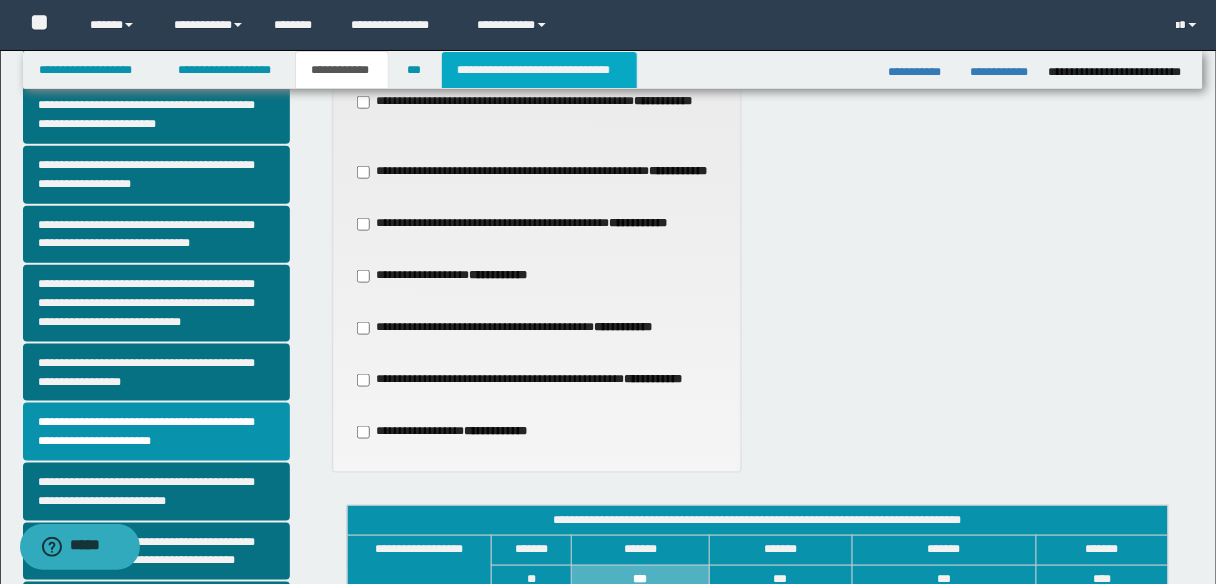 click on "**********" at bounding box center [539, 70] 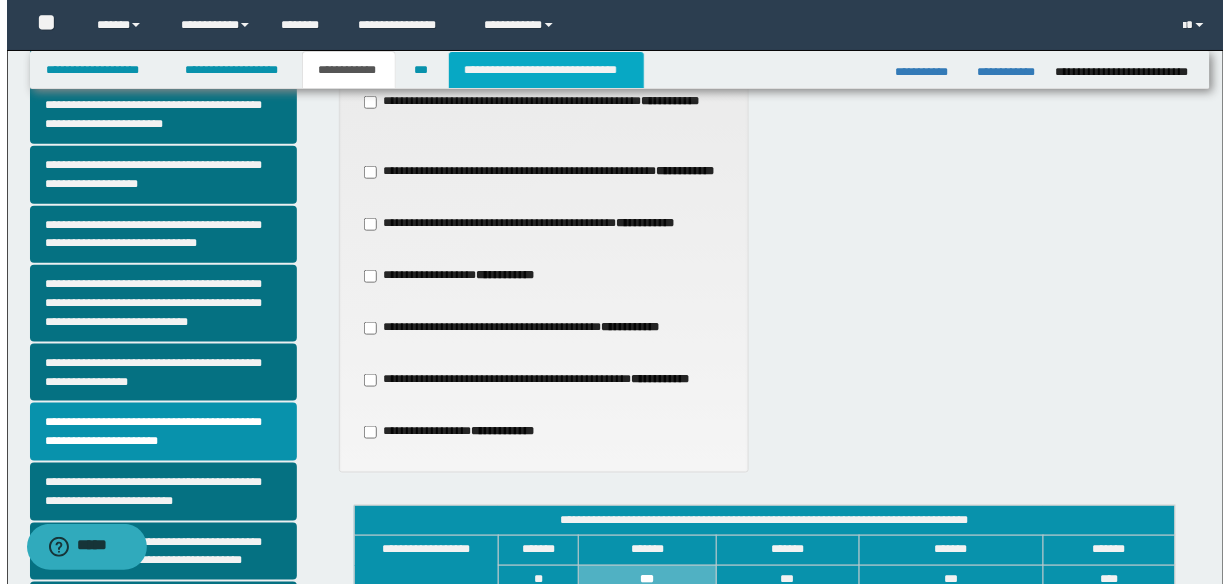scroll, scrollTop: 0, scrollLeft: 0, axis: both 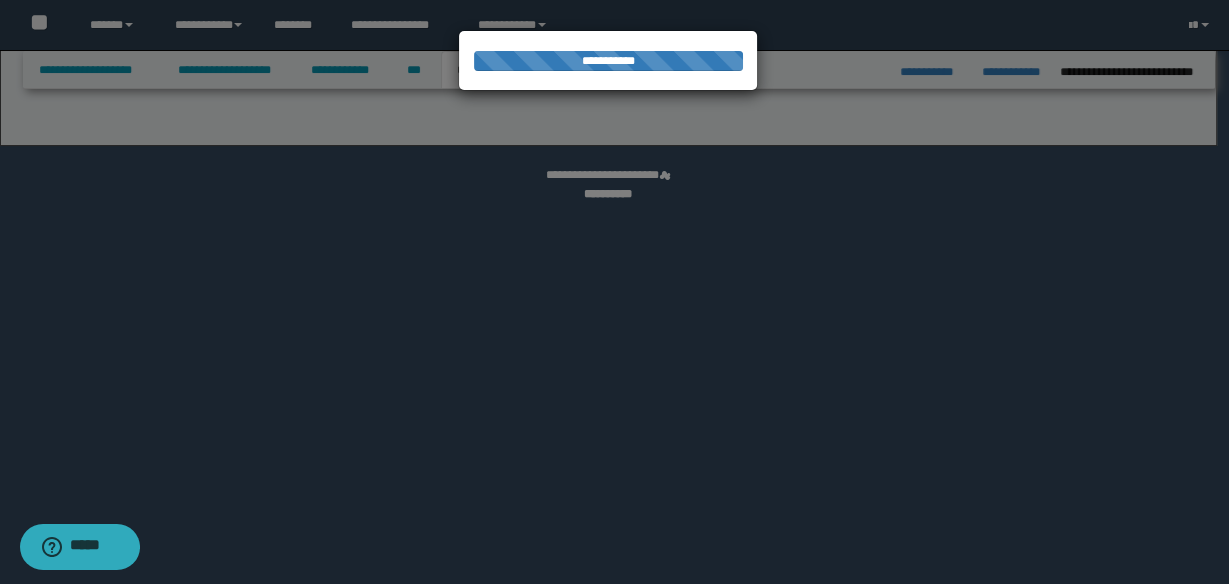 select on "*" 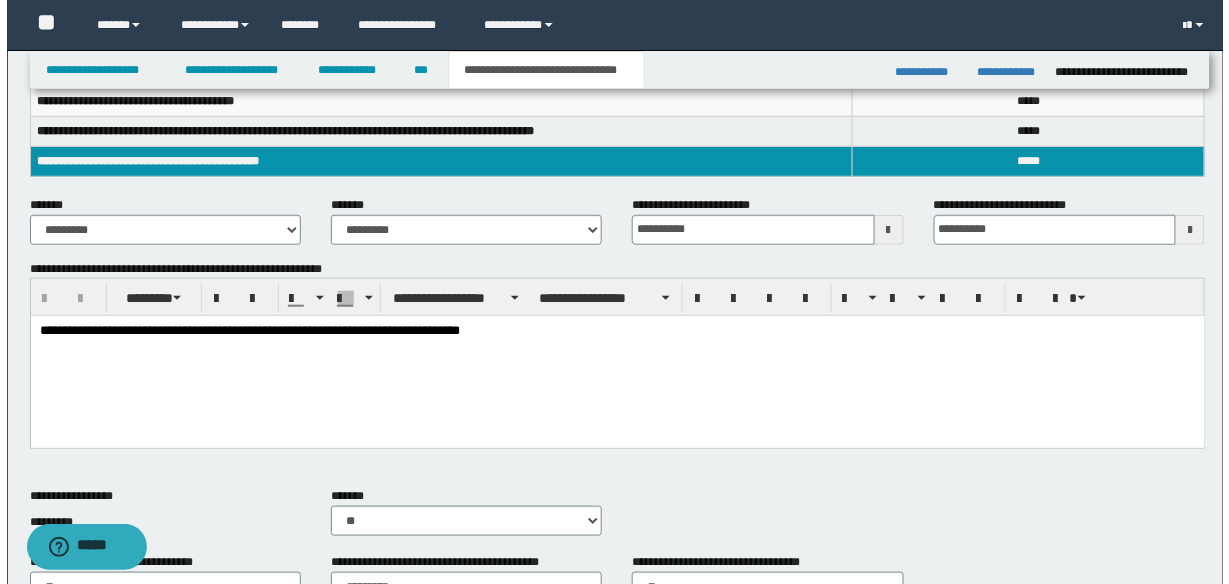 scroll, scrollTop: 848, scrollLeft: 0, axis: vertical 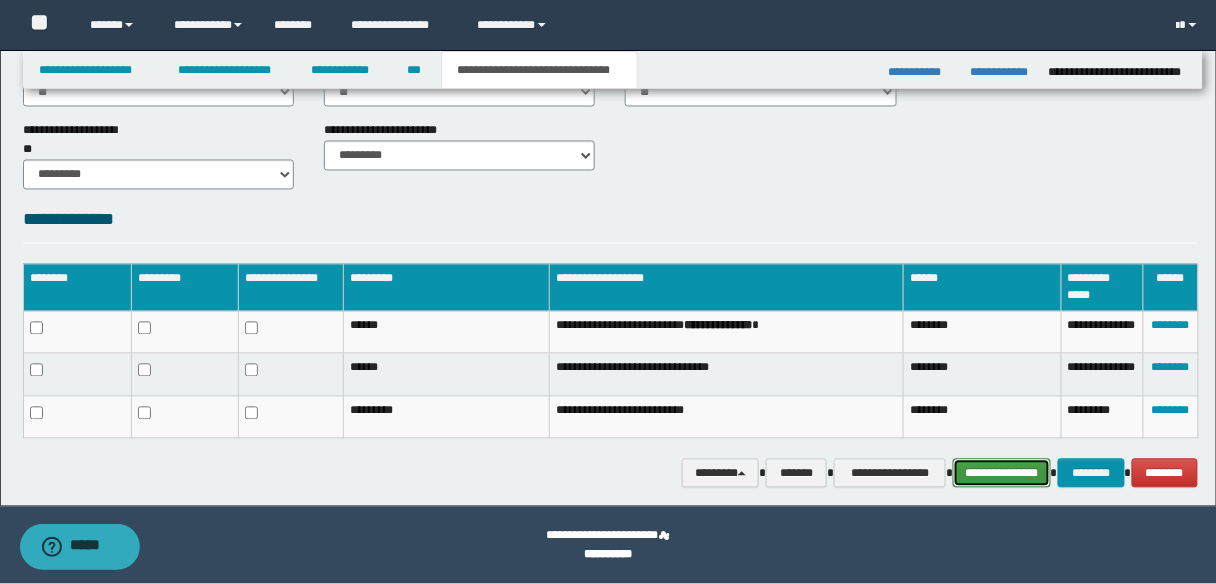 click on "**********" at bounding box center [1001, 473] 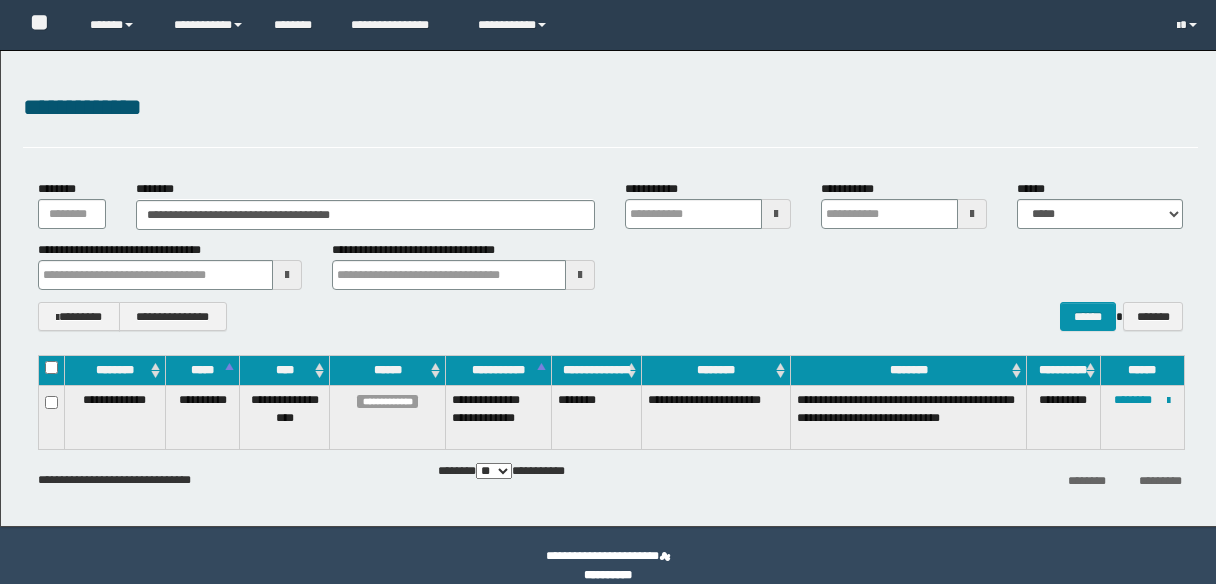 scroll, scrollTop: 0, scrollLeft: 0, axis: both 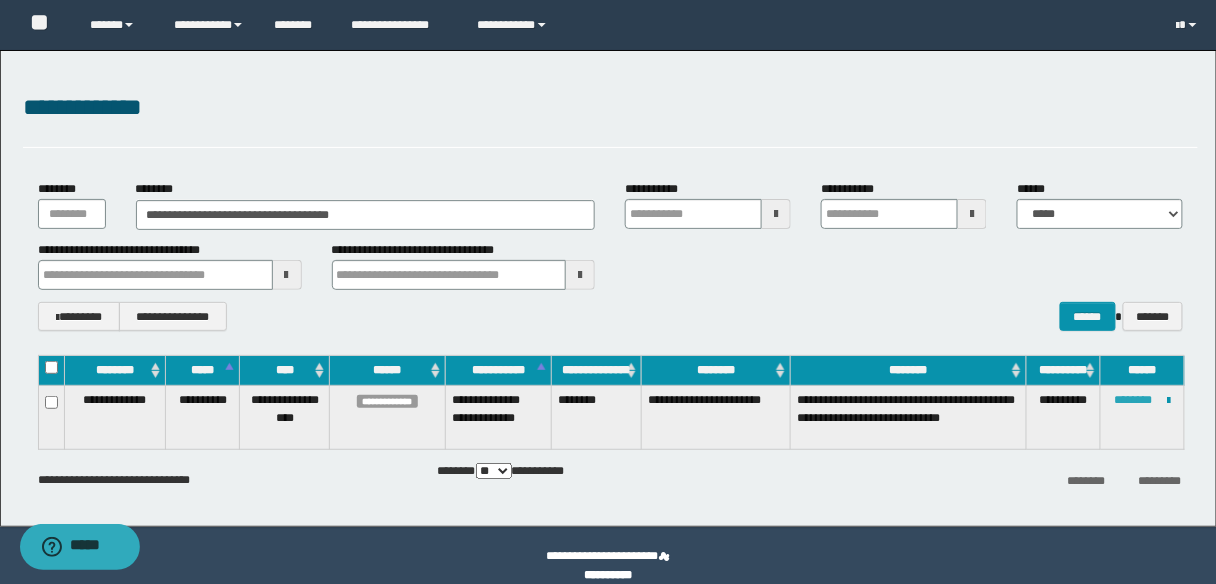 click on "********" at bounding box center [1133, 400] 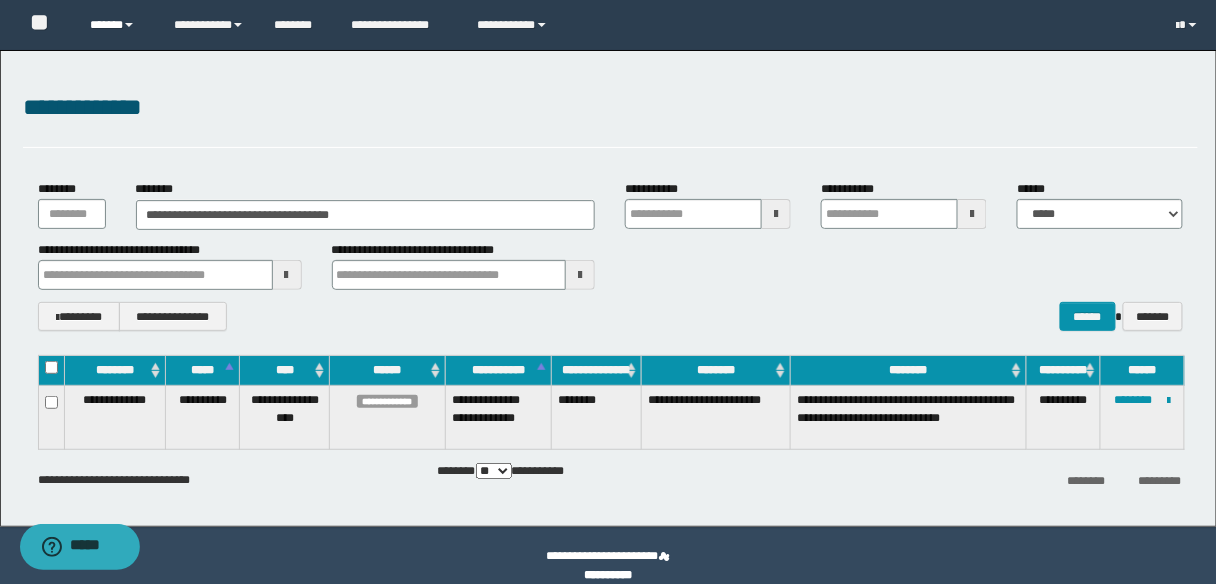click on "******" at bounding box center (117, 25) 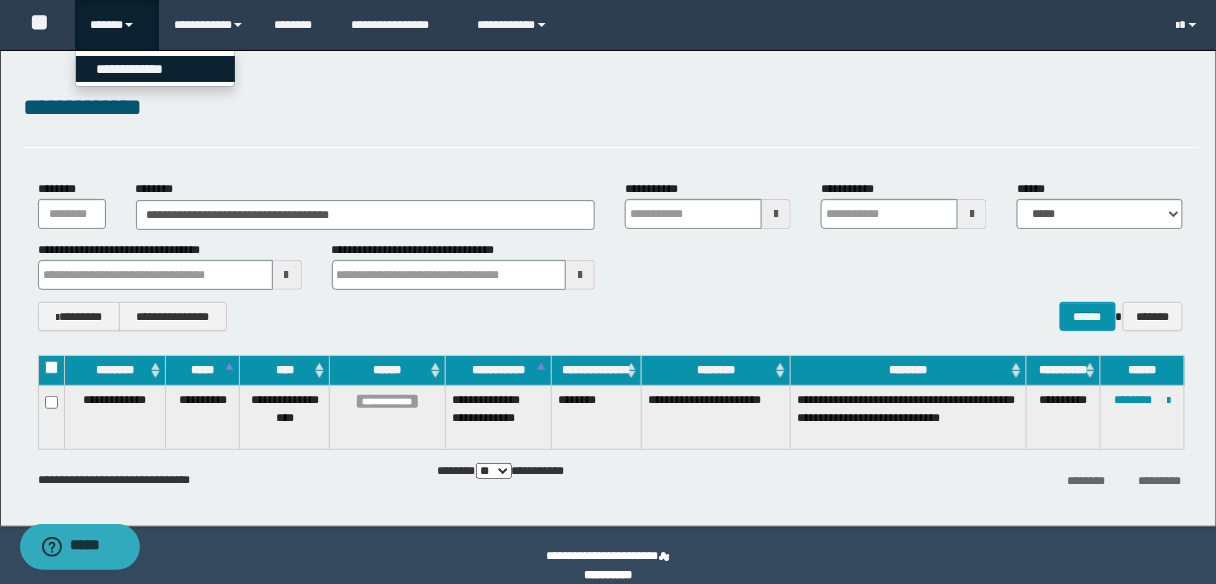 click on "**********" at bounding box center [155, 69] 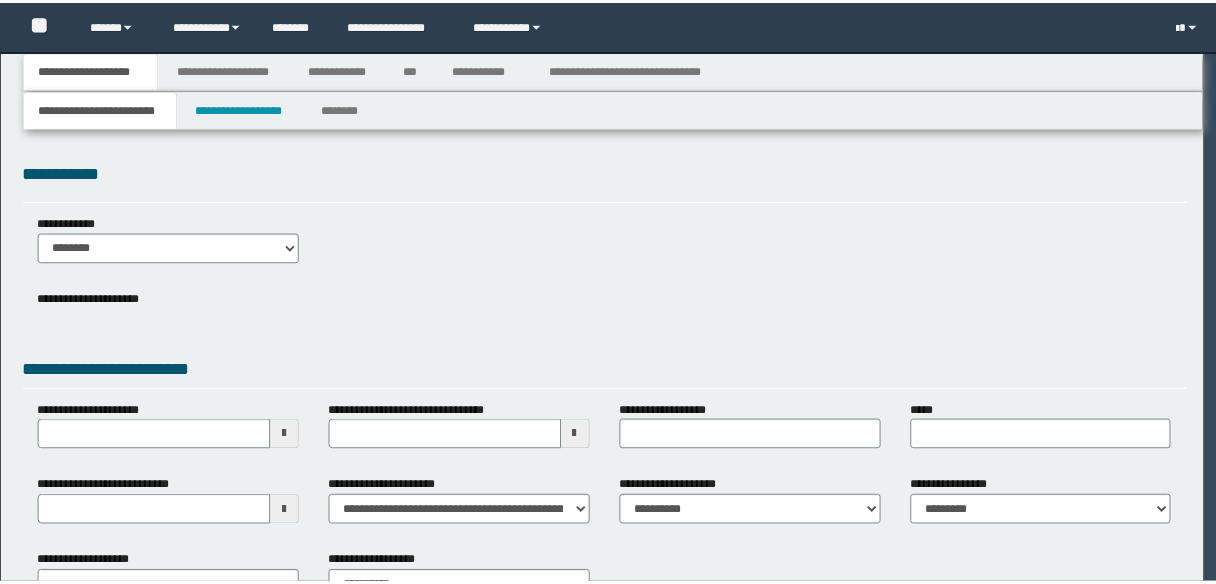 scroll, scrollTop: 0, scrollLeft: 0, axis: both 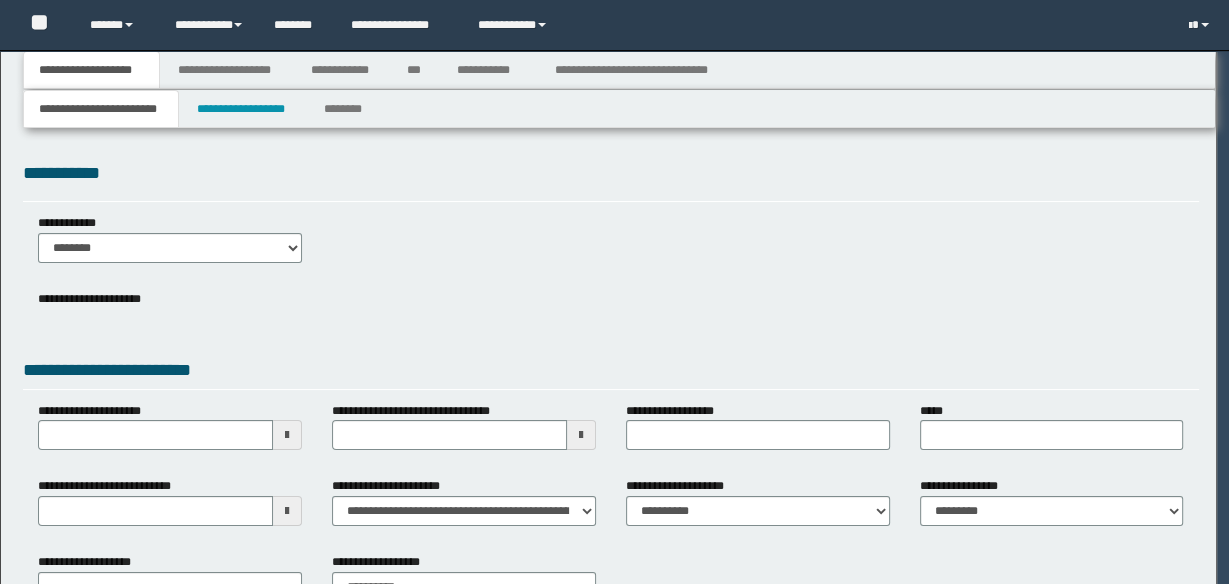 type on "**********" 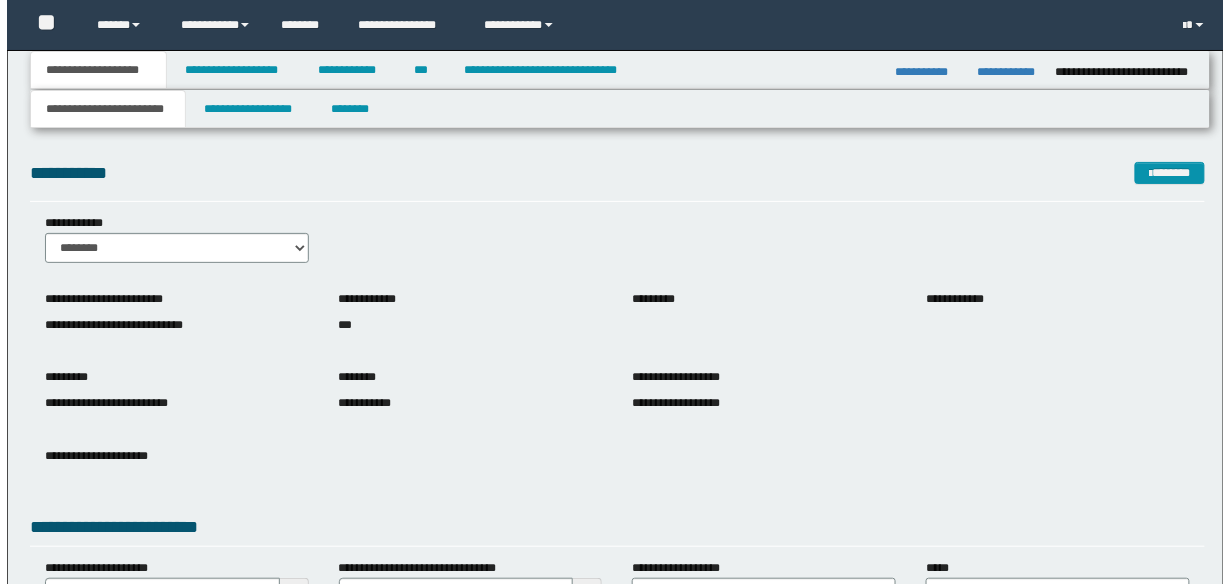 scroll, scrollTop: 0, scrollLeft: 0, axis: both 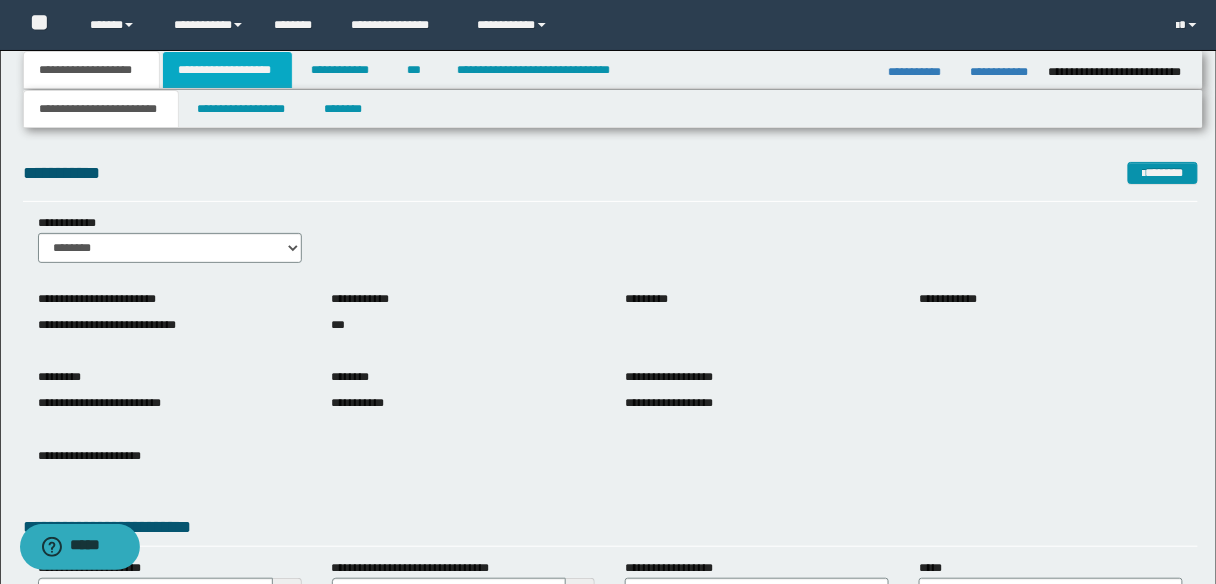 click on "**********" at bounding box center (227, 70) 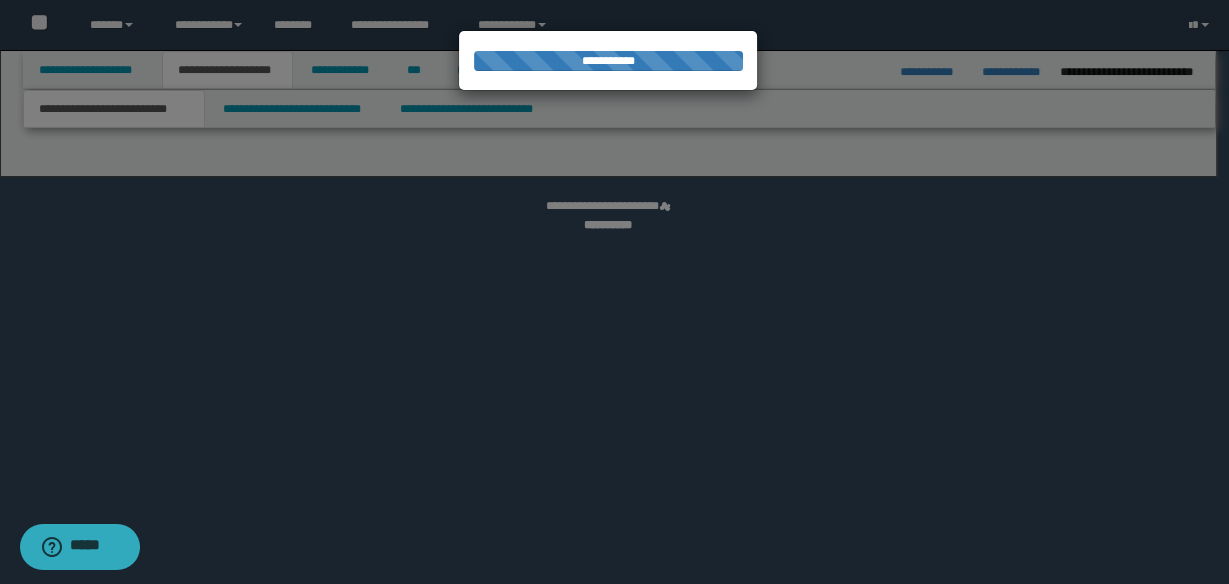 scroll, scrollTop: 0, scrollLeft: 0, axis: both 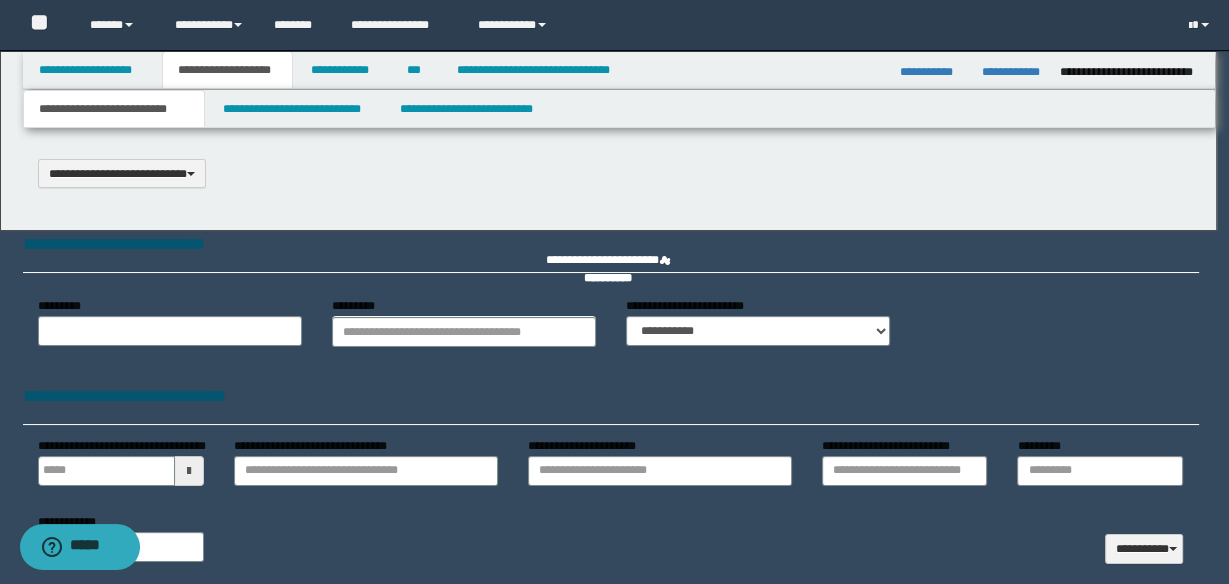 type on "**********" 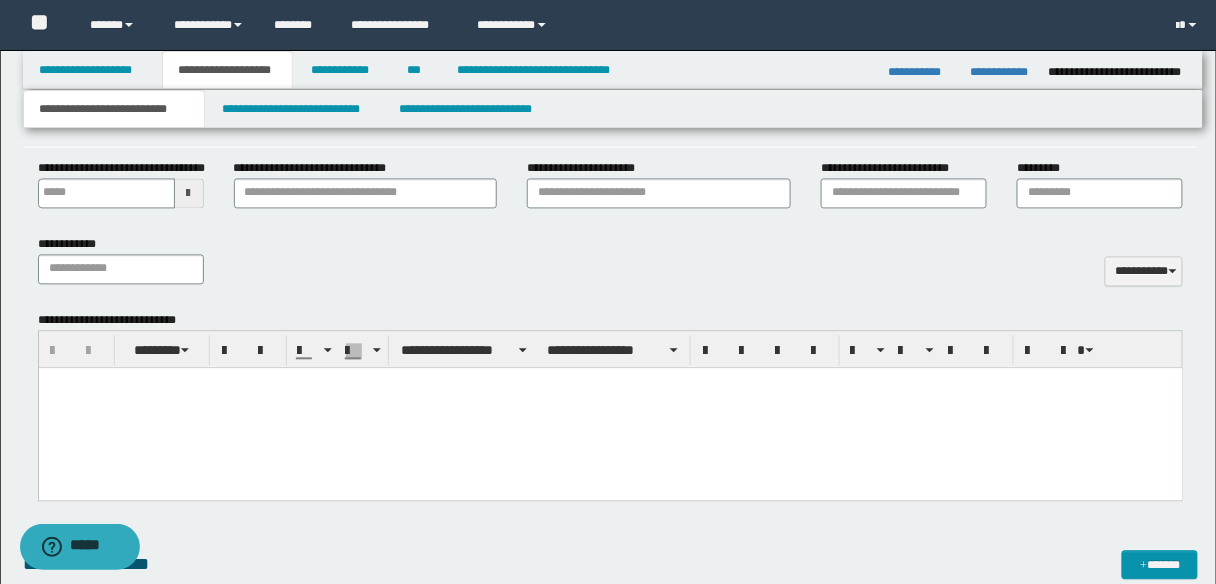 scroll, scrollTop: 1040, scrollLeft: 0, axis: vertical 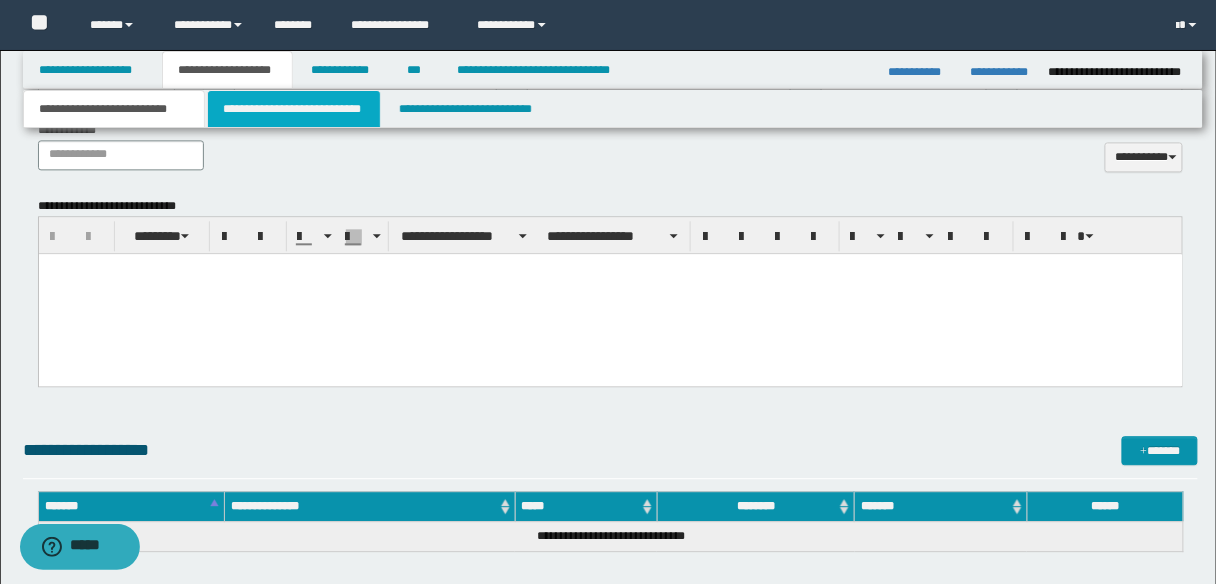 click on "**********" at bounding box center (294, 109) 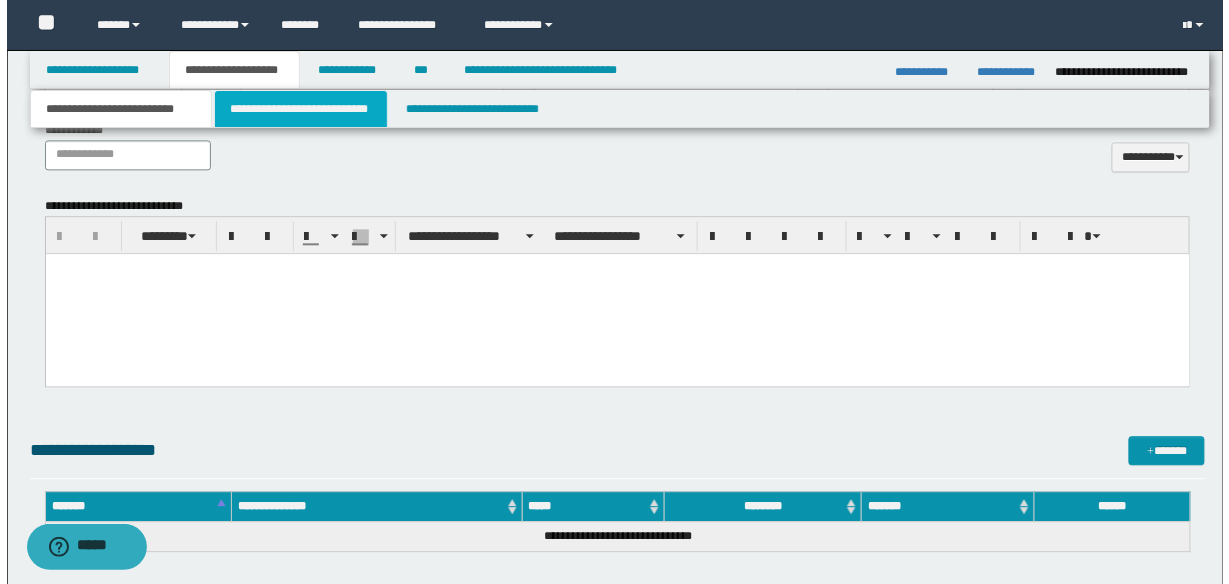 scroll, scrollTop: 0, scrollLeft: 0, axis: both 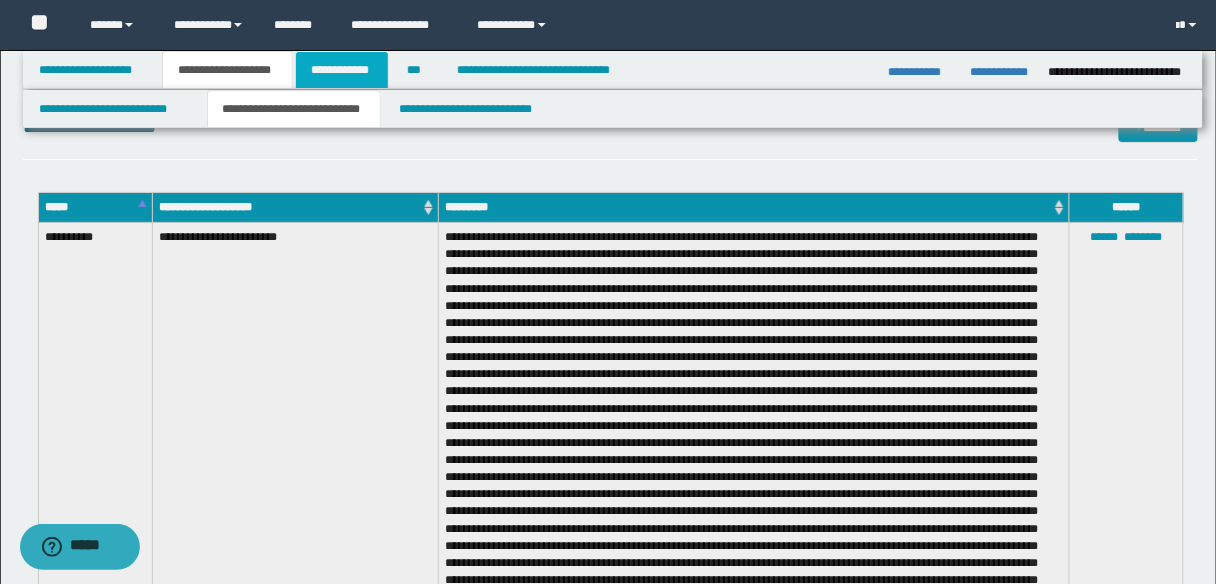 click on "**********" at bounding box center [342, 70] 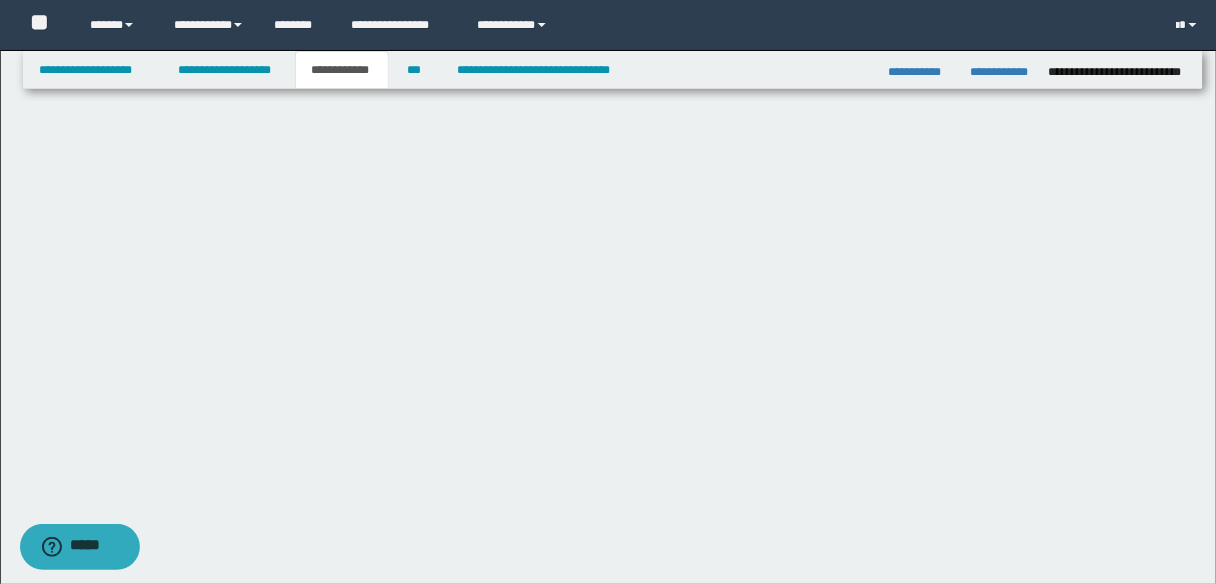 scroll, scrollTop: 564, scrollLeft: 0, axis: vertical 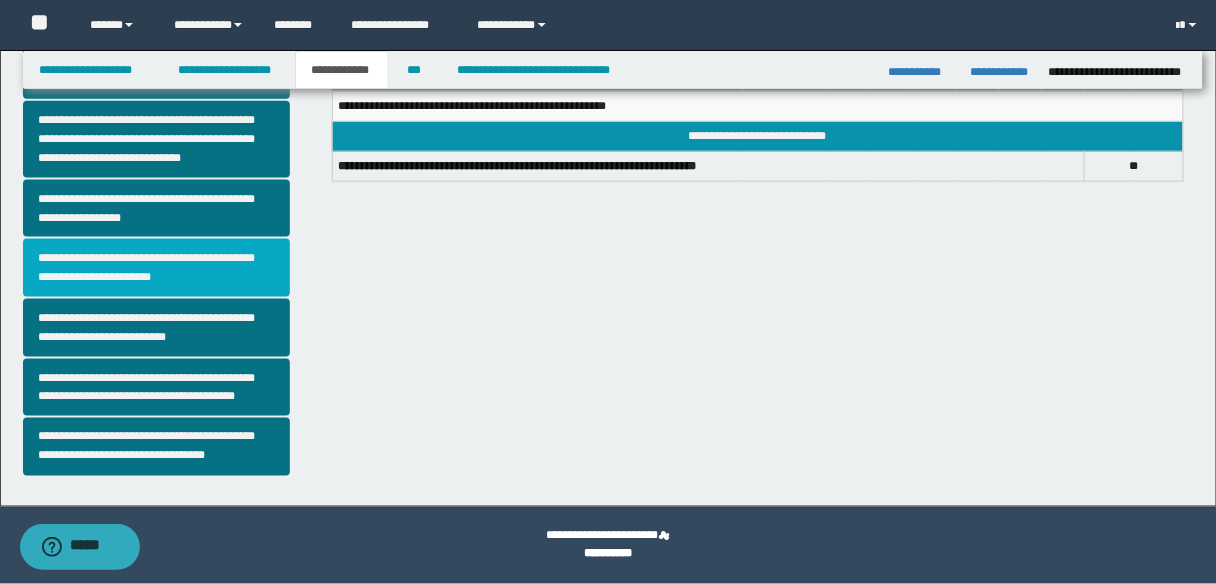 click on "**********" at bounding box center [156, 268] 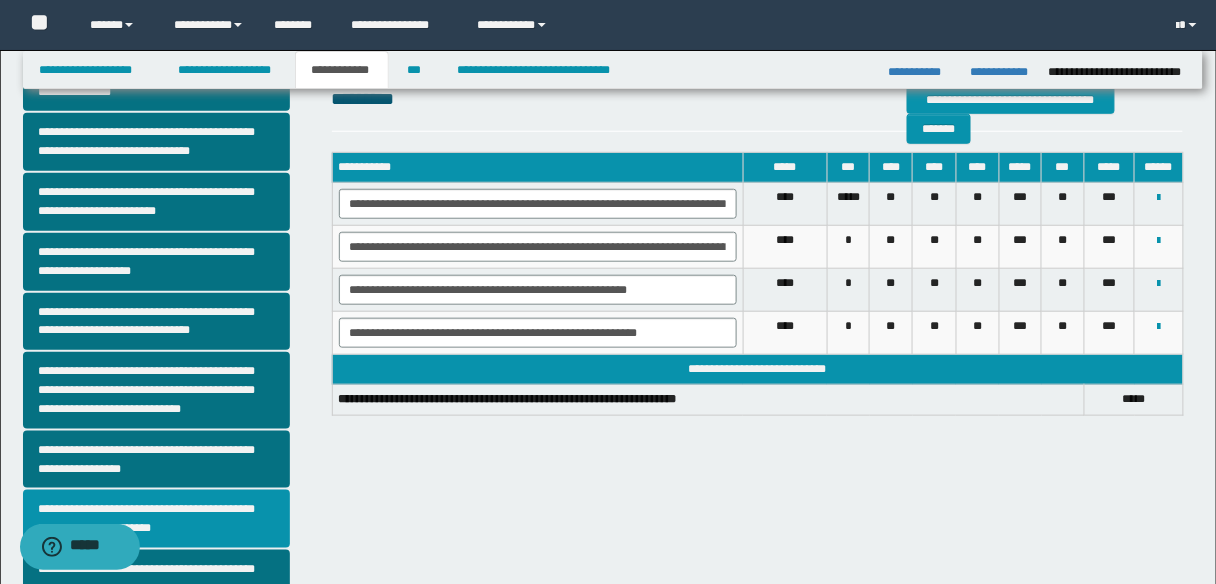 scroll, scrollTop: 320, scrollLeft: 0, axis: vertical 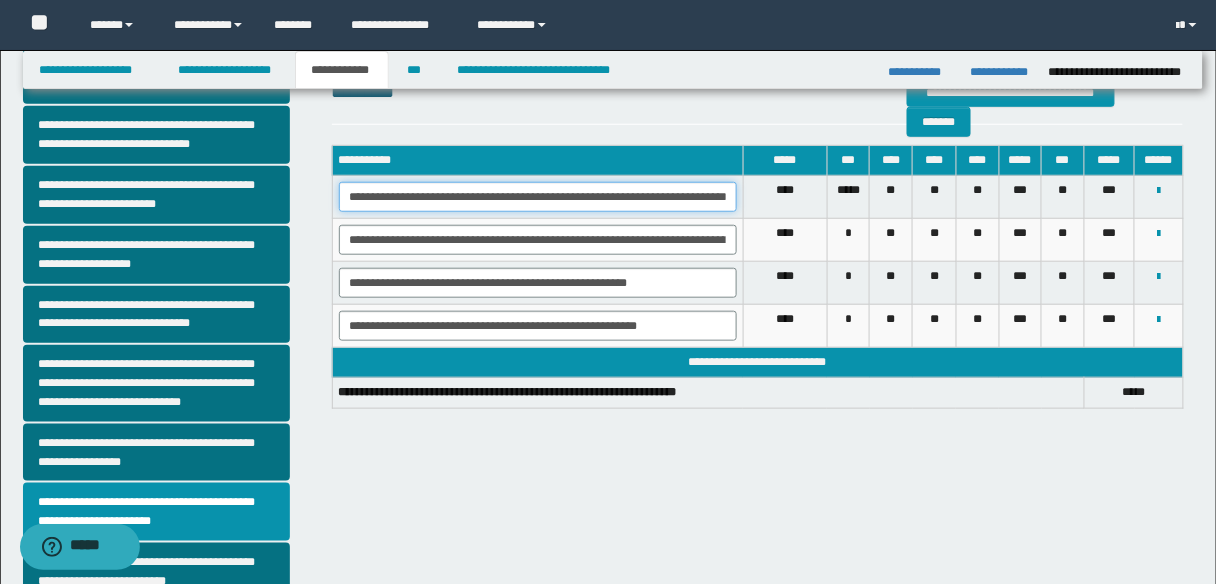 click on "**********" at bounding box center (538, 197) 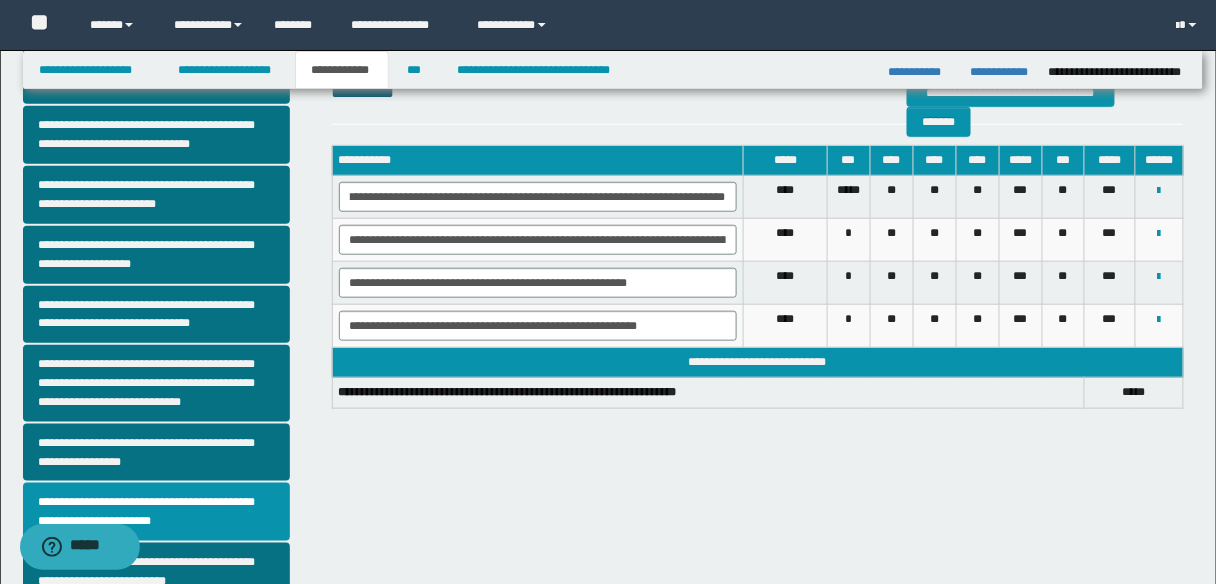 scroll, scrollTop: 0, scrollLeft: 0, axis: both 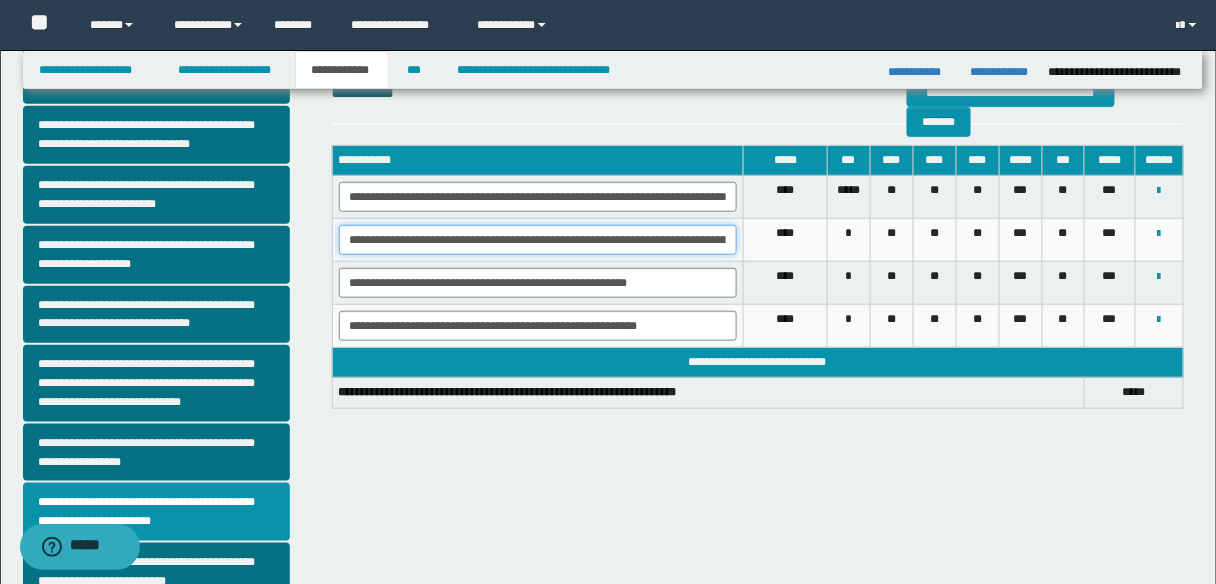 click on "**********" at bounding box center (538, 240) 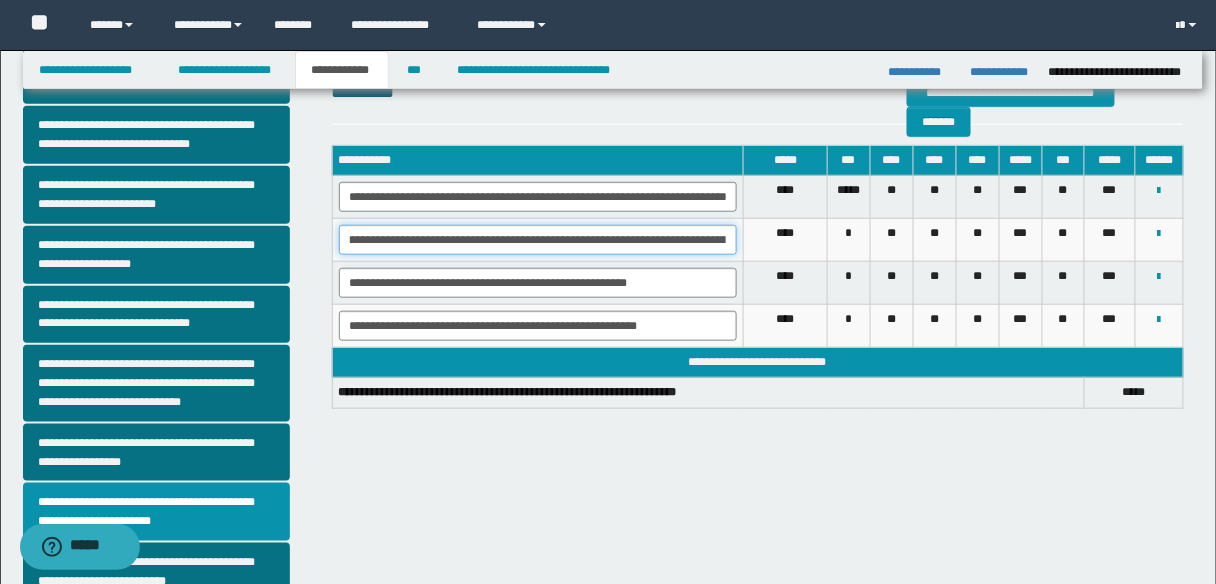 scroll, scrollTop: 0, scrollLeft: 522, axis: horizontal 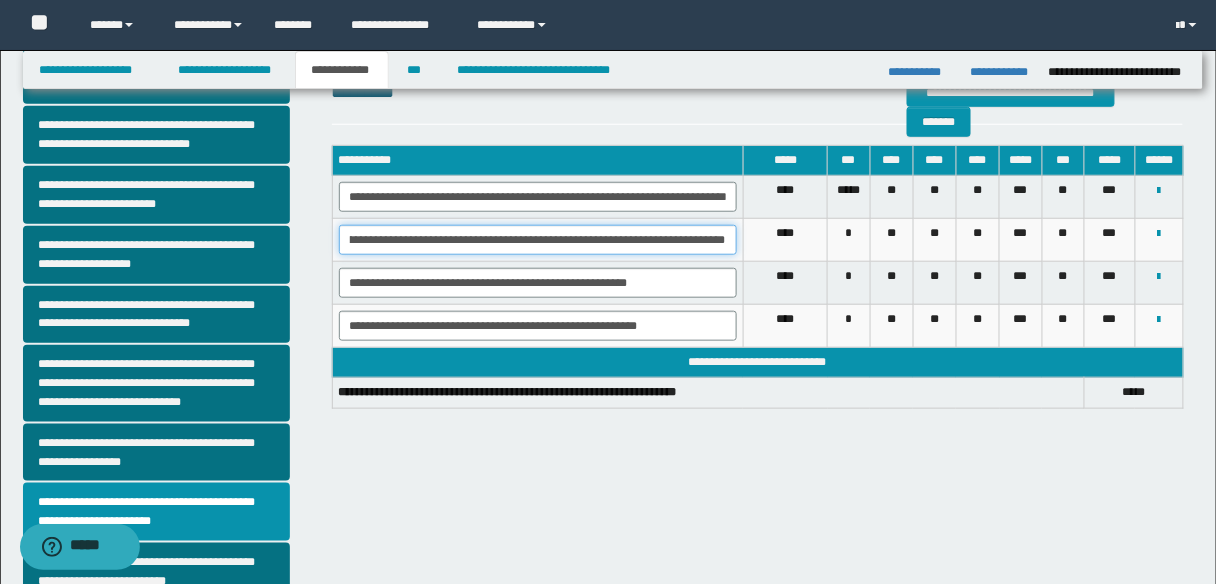 drag, startPoint x: 455, startPoint y: 240, endPoint x: 725, endPoint y: 243, distance: 270.01666 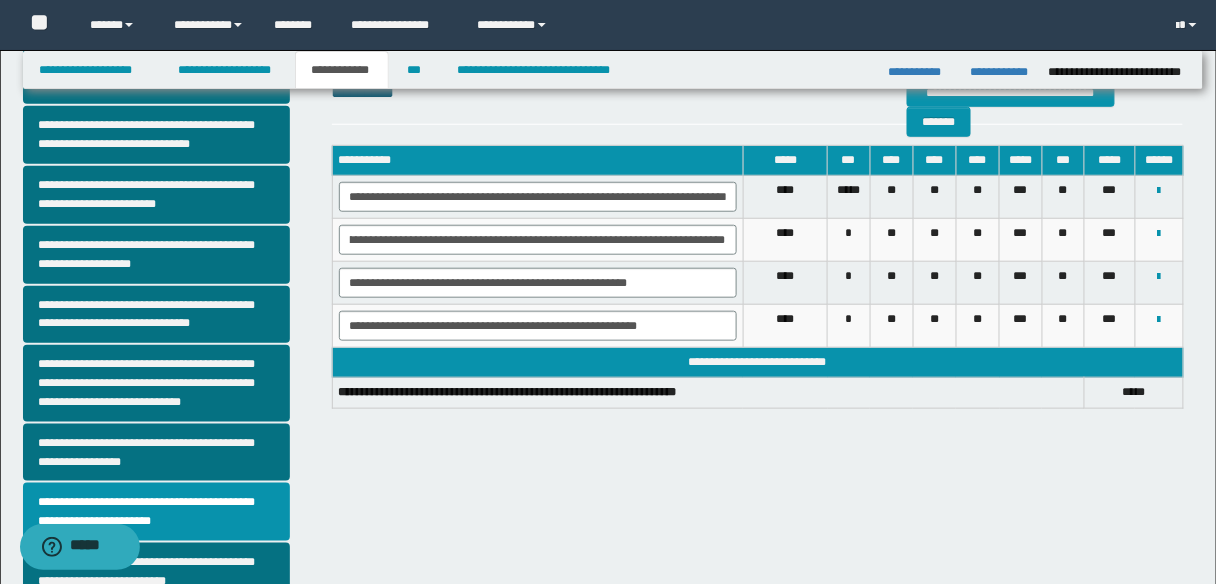 scroll, scrollTop: 0, scrollLeft: 0, axis: both 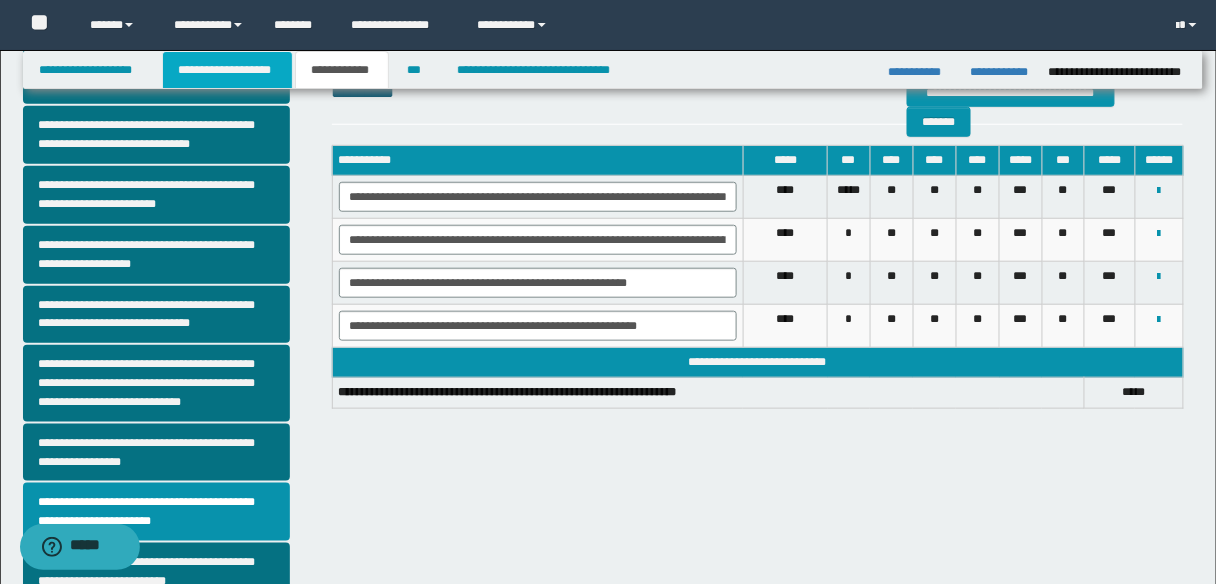 click on "**********" at bounding box center [227, 70] 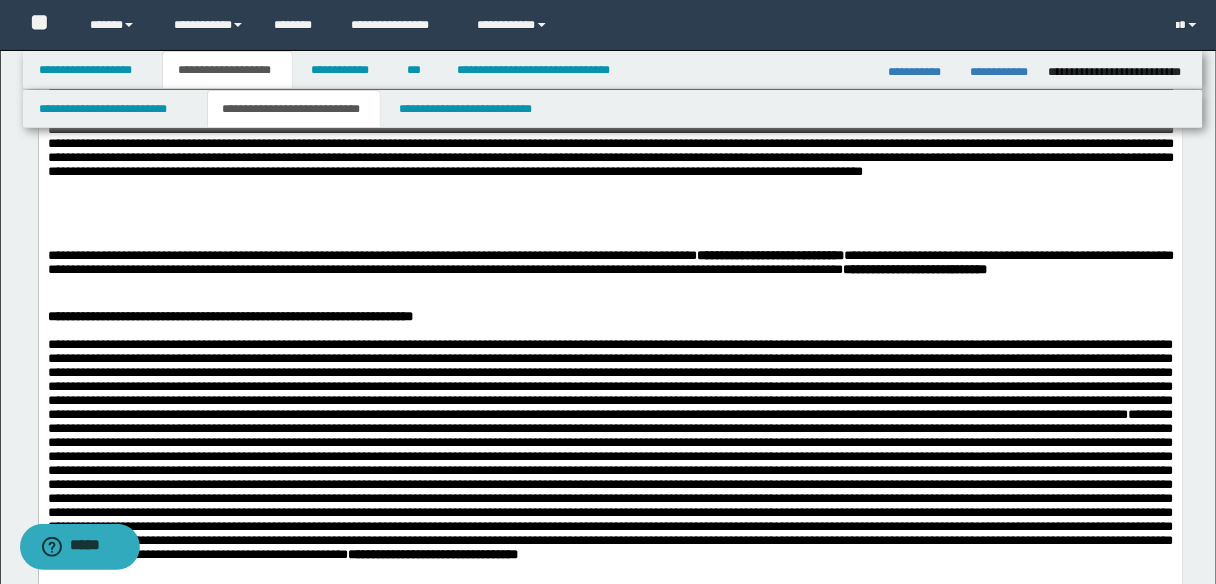 scroll, scrollTop: 911, scrollLeft: 0, axis: vertical 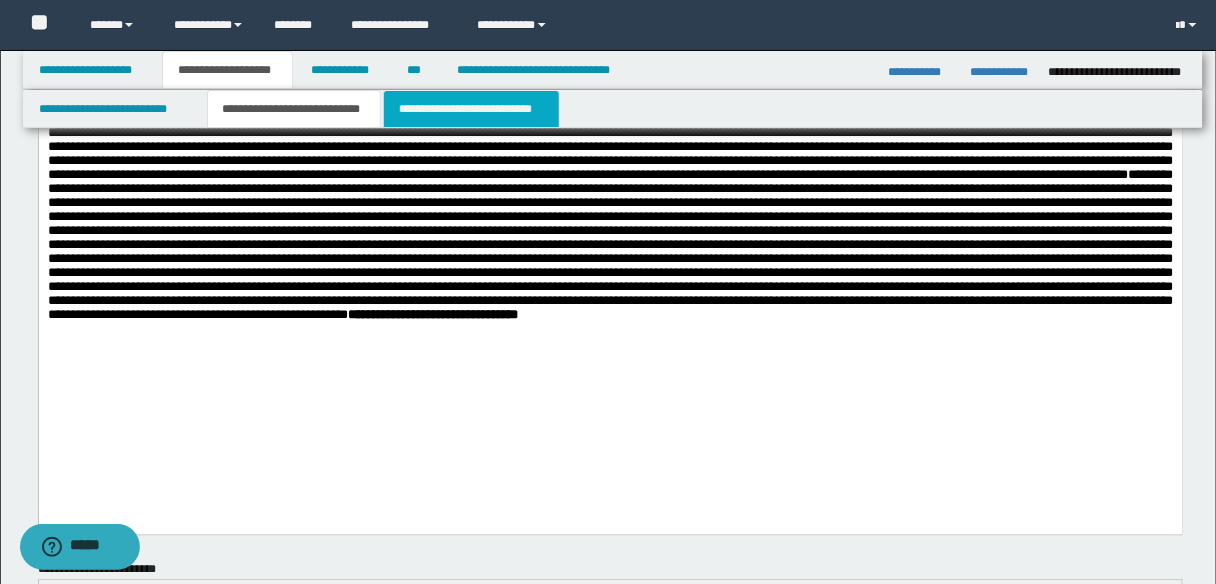click on "**********" at bounding box center [471, 109] 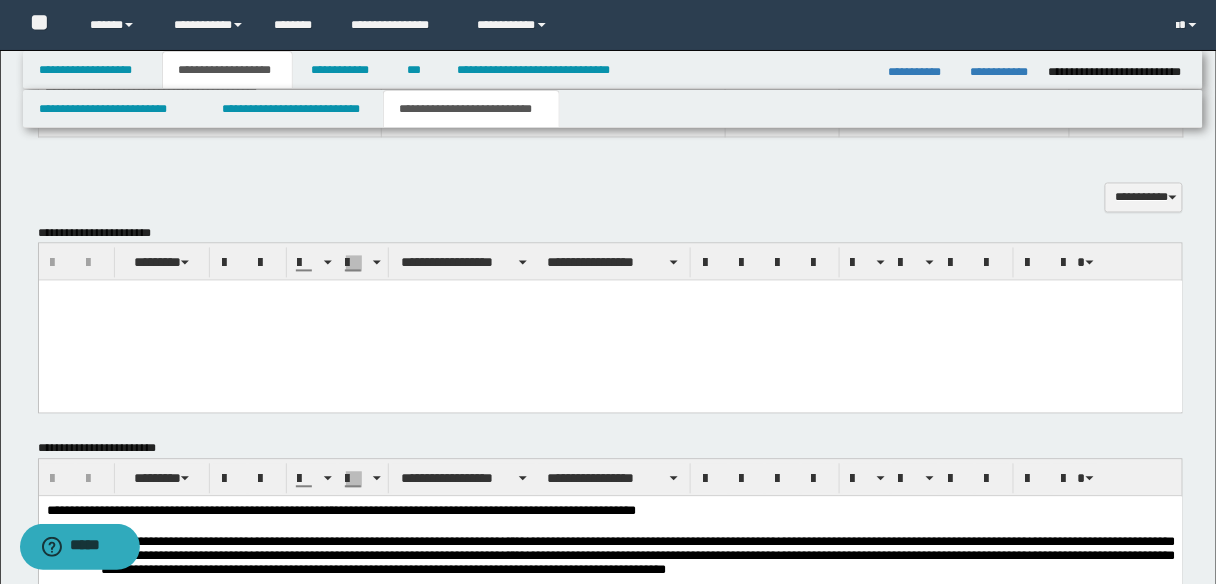 scroll, scrollTop: 880, scrollLeft: 0, axis: vertical 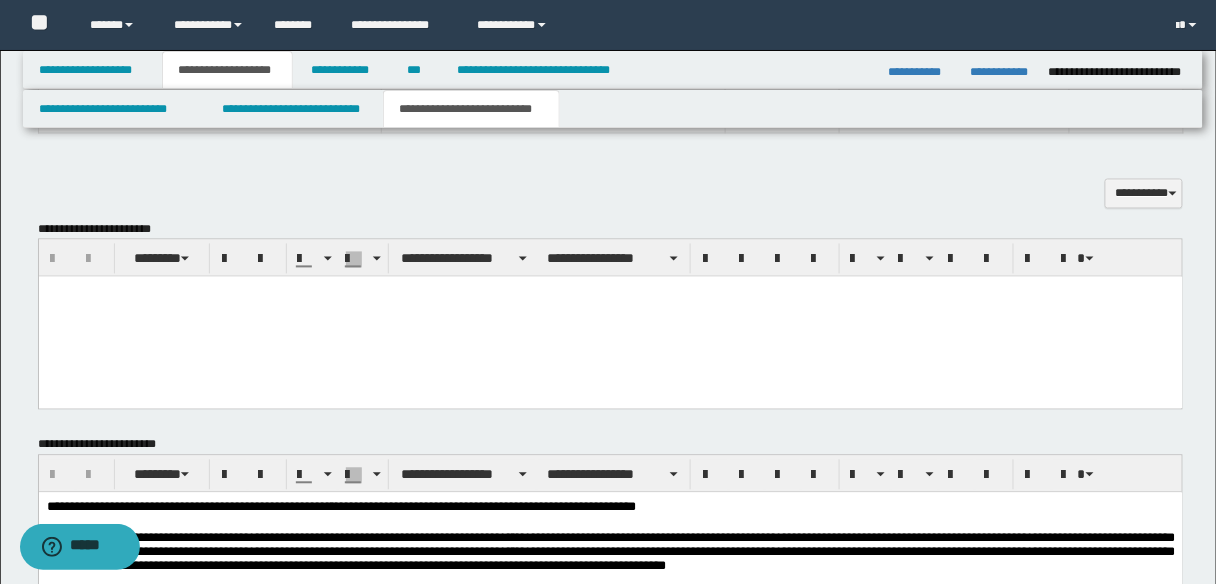 click at bounding box center [610, 292] 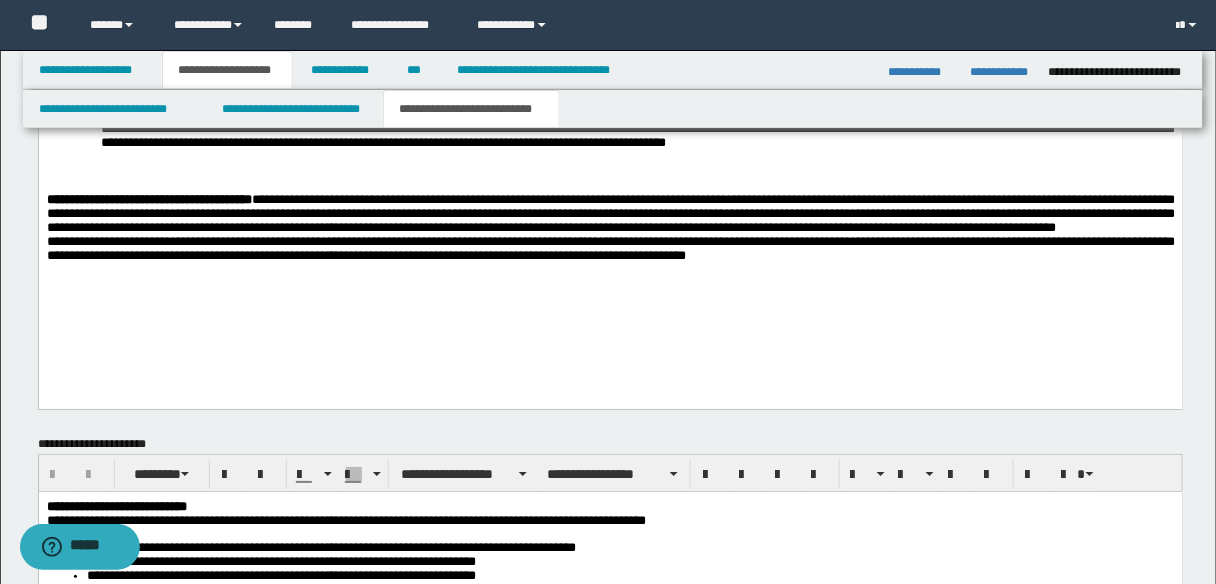 scroll, scrollTop: 1760, scrollLeft: 0, axis: vertical 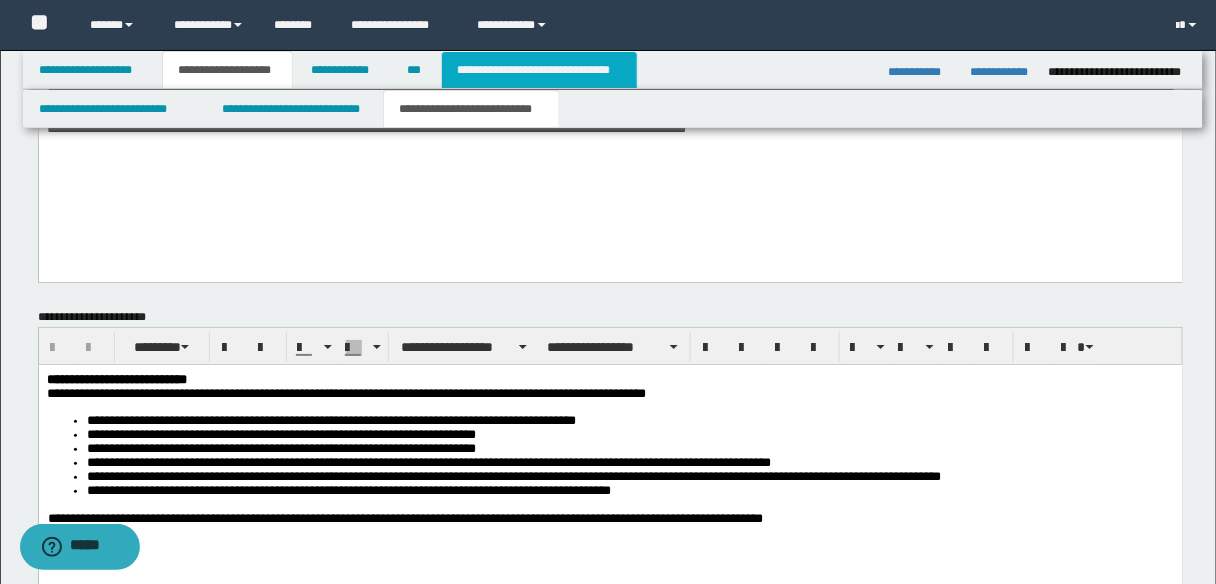 click on "**********" at bounding box center [539, 70] 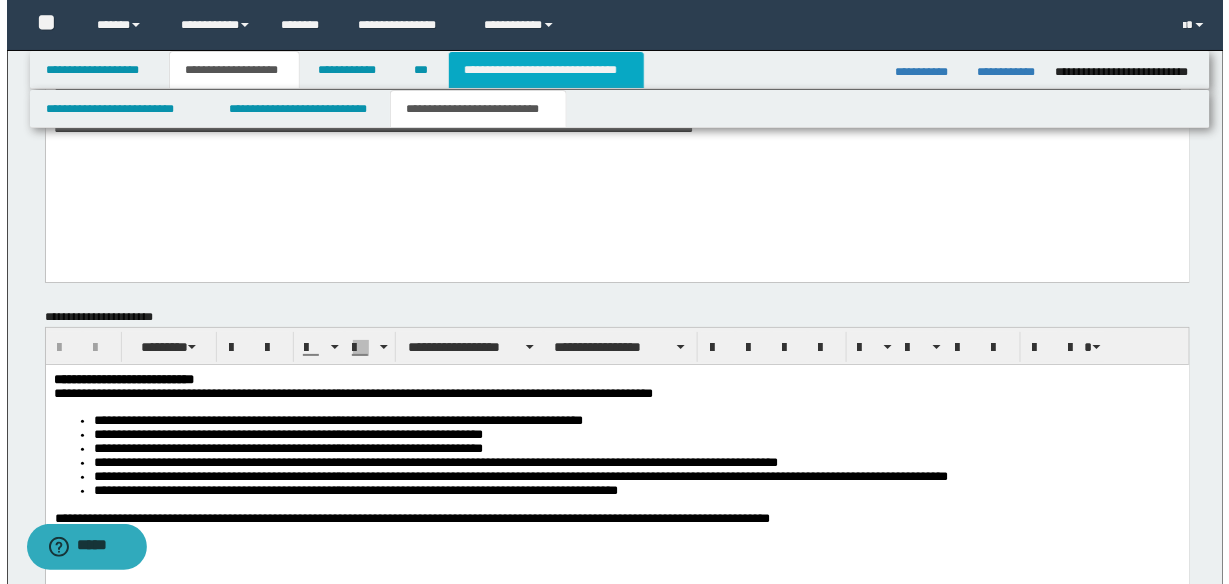 scroll, scrollTop: 0, scrollLeft: 0, axis: both 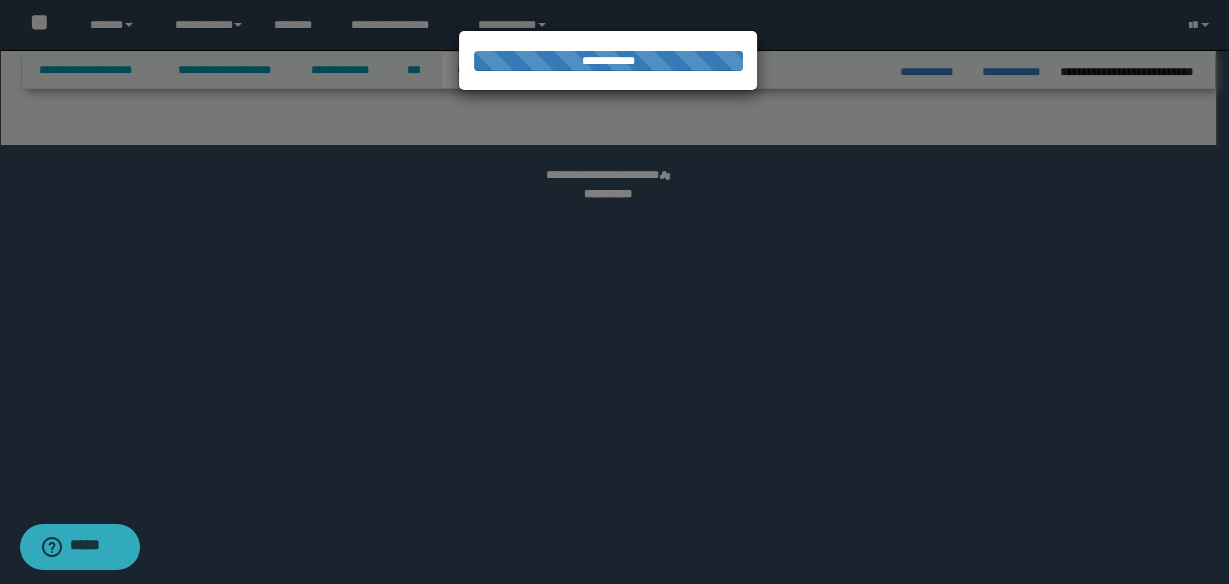 select on "*" 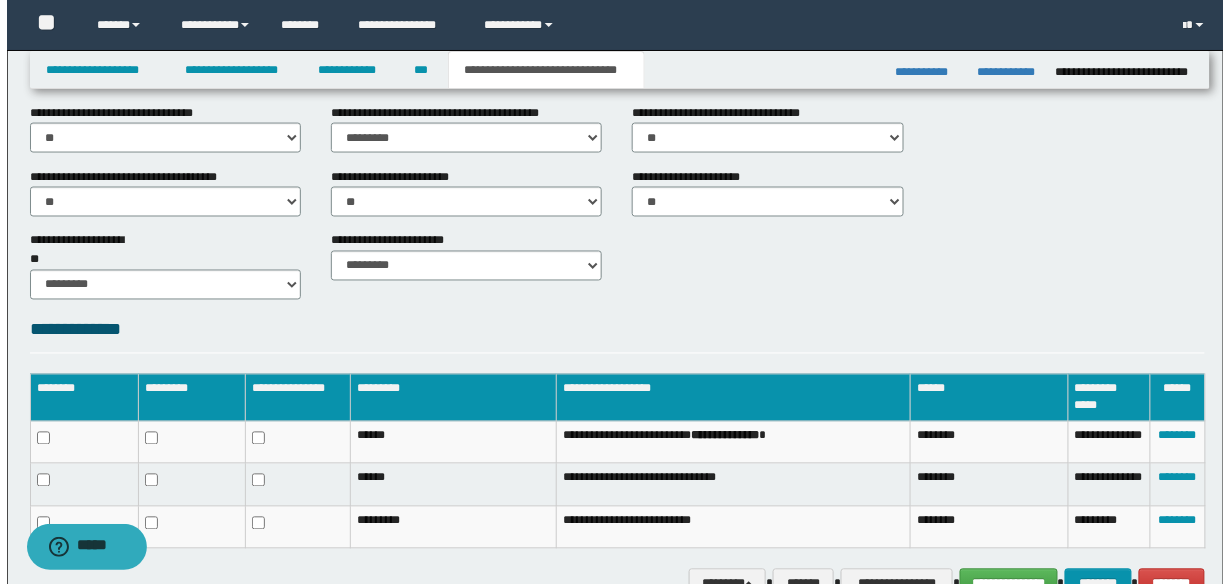 scroll, scrollTop: 848, scrollLeft: 0, axis: vertical 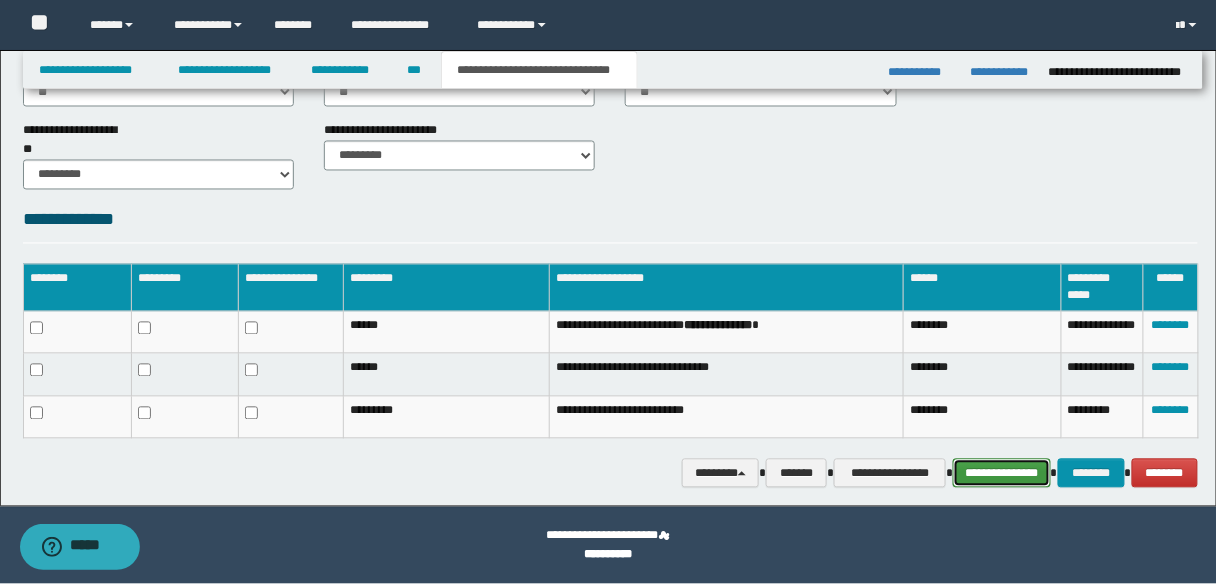click on "**********" at bounding box center (1001, 473) 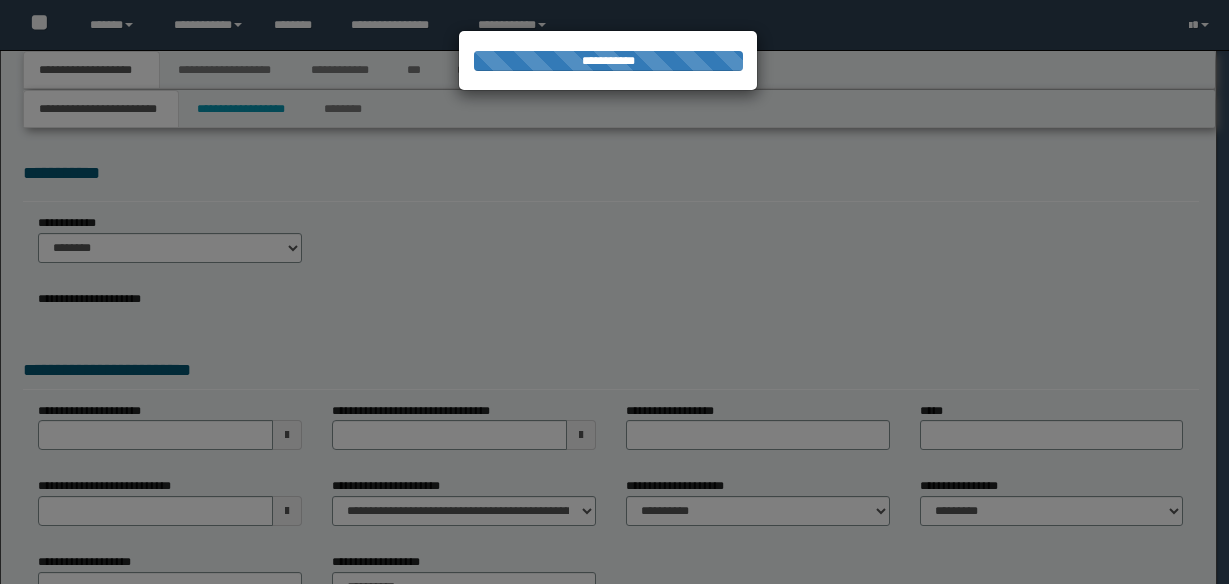 scroll, scrollTop: 0, scrollLeft: 0, axis: both 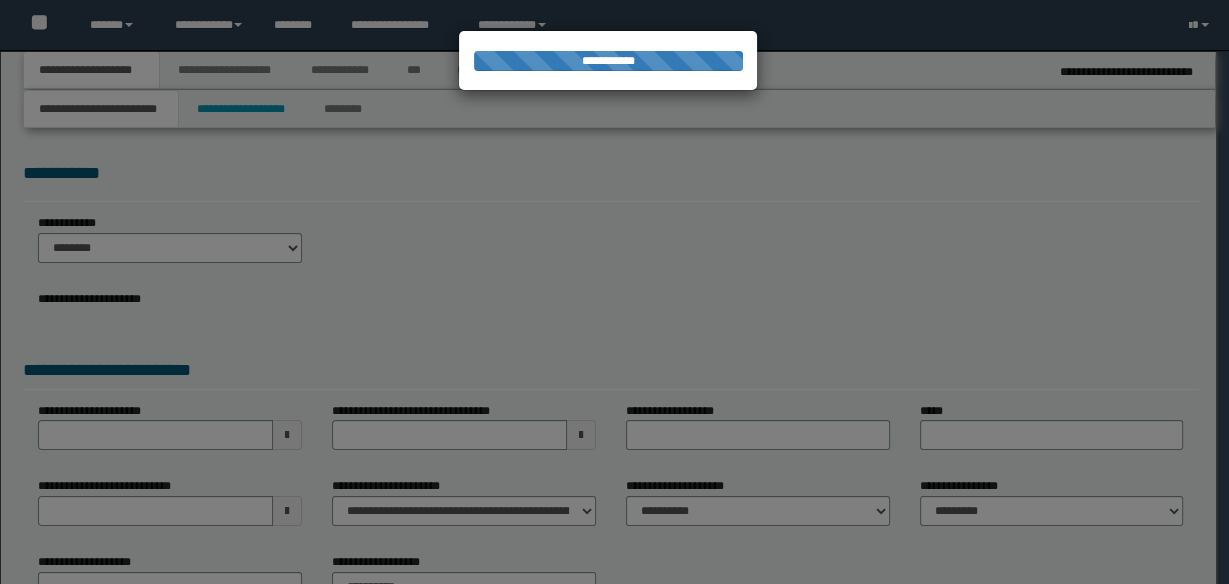 type on "**********" 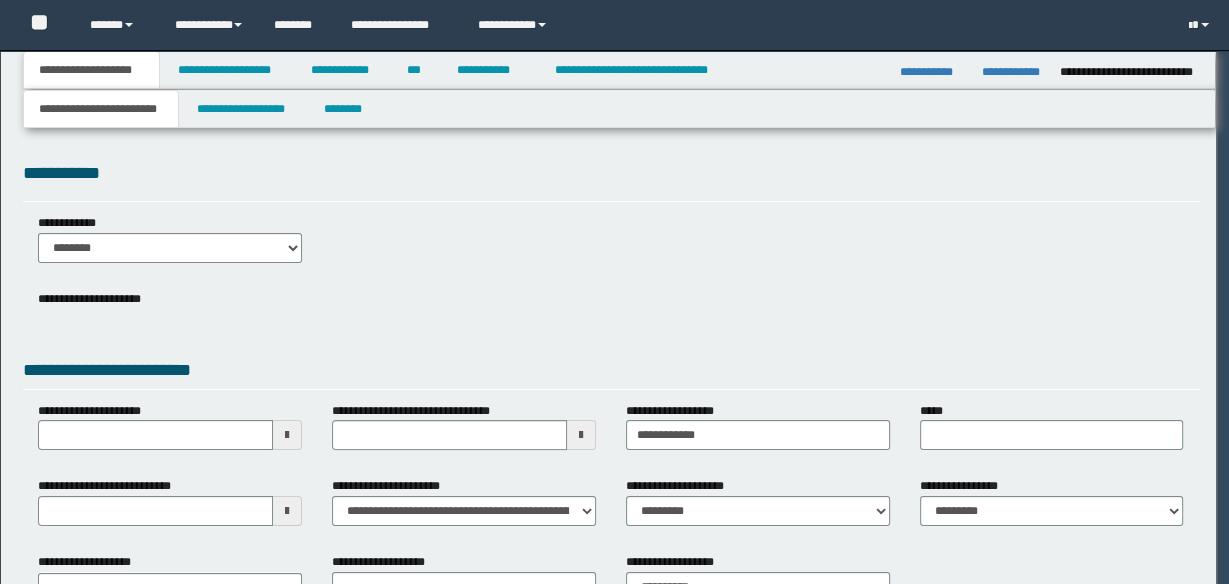 scroll, scrollTop: 0, scrollLeft: 0, axis: both 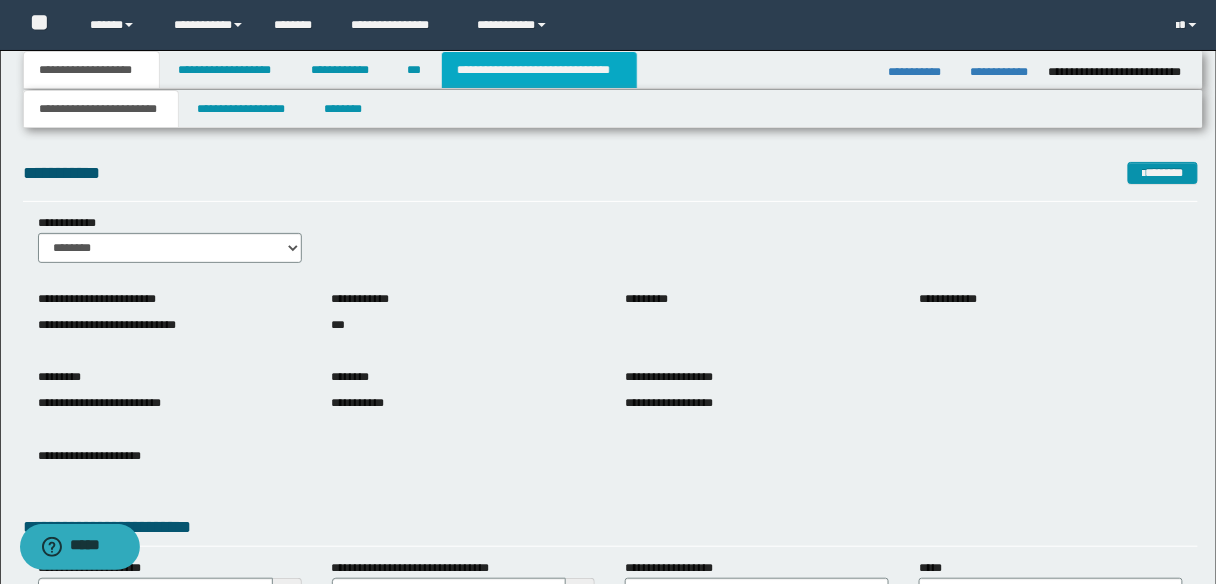 click on "**********" at bounding box center [539, 70] 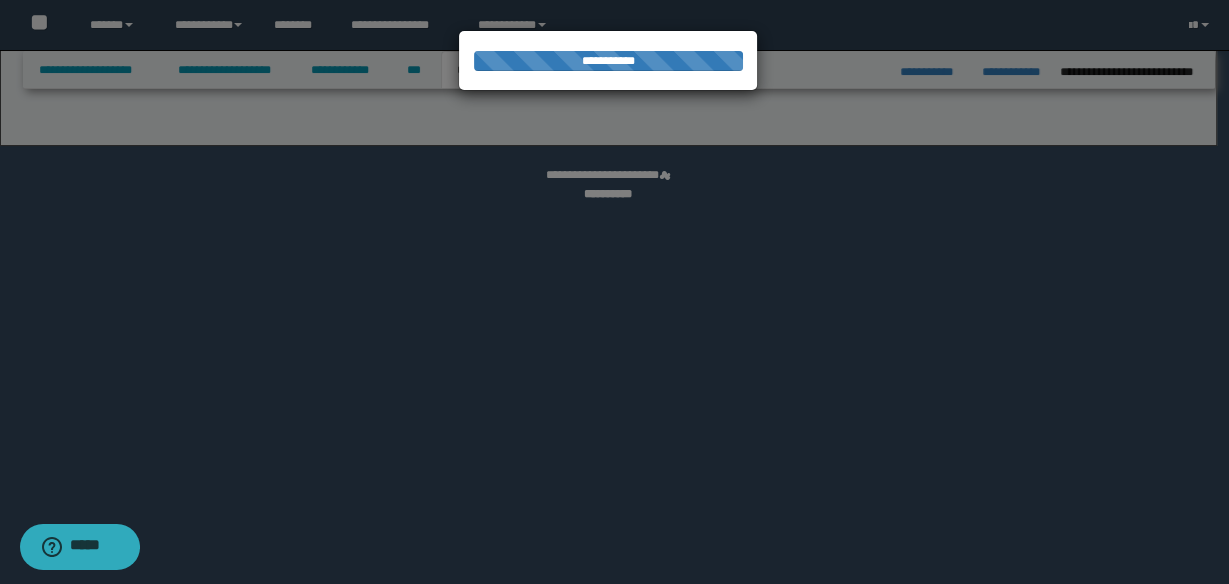 select on "*" 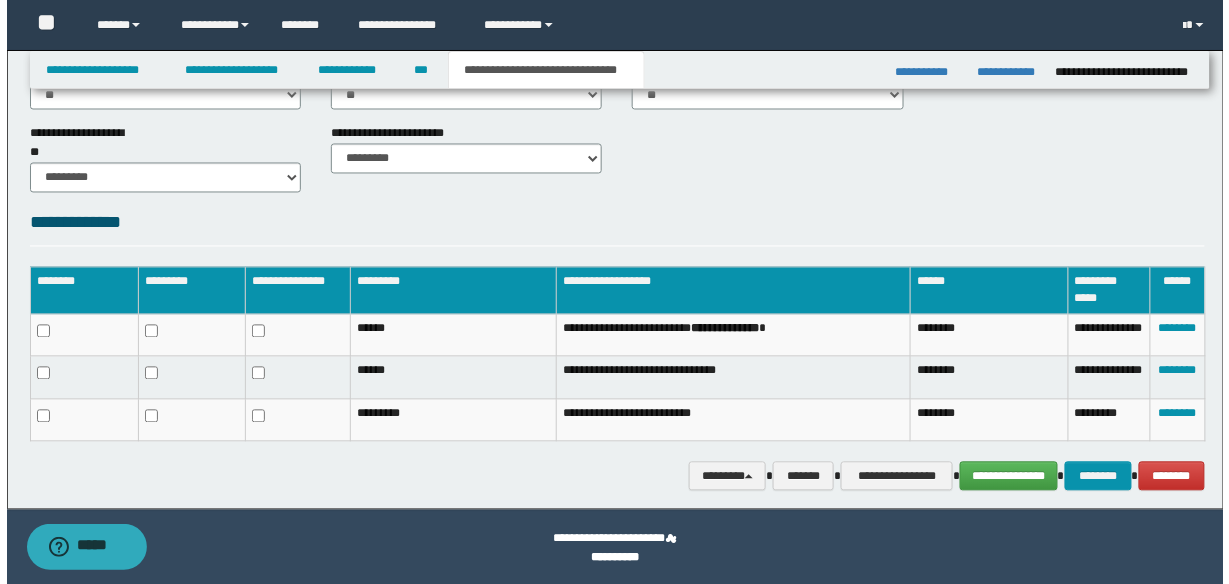scroll, scrollTop: 848, scrollLeft: 0, axis: vertical 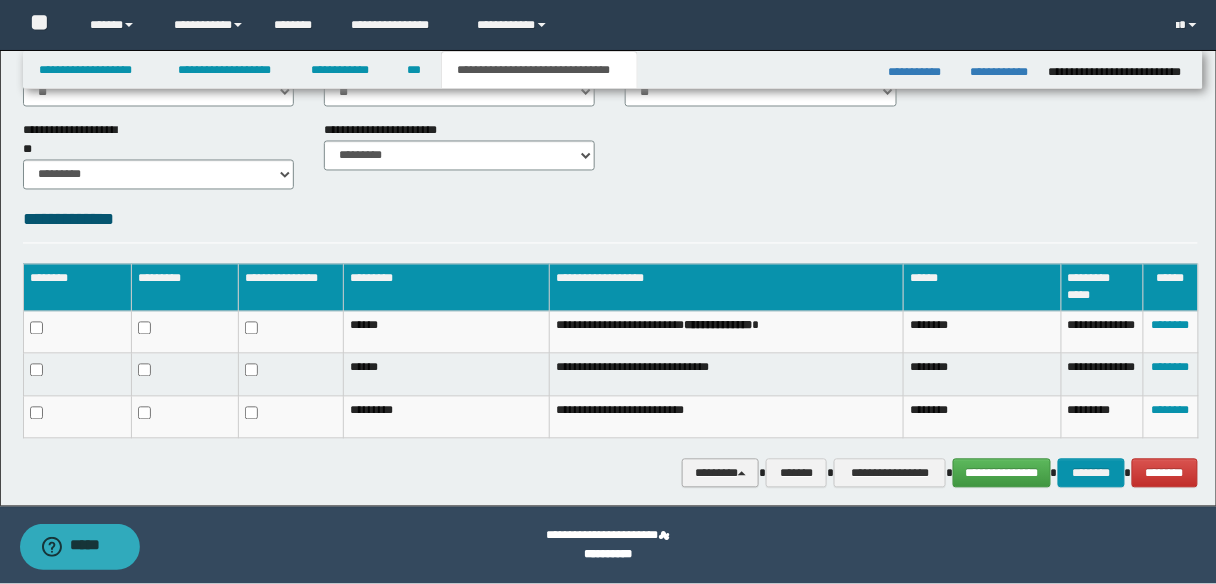 click on "********" at bounding box center [720, 473] 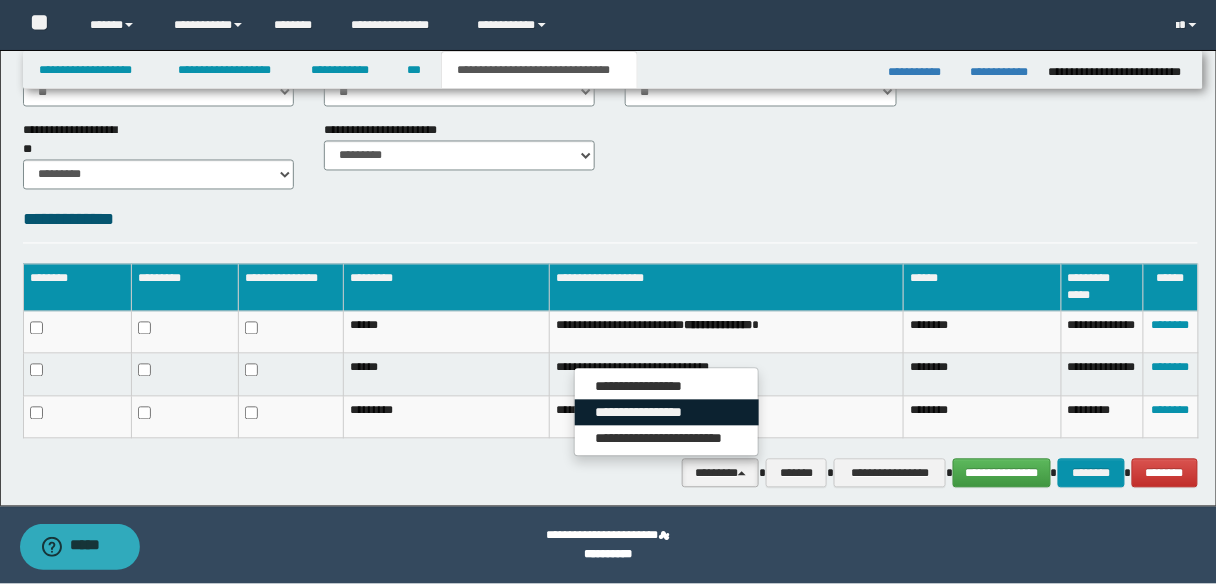 click on "**********" at bounding box center [667, 413] 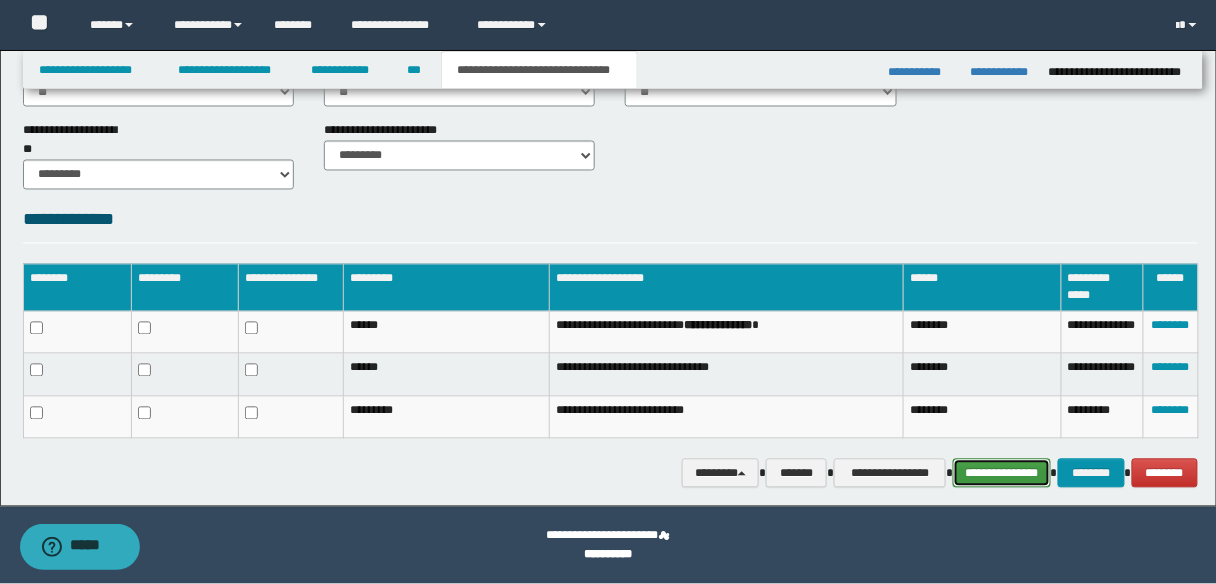 click on "**********" at bounding box center [1001, 473] 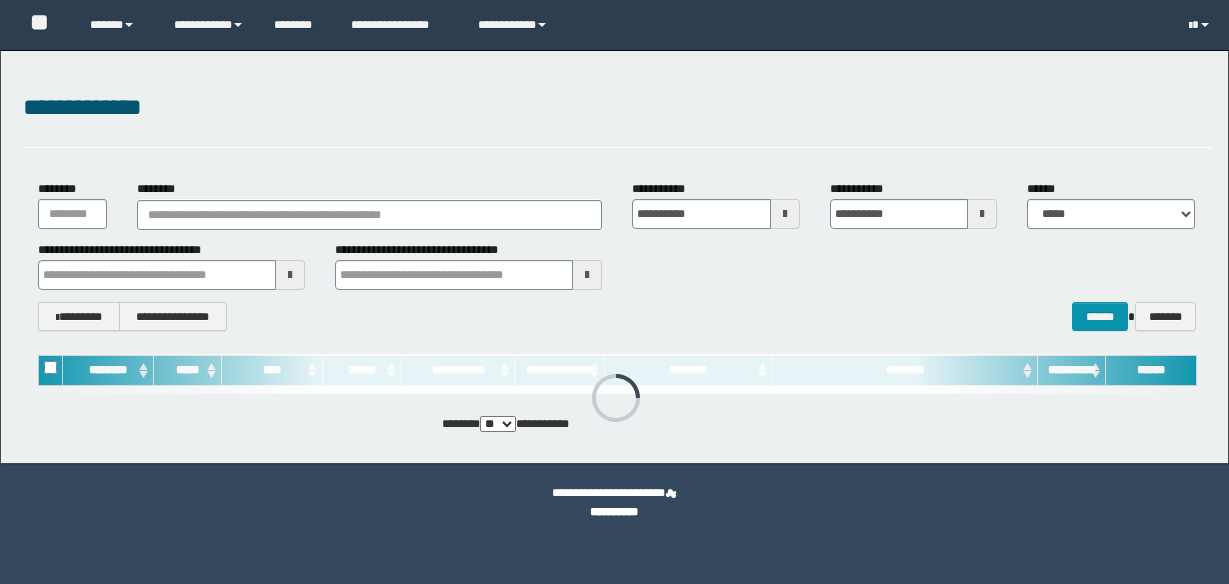 scroll, scrollTop: 0, scrollLeft: 0, axis: both 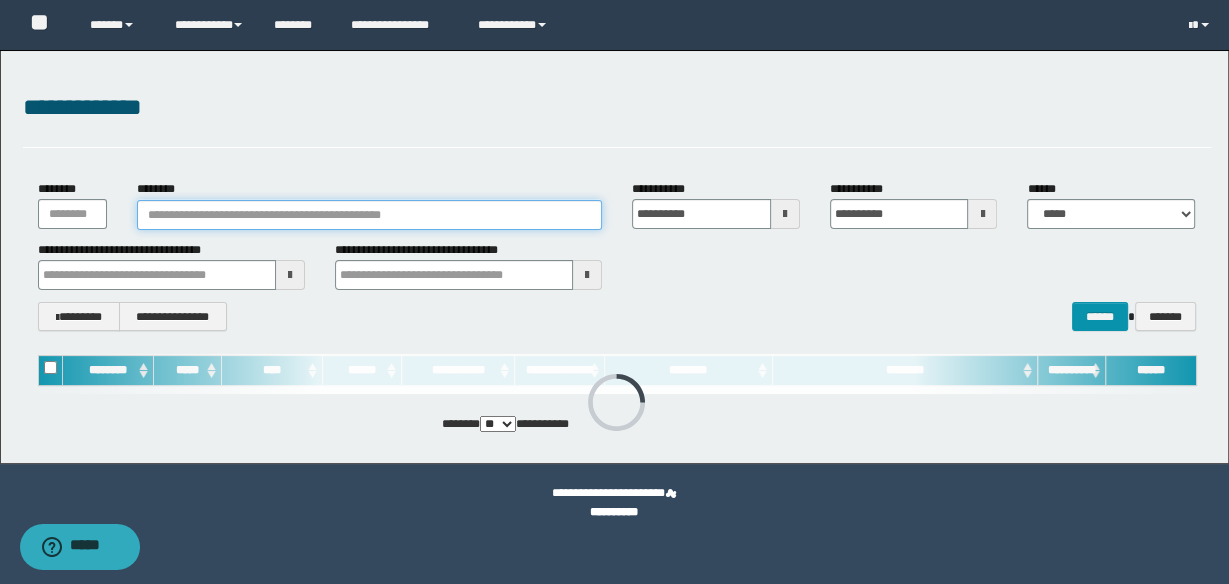 click on "********" at bounding box center [369, 215] 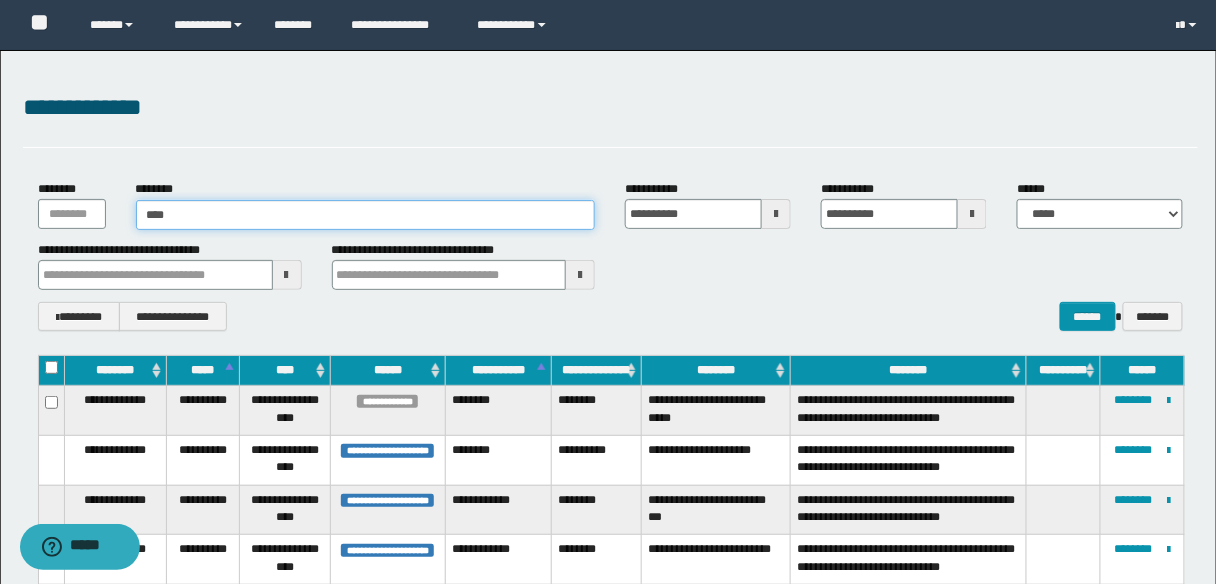 type on "*****" 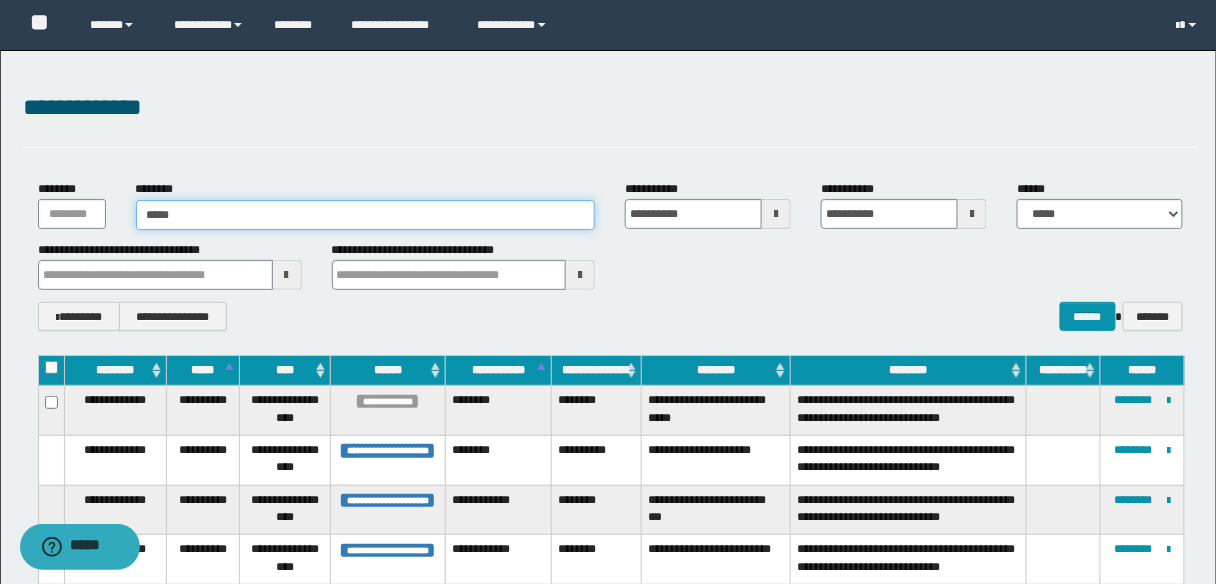type on "*****" 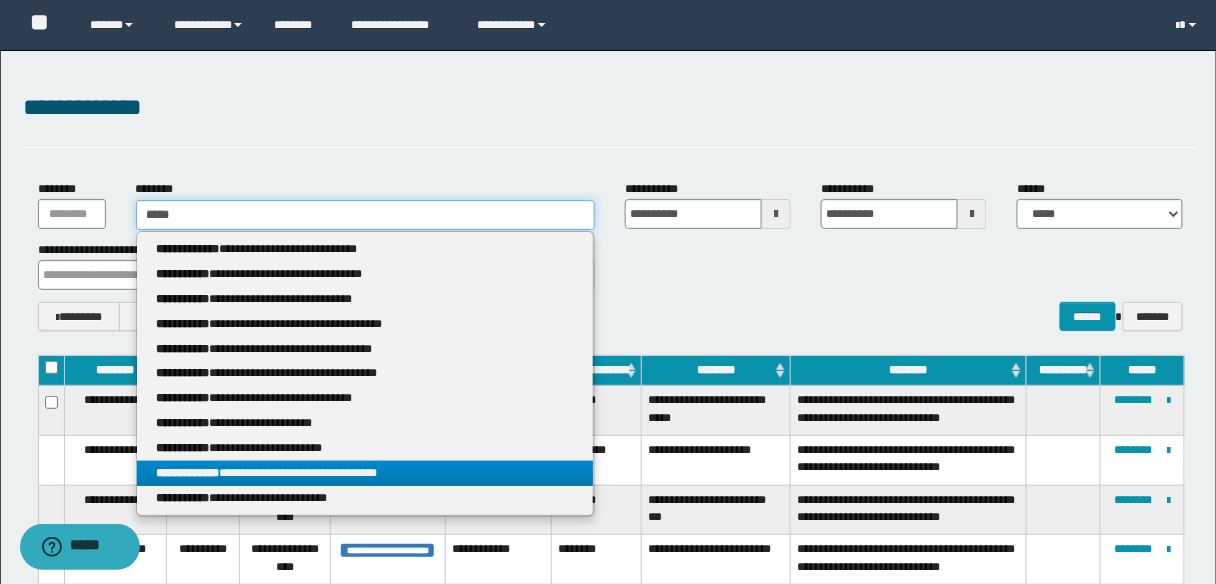 type on "*****" 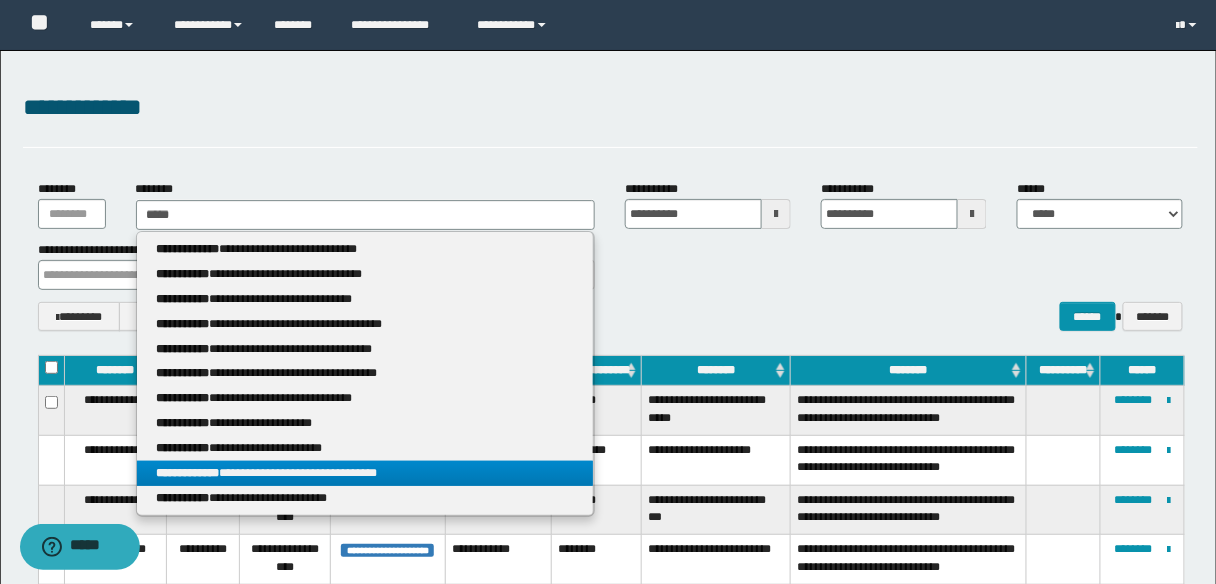 click on "**********" at bounding box center (365, 473) 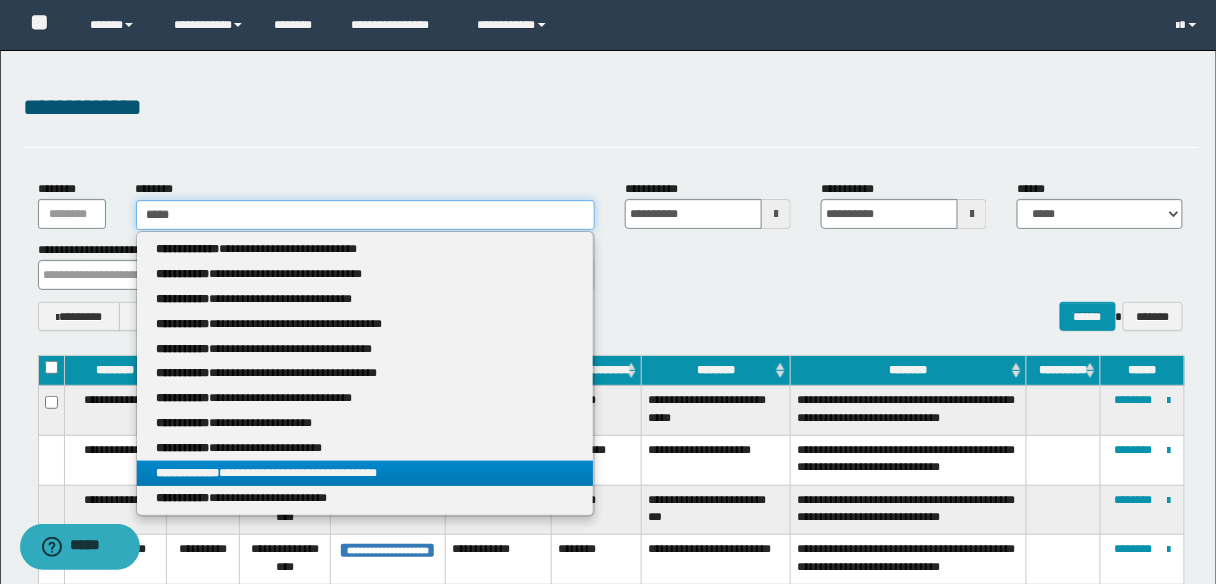 type 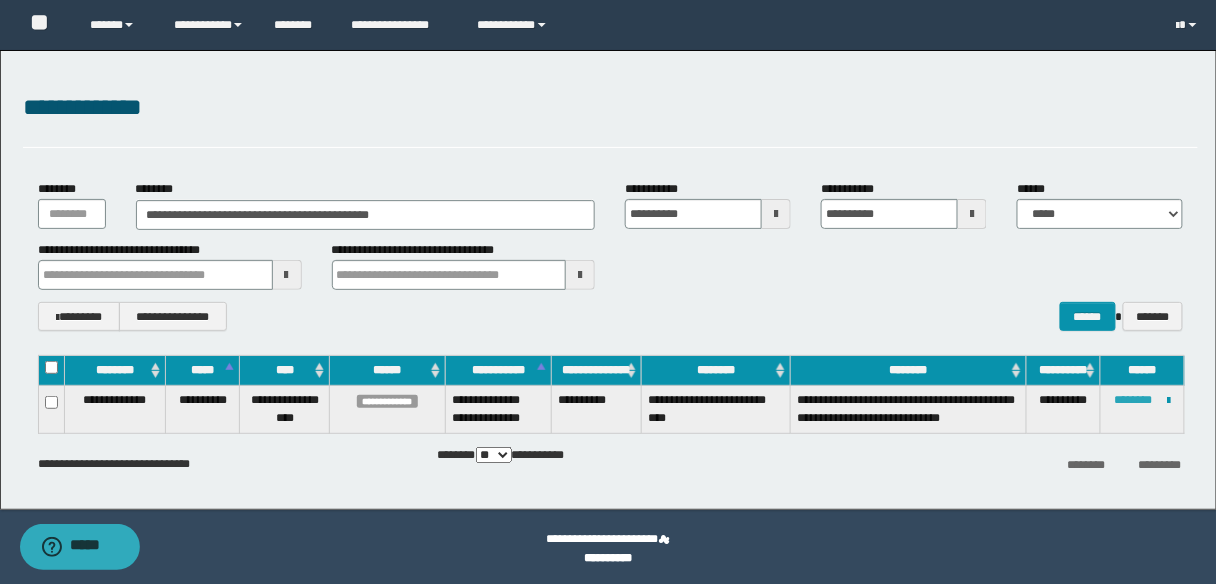 click on "********" at bounding box center (1133, 400) 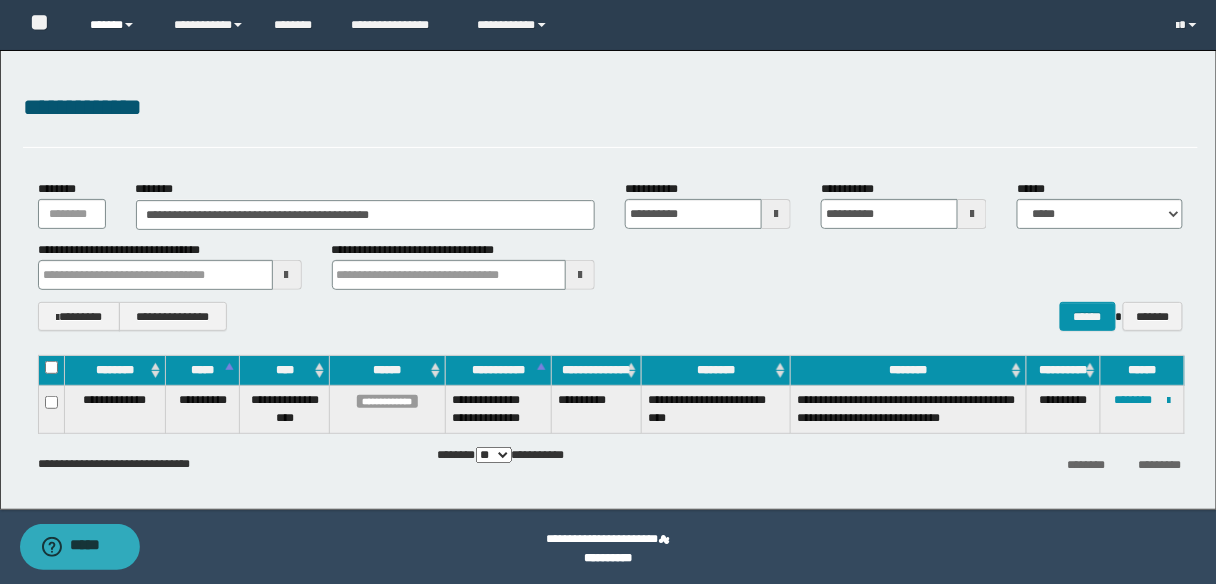 click on "******" at bounding box center (117, 25) 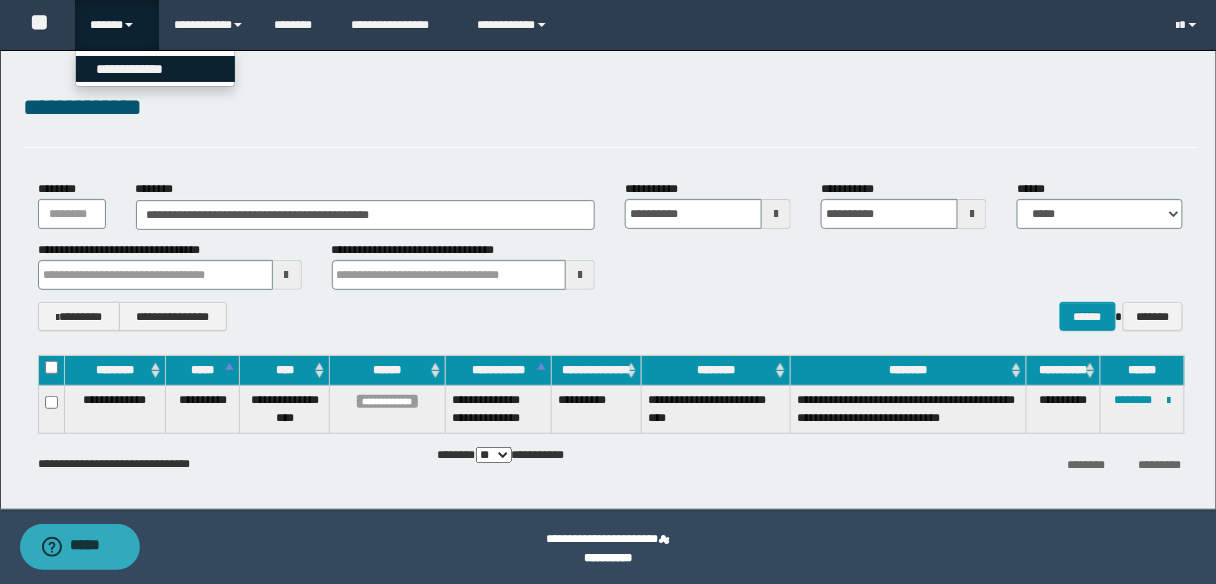 click on "**********" at bounding box center [155, 69] 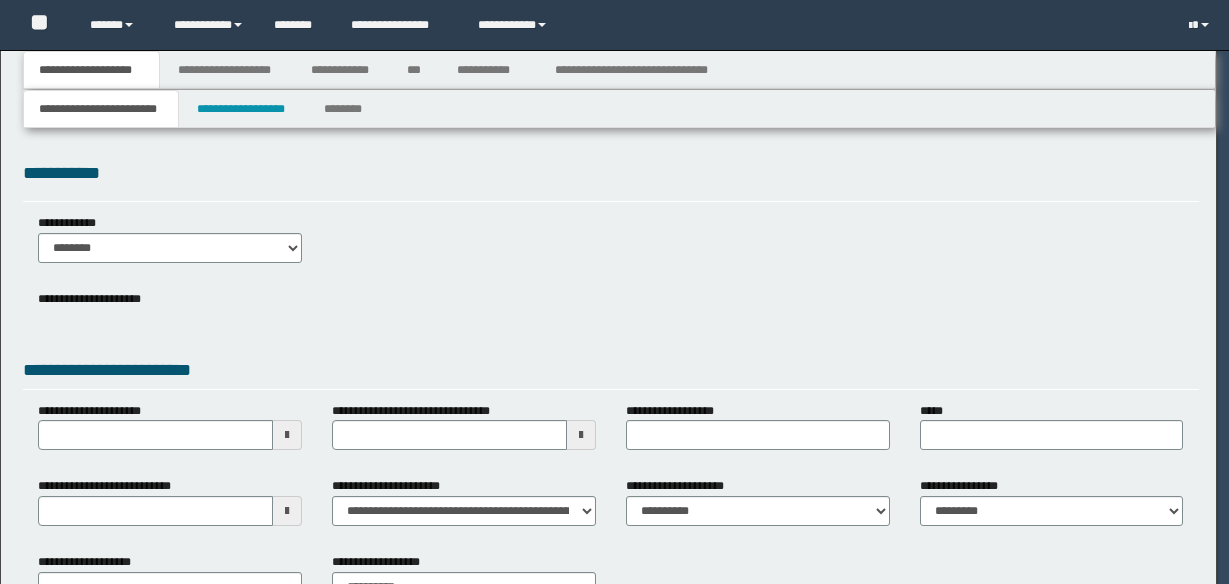 scroll, scrollTop: 0, scrollLeft: 0, axis: both 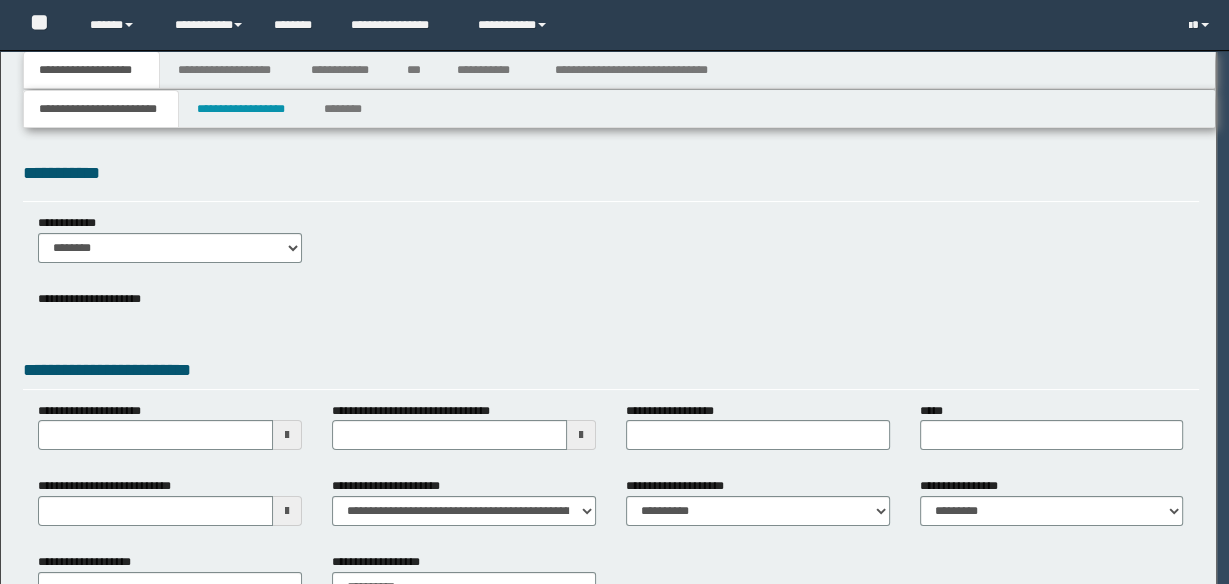 select on "*" 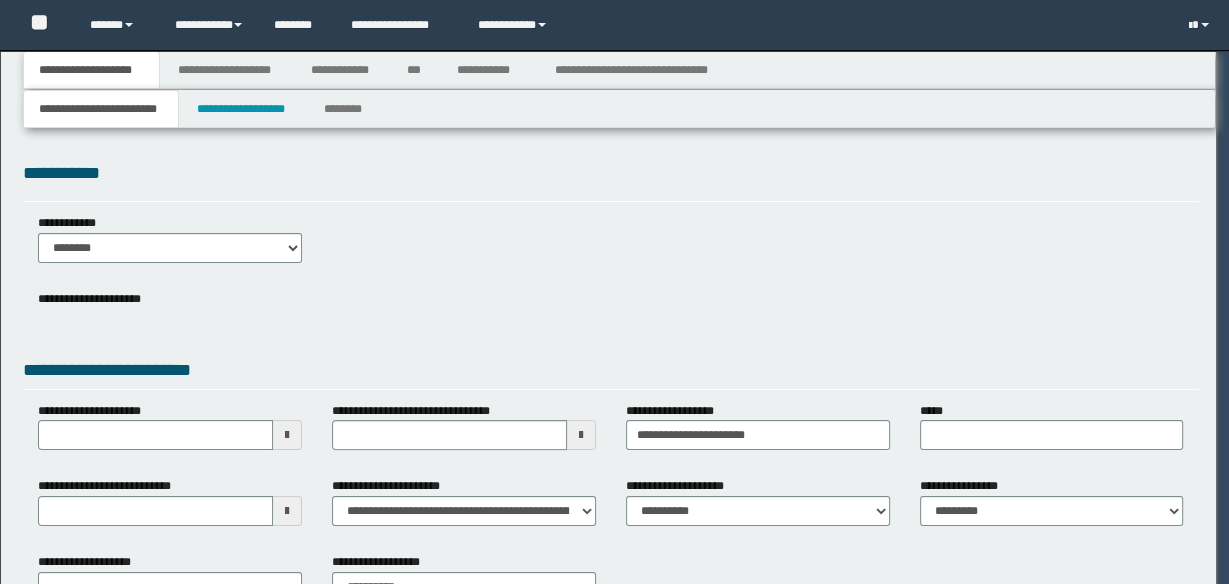 select on "*" 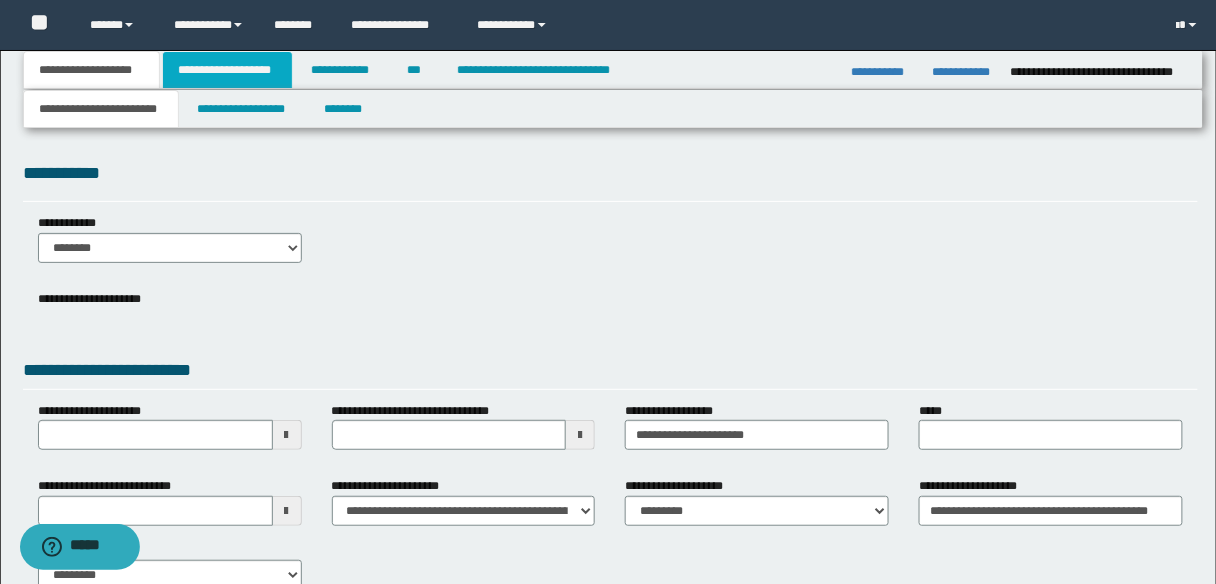 click on "**********" at bounding box center (227, 70) 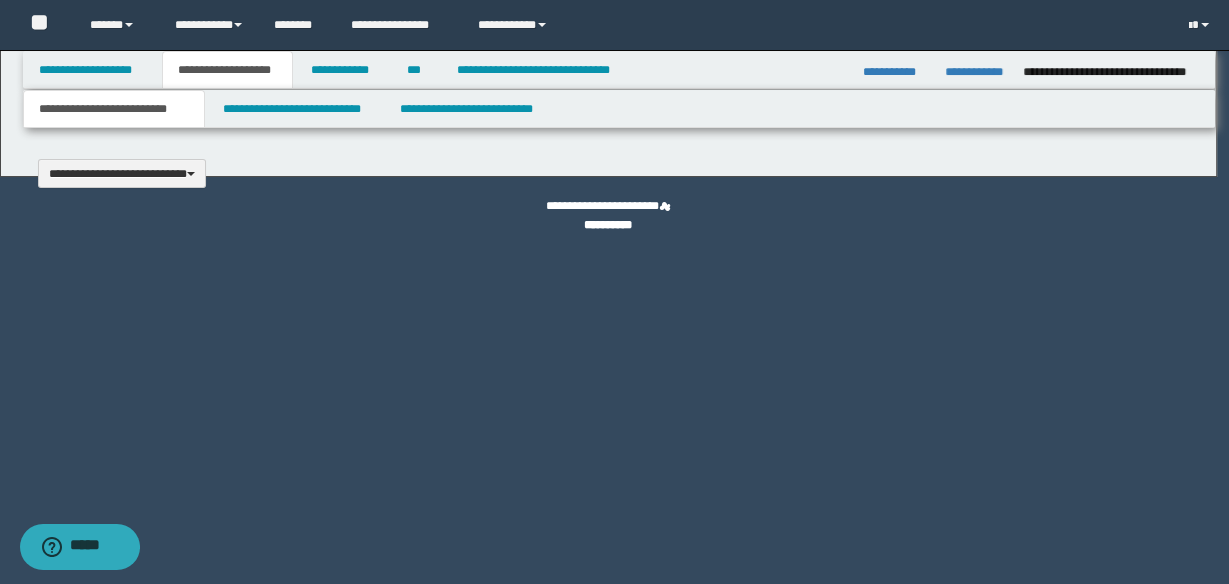 type 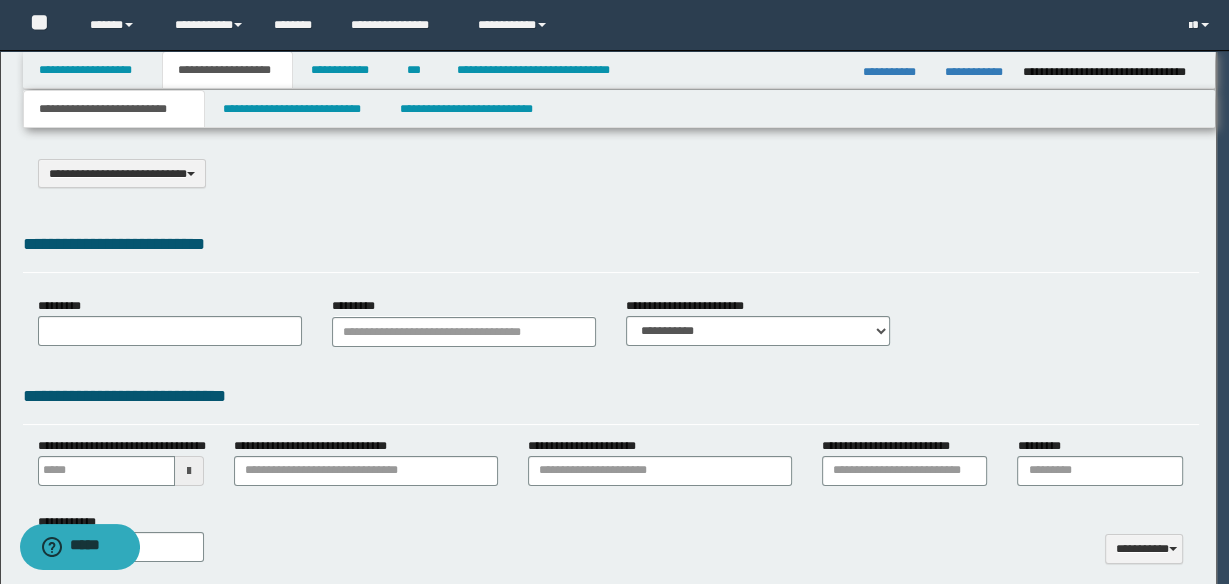 type on "**********" 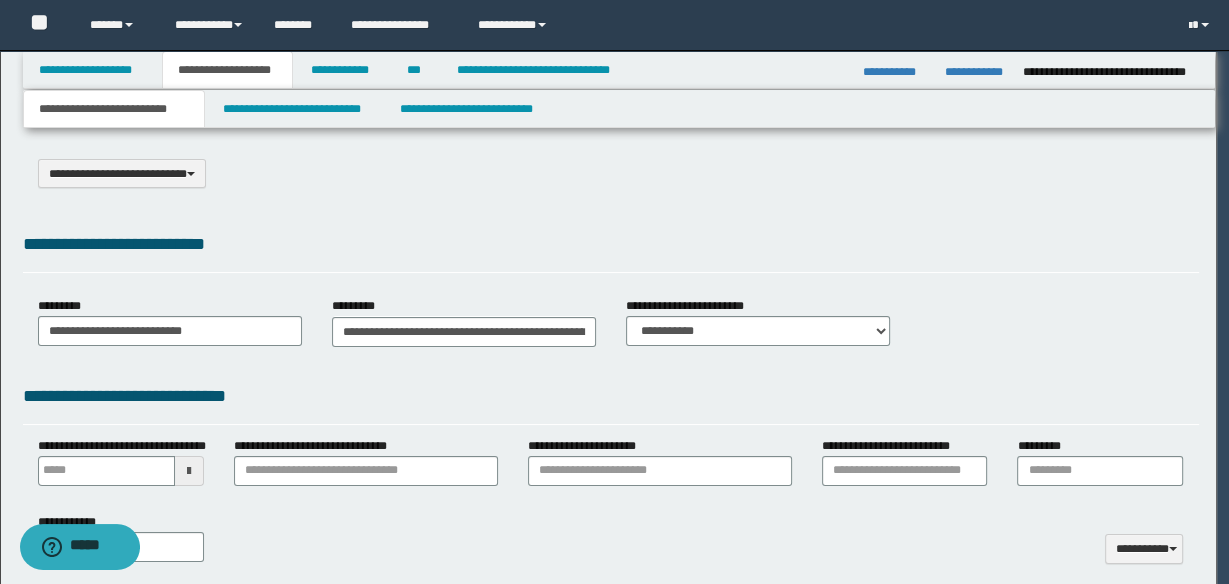 scroll, scrollTop: 0, scrollLeft: 0, axis: both 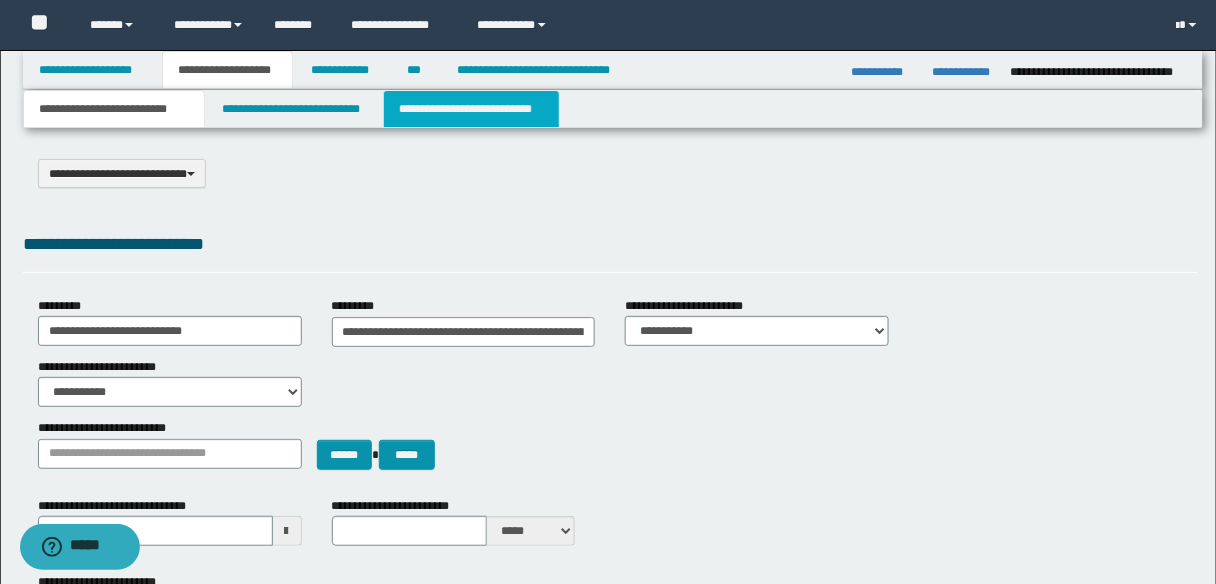 click on "**********" at bounding box center [471, 109] 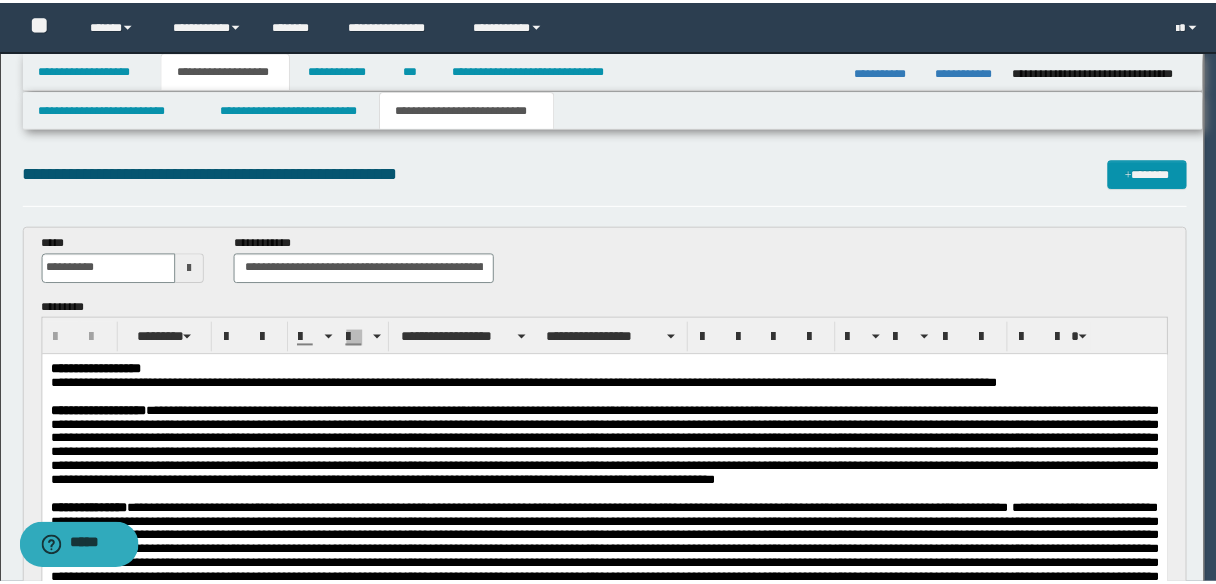 scroll, scrollTop: 0, scrollLeft: 0, axis: both 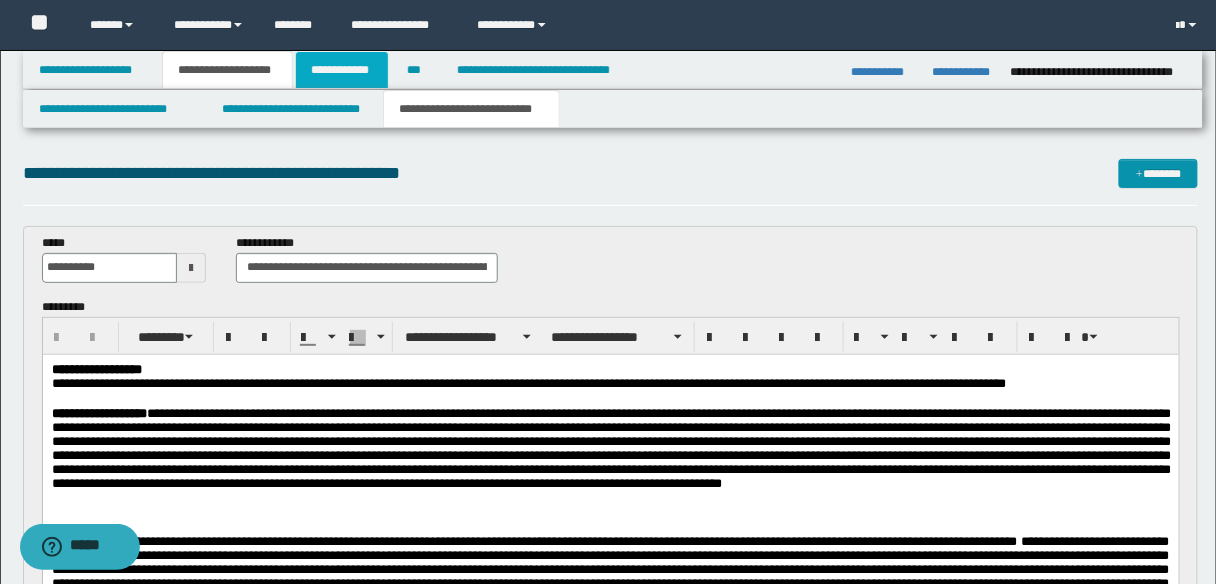 click on "**********" at bounding box center [342, 70] 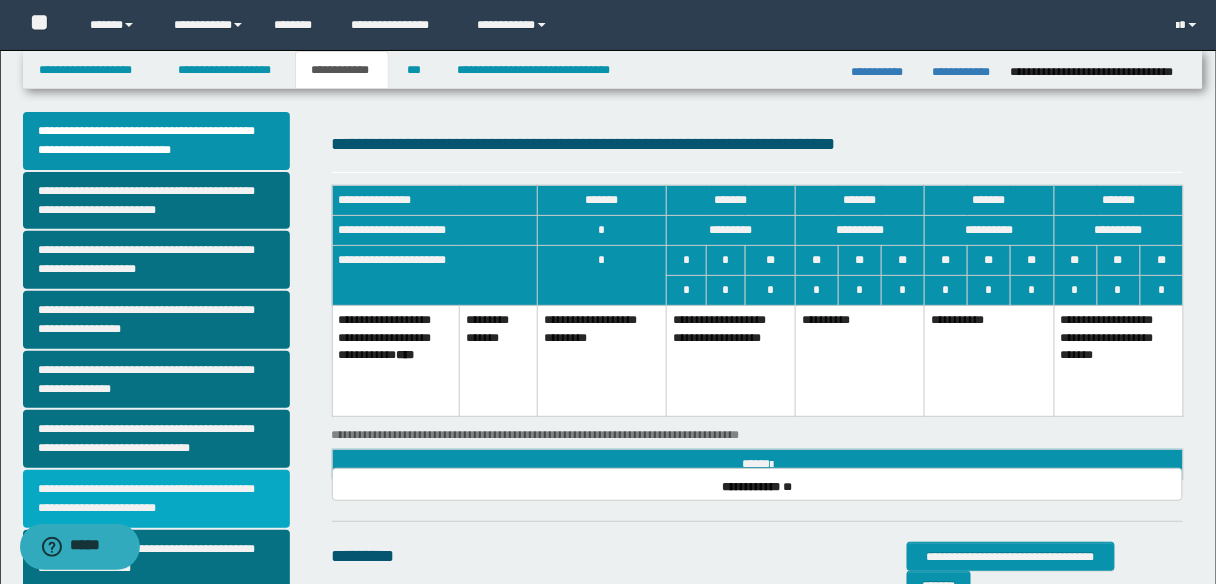 scroll, scrollTop: 4, scrollLeft: 0, axis: vertical 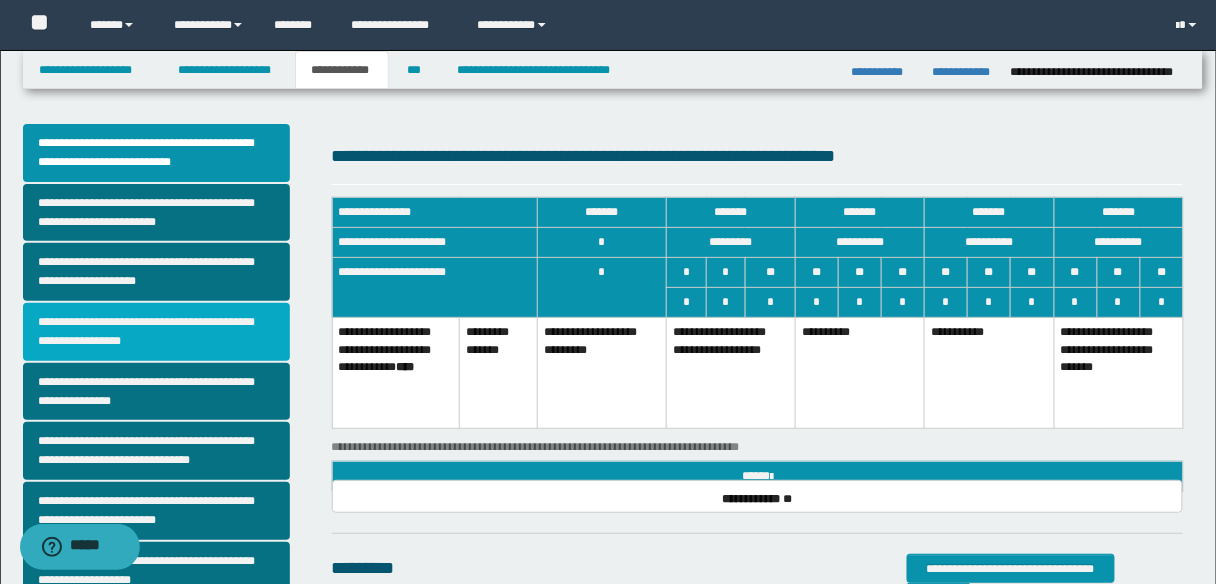 click on "**********" at bounding box center (156, 332) 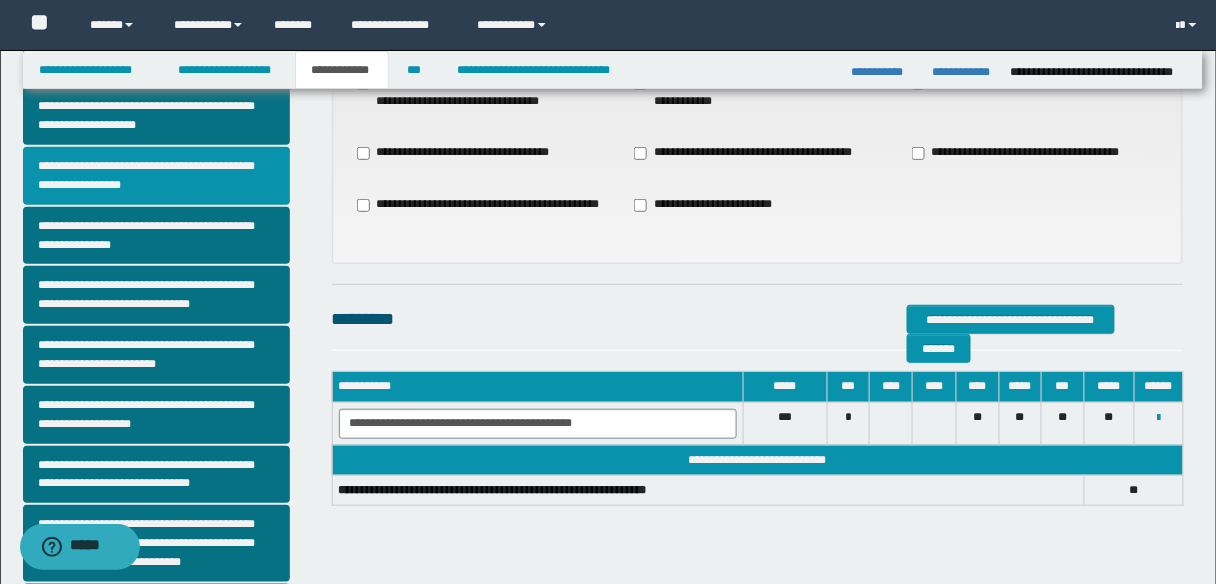 scroll, scrollTop: 80, scrollLeft: 0, axis: vertical 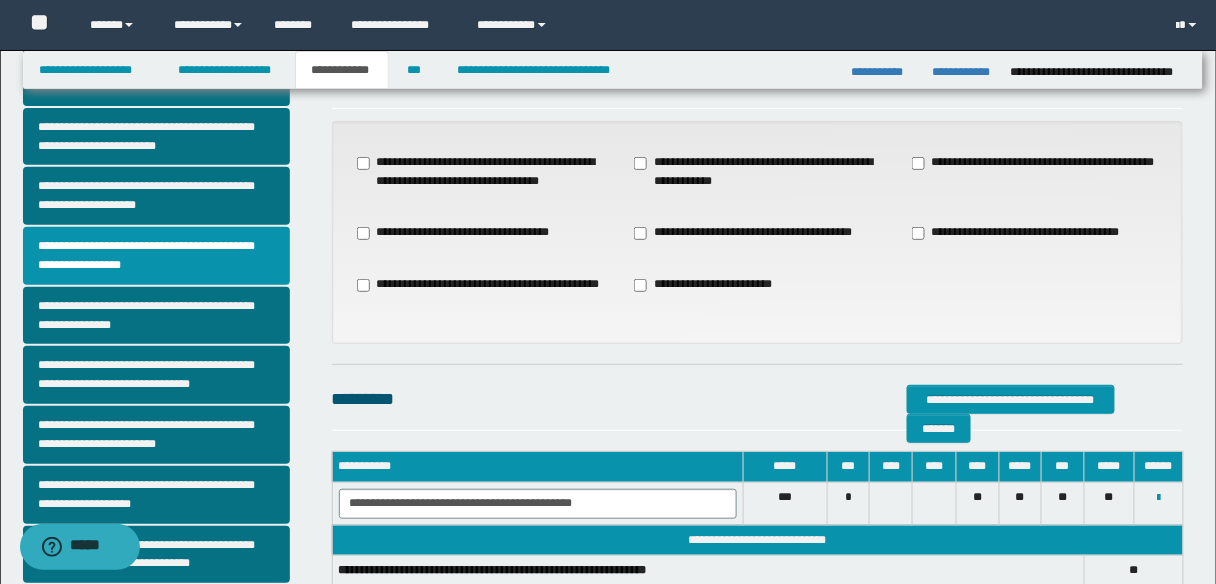 click on "**********" at bounding box center (1036, 172) 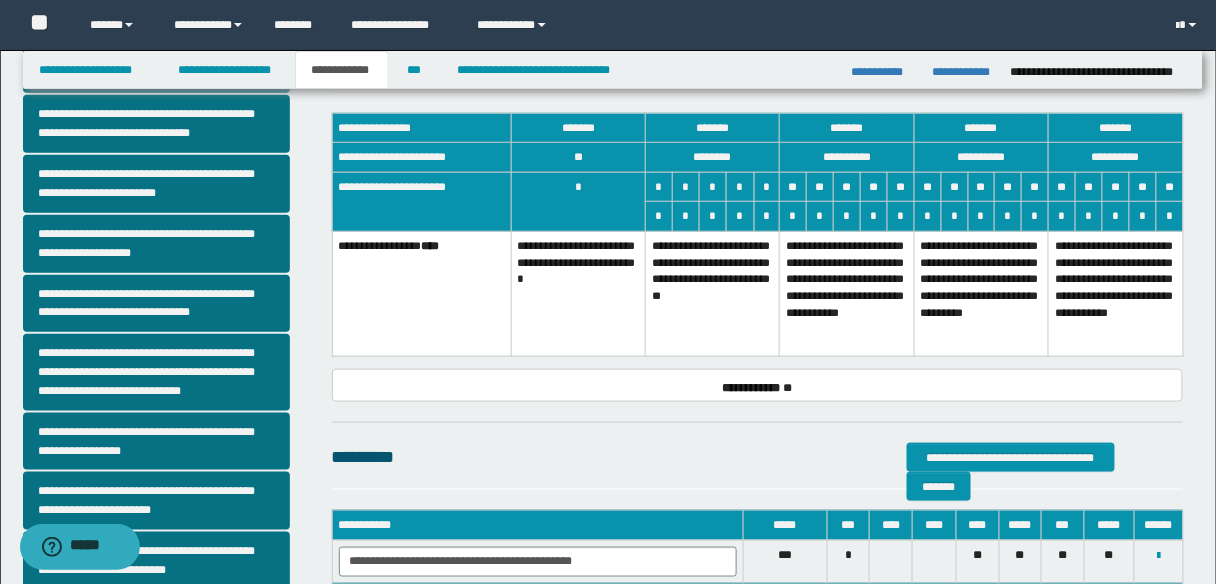 scroll, scrollTop: 324, scrollLeft: 0, axis: vertical 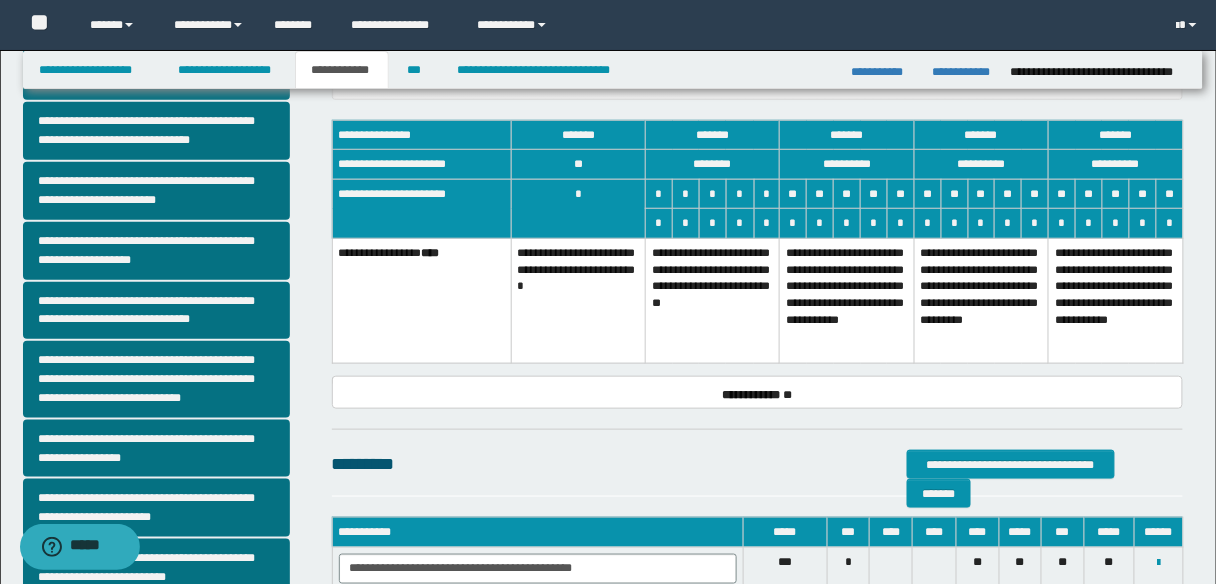 click on "**********" at bounding box center [578, 301] 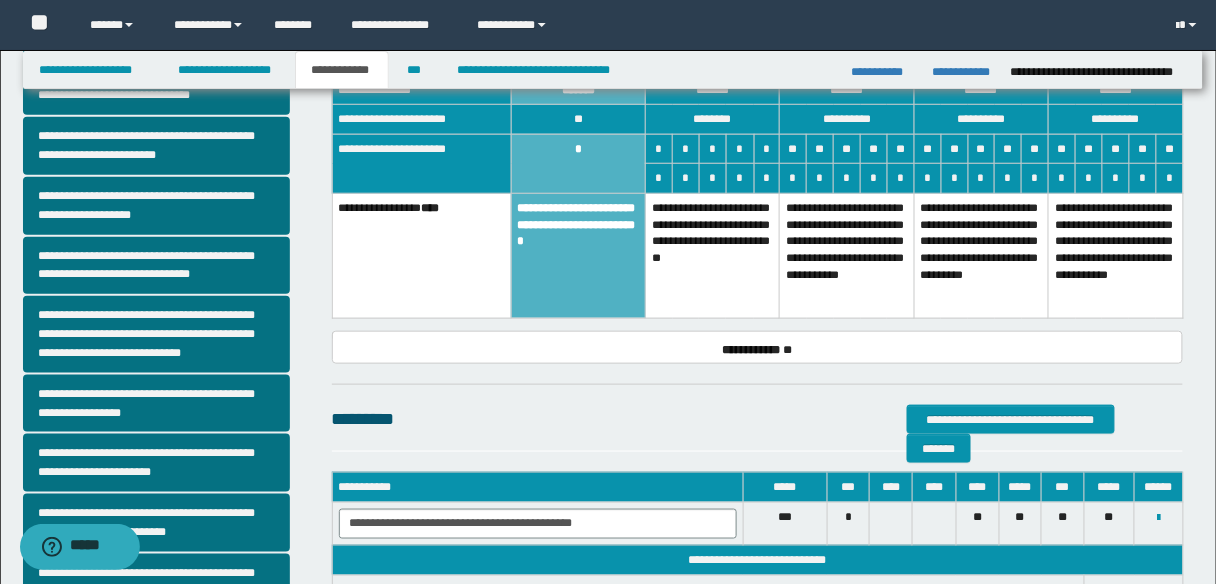 scroll, scrollTop: 404, scrollLeft: 0, axis: vertical 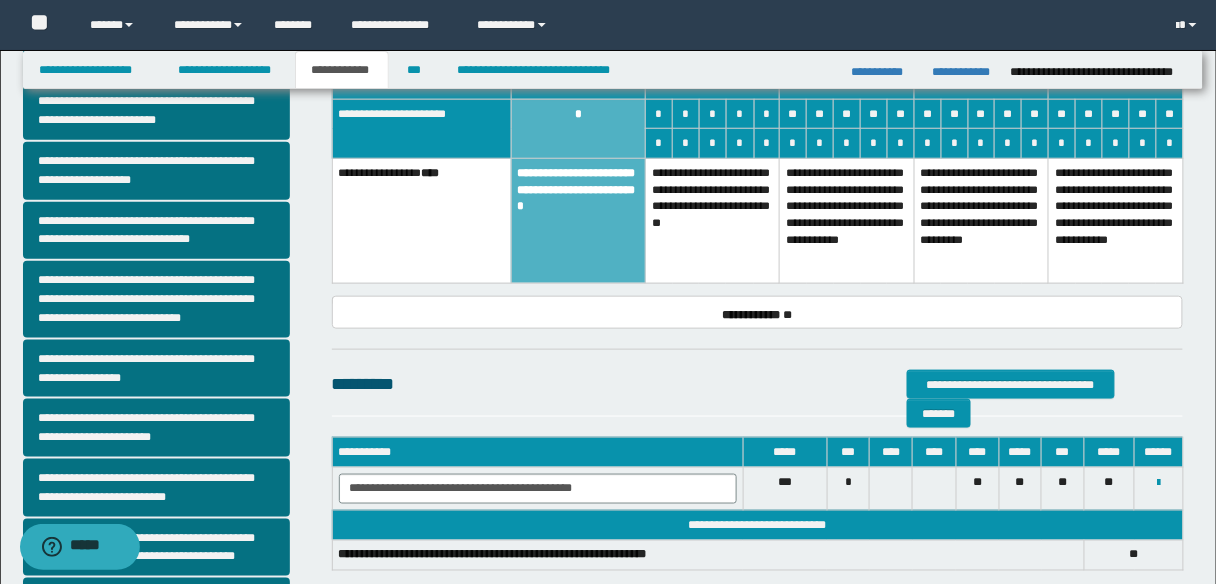 click on "**********" at bounding box center [713, 221] 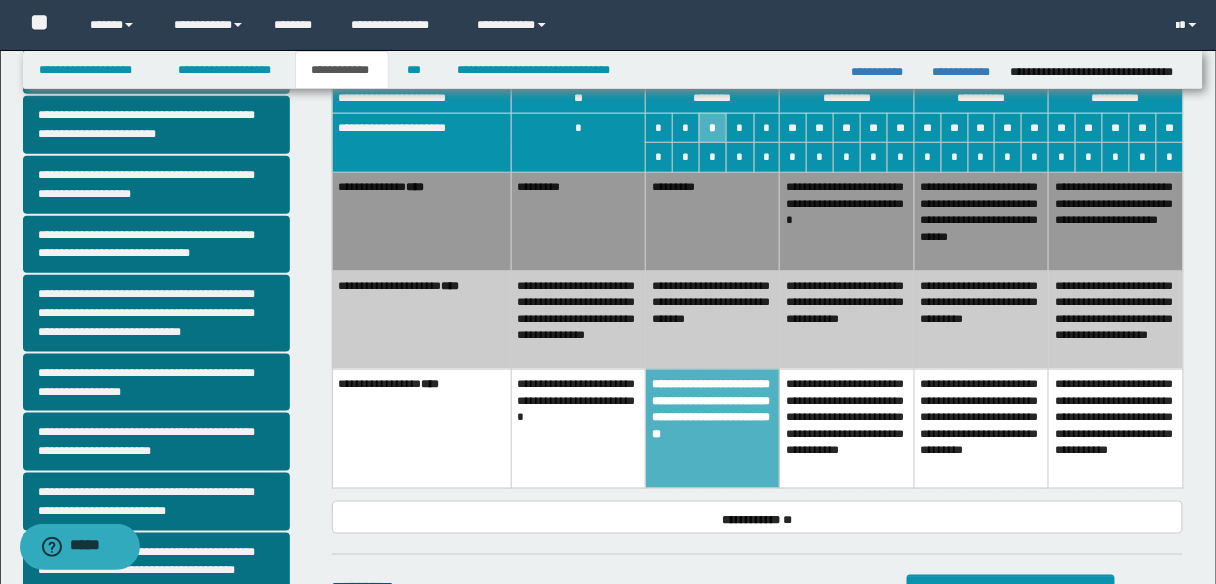 scroll, scrollTop: 404, scrollLeft: 0, axis: vertical 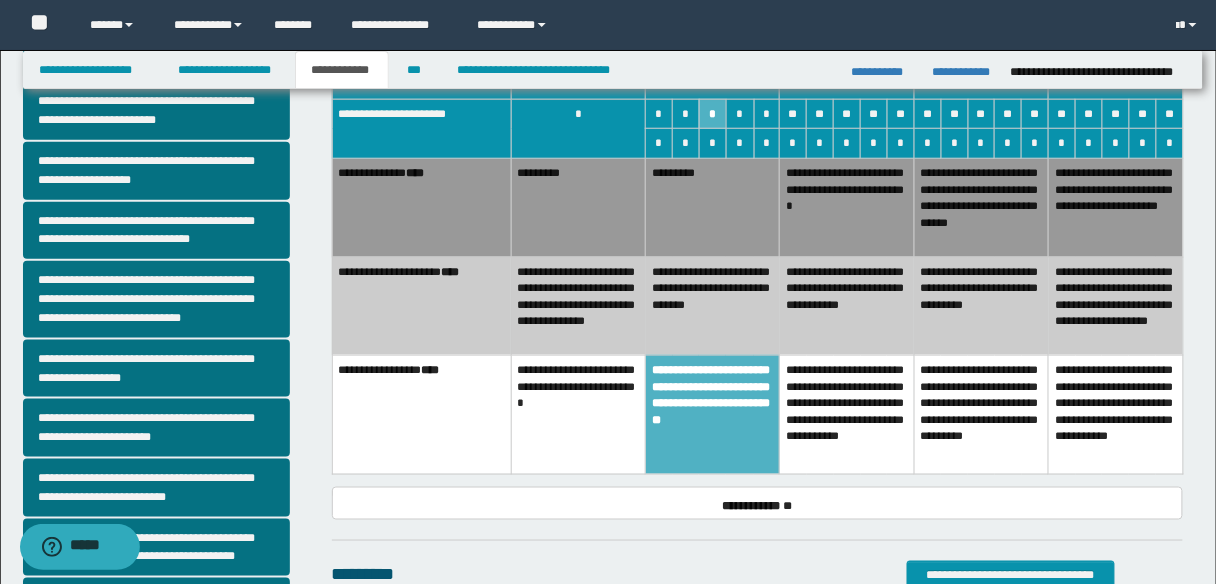 click on "**********" at bounding box center (713, 414) 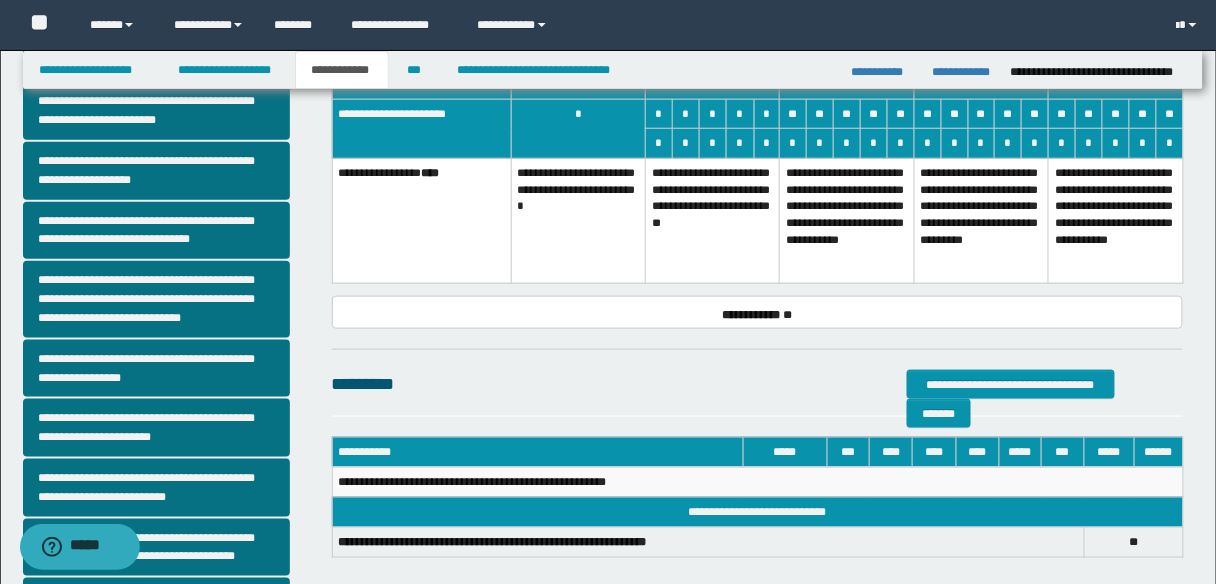 click on "**********" at bounding box center [578, 221] 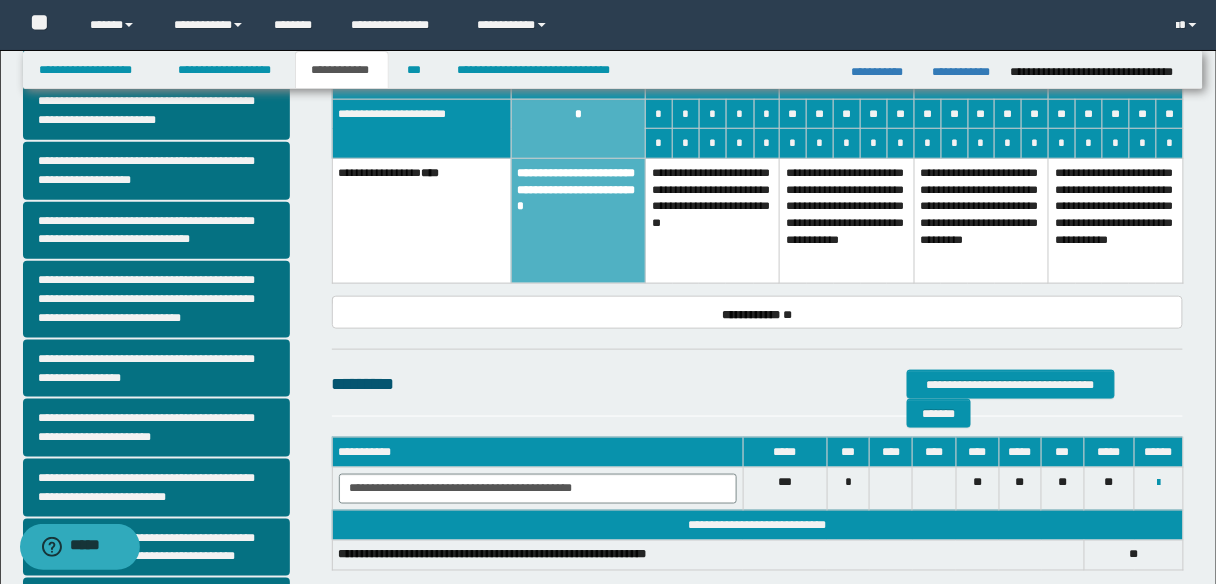click on "**********" at bounding box center [713, 221] 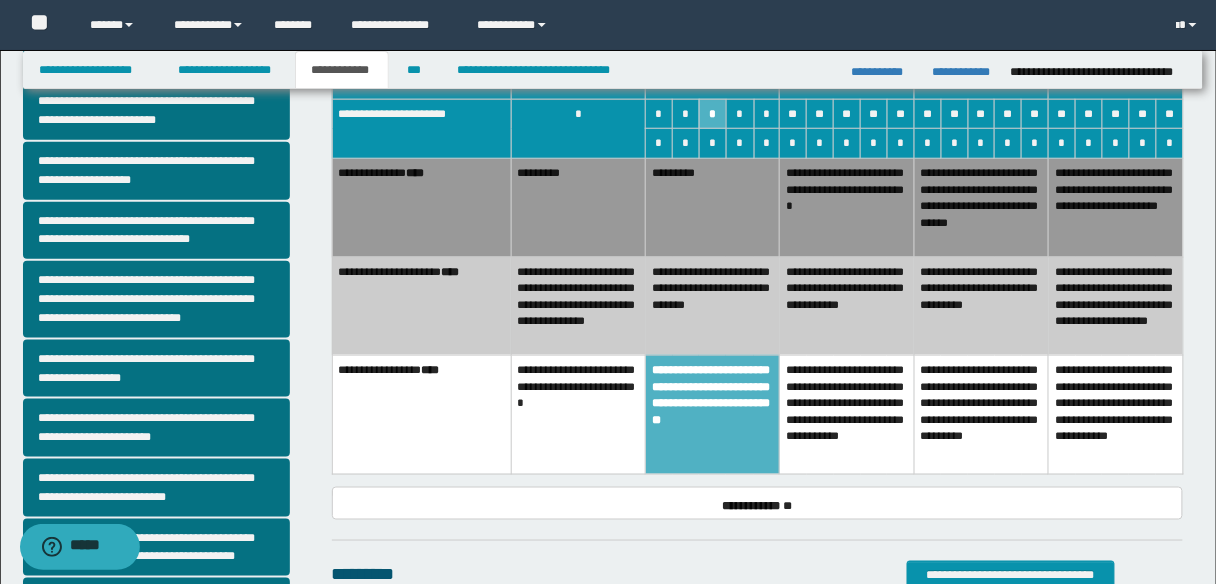click on "**********" at bounding box center (578, 414) 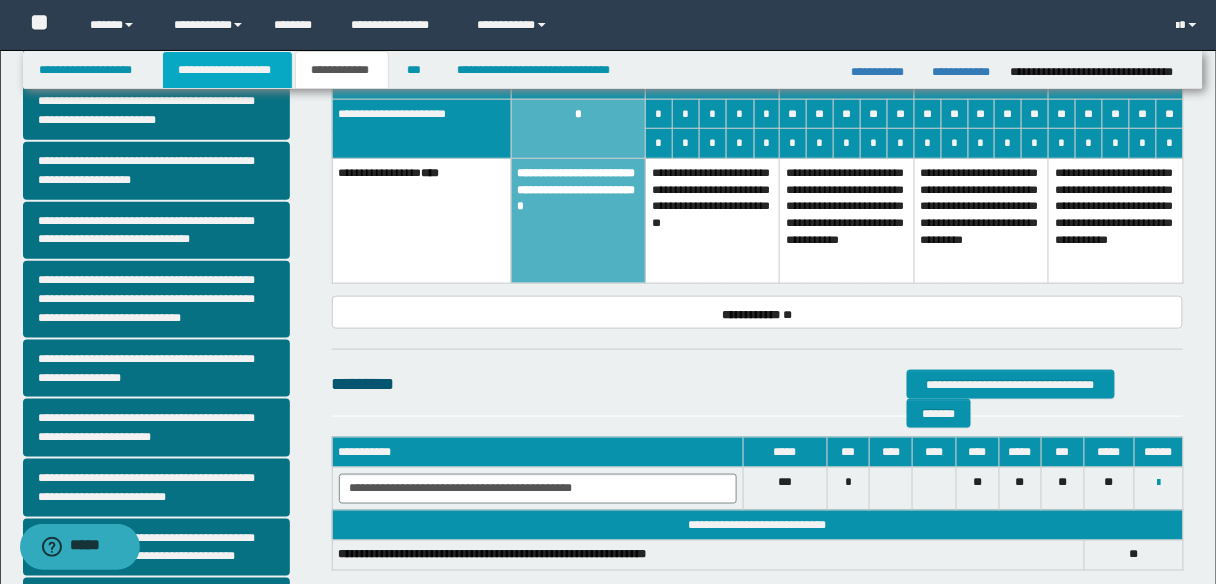 click on "**********" at bounding box center (227, 70) 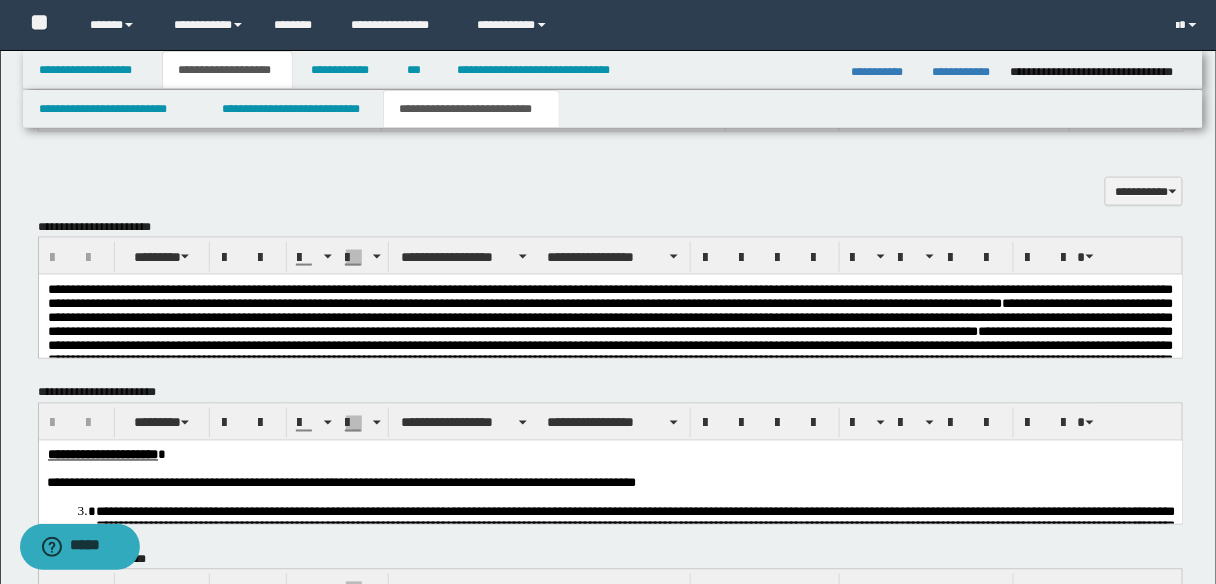 scroll, scrollTop: 408, scrollLeft: 0, axis: vertical 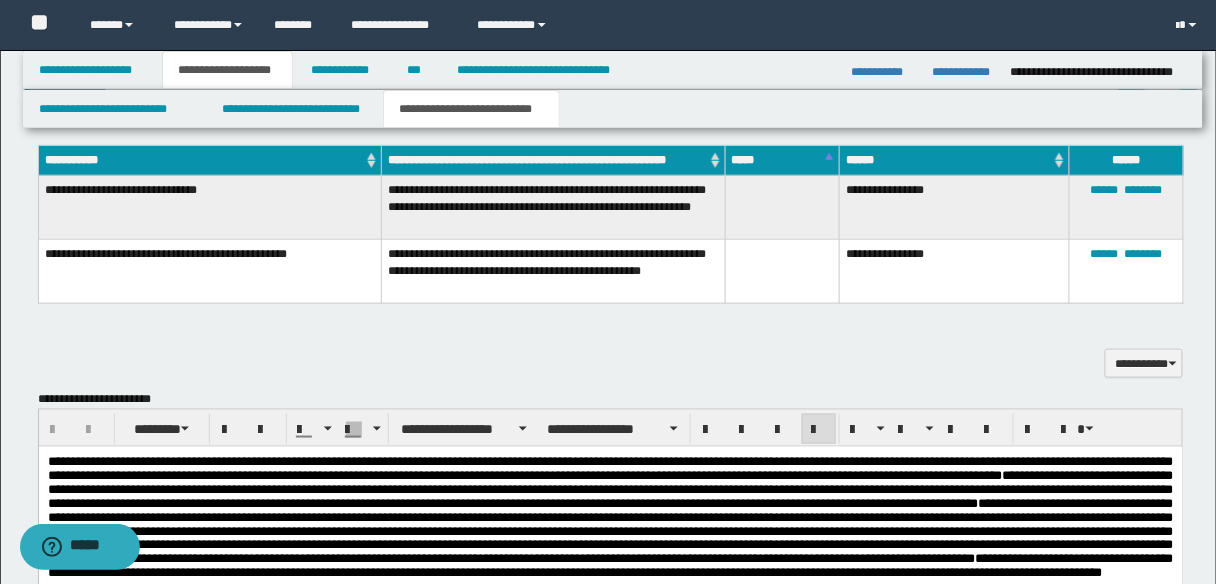 click on "**********" at bounding box center [610, 468] 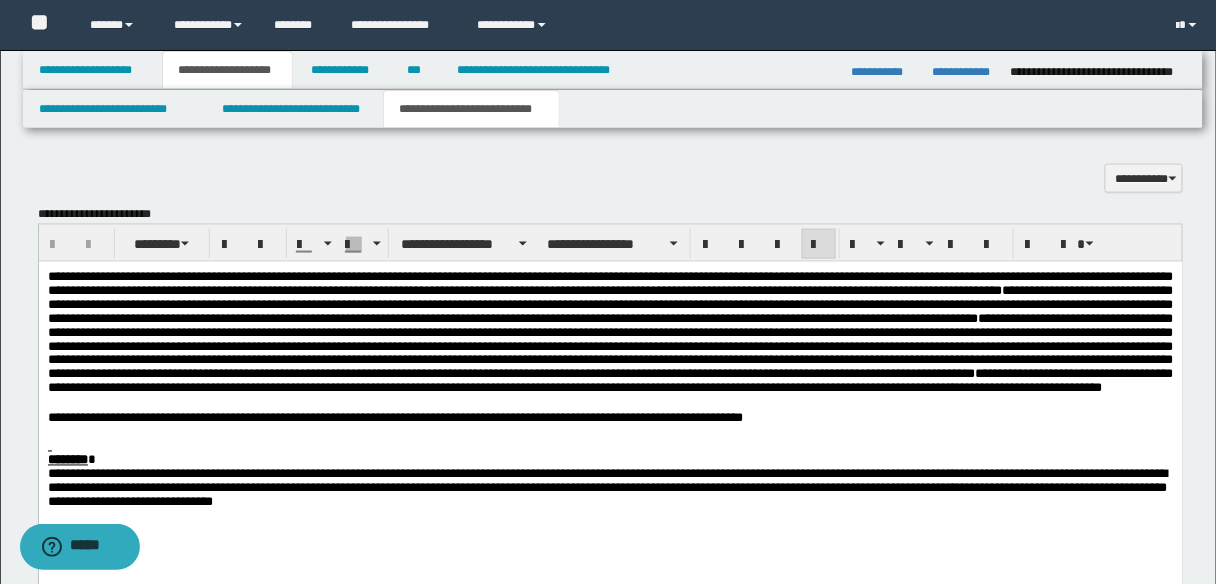 scroll, scrollTop: 808, scrollLeft: 0, axis: vertical 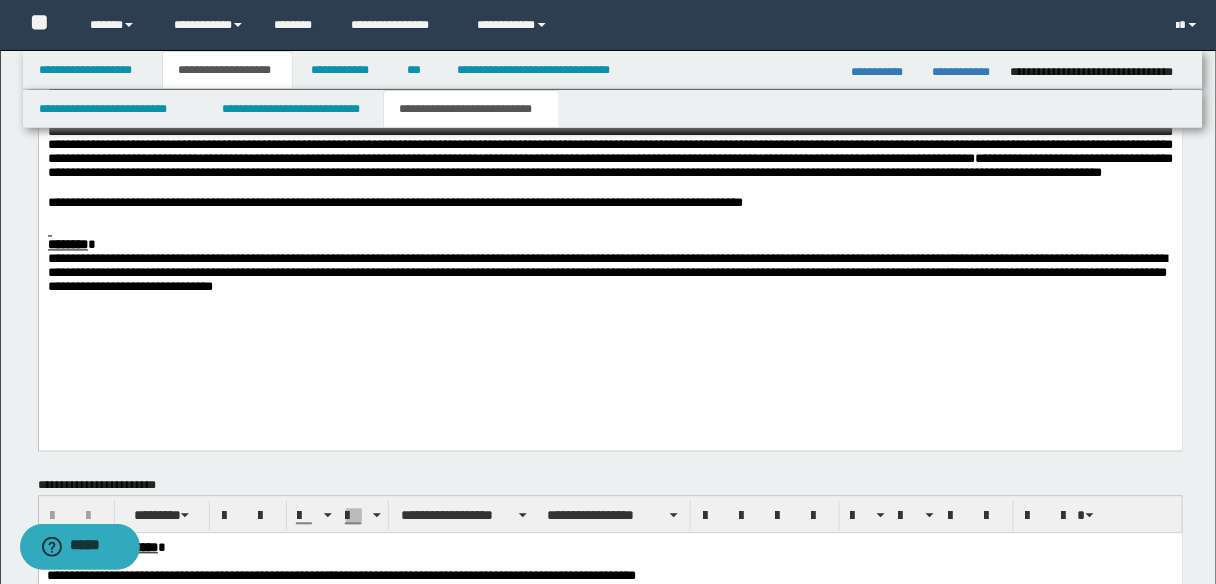 click on "**********" at bounding box center [610, 204] 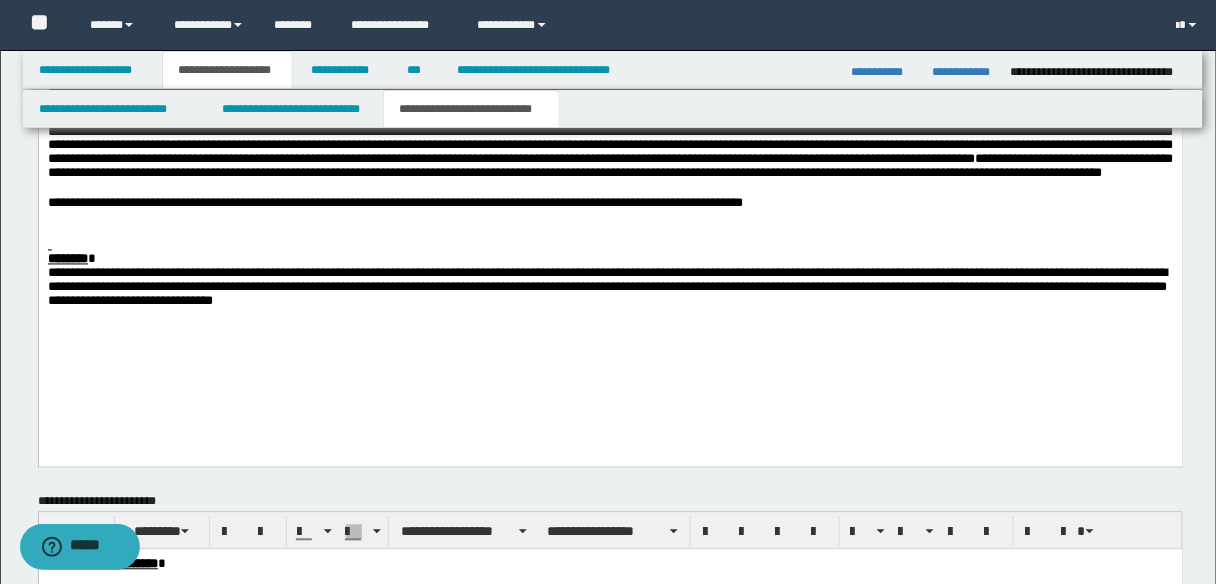 paste 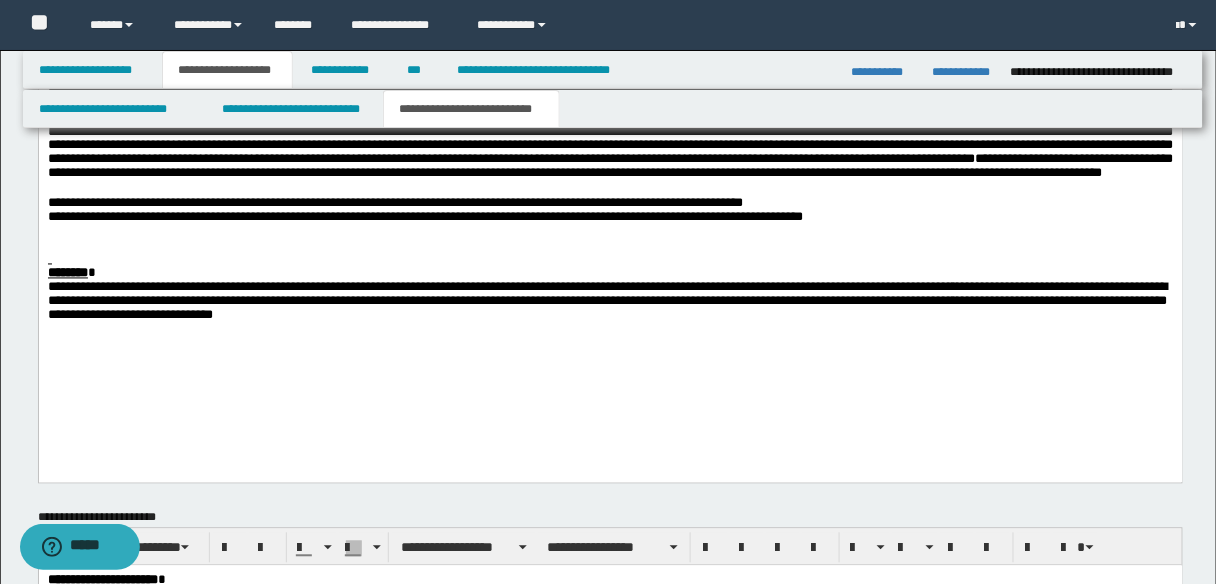 click on "**********" at bounding box center [424, 217] 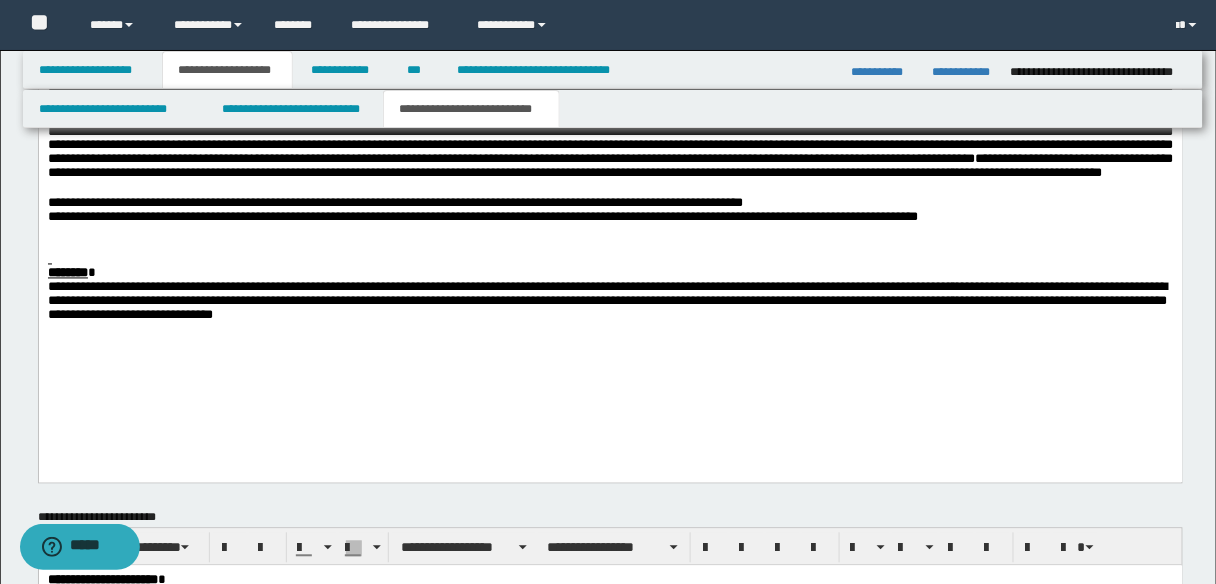 click on "**********" at bounding box center [482, 217] 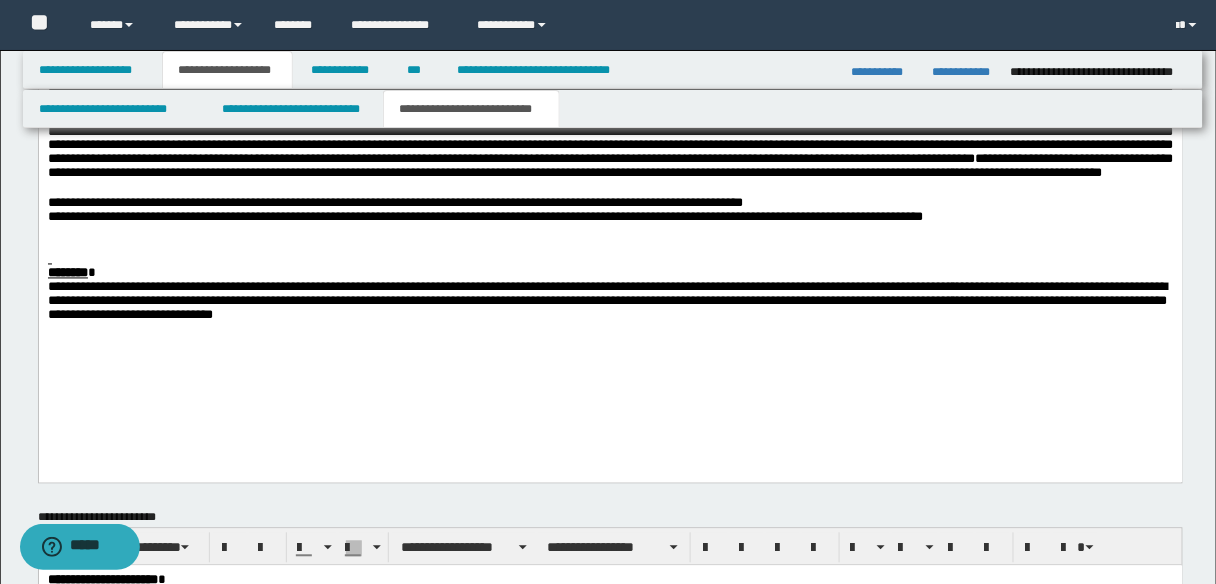 click on "**********" at bounding box center (610, 218) 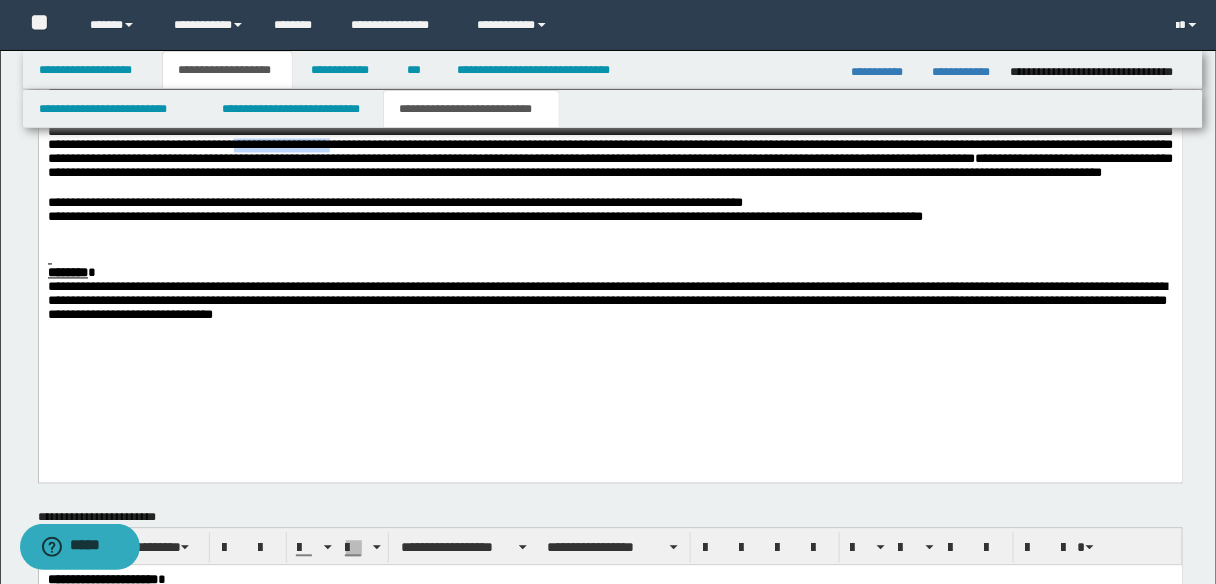 drag, startPoint x: 948, startPoint y: 160, endPoint x: 928, endPoint y: 161, distance: 20.024984 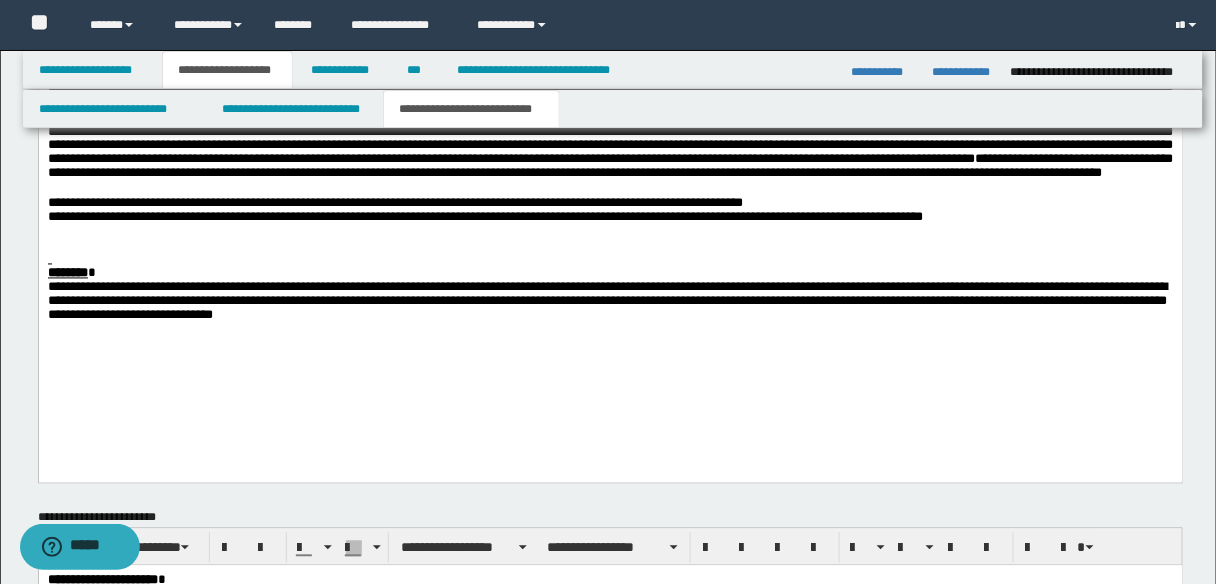 drag, startPoint x: 261, startPoint y: 140, endPoint x: 754, endPoint y: 301, distance: 518.62317 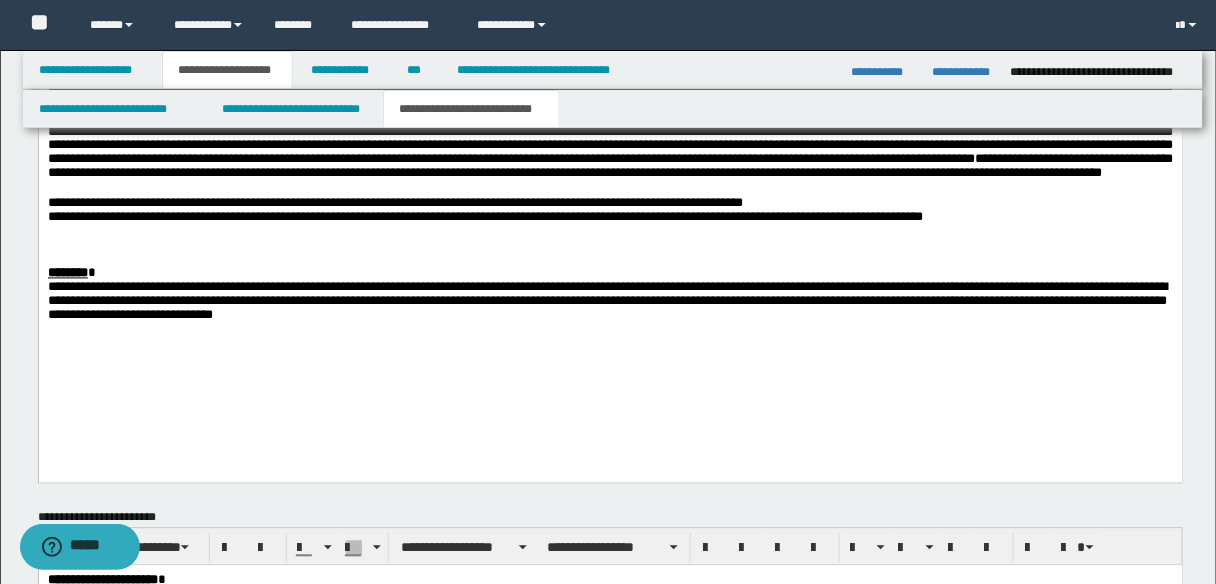 drag, startPoint x: 688, startPoint y: 253, endPoint x: 637, endPoint y: 280, distance: 57.706154 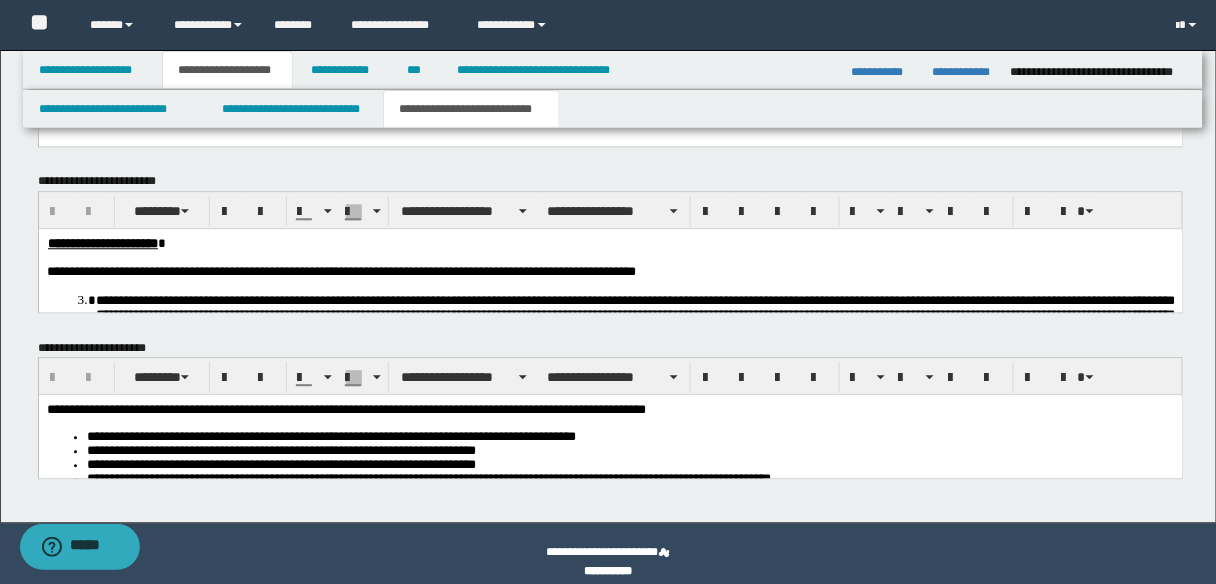 scroll, scrollTop: 1162, scrollLeft: 0, axis: vertical 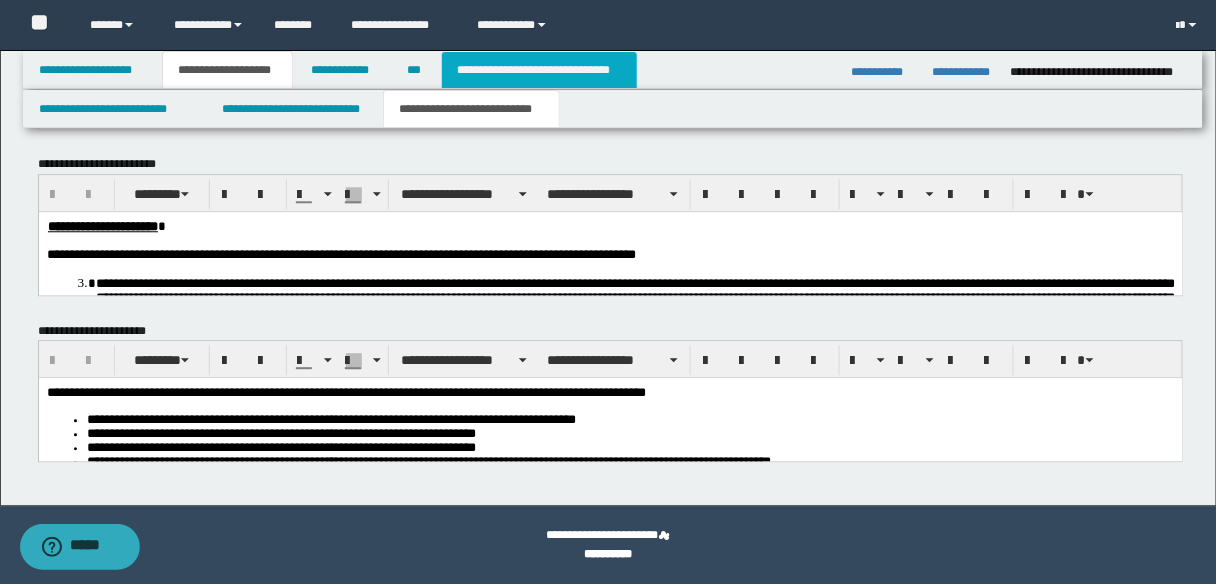 click on "**********" at bounding box center [539, 70] 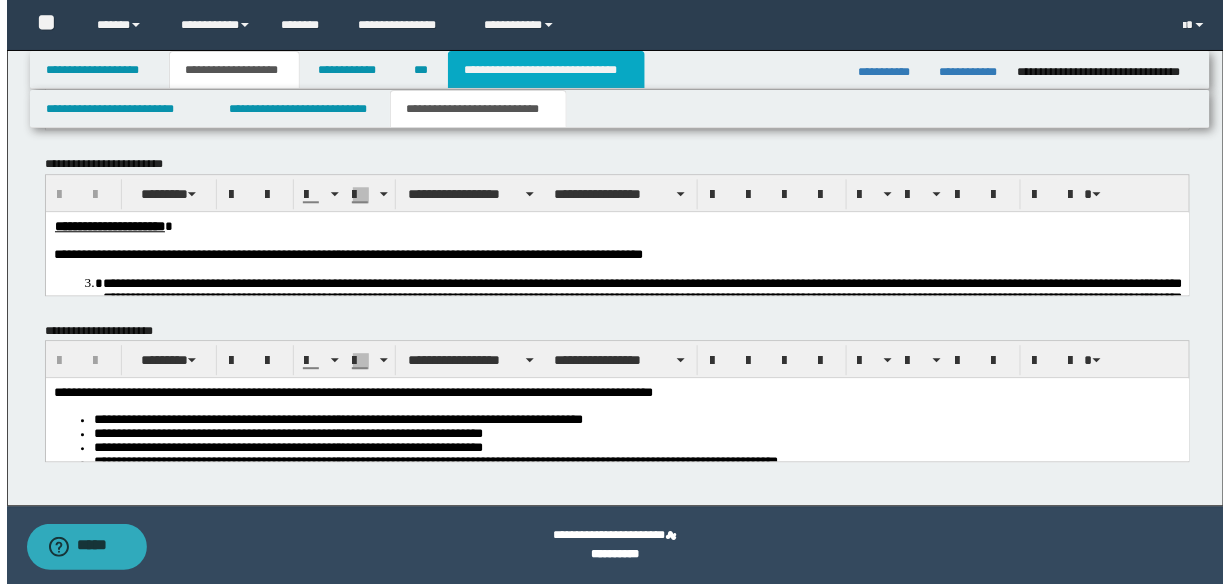 scroll, scrollTop: 0, scrollLeft: 0, axis: both 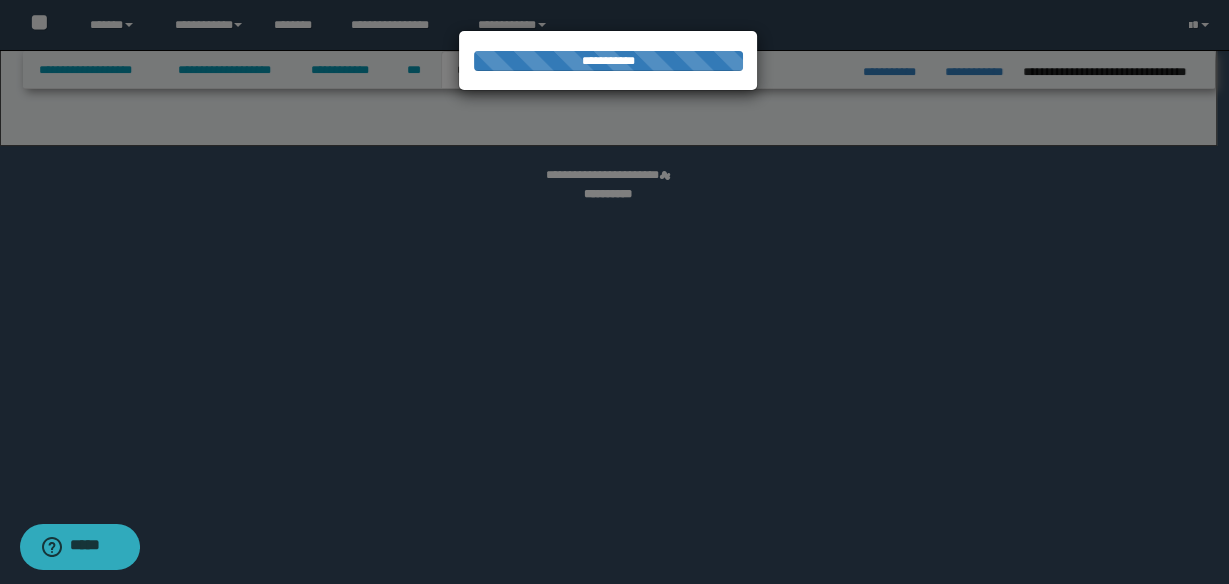 select on "*" 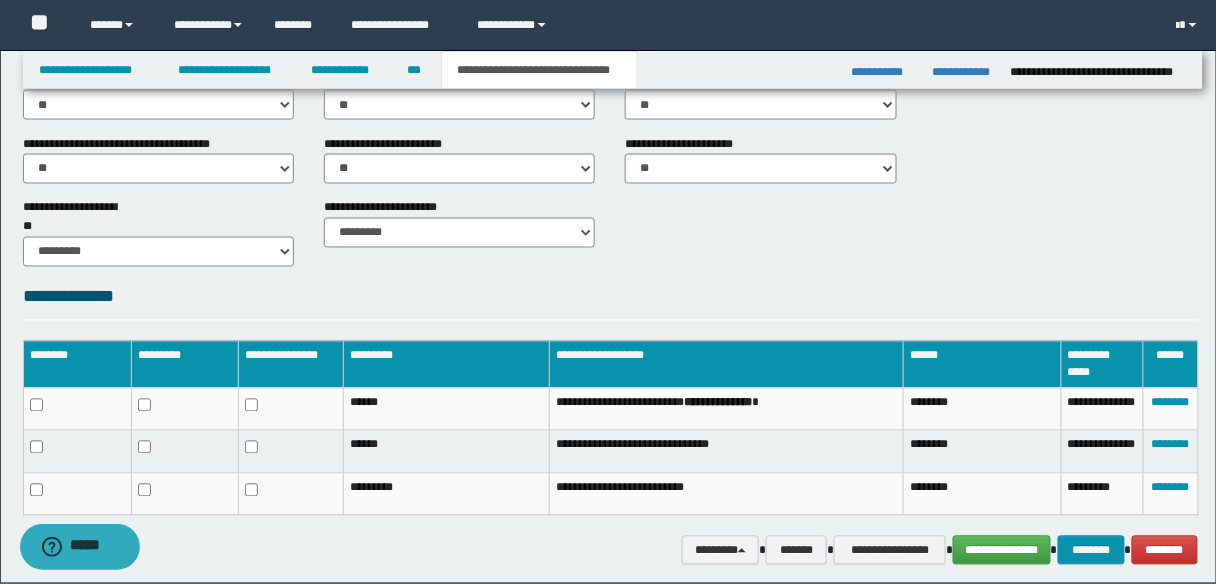 scroll, scrollTop: 877, scrollLeft: 0, axis: vertical 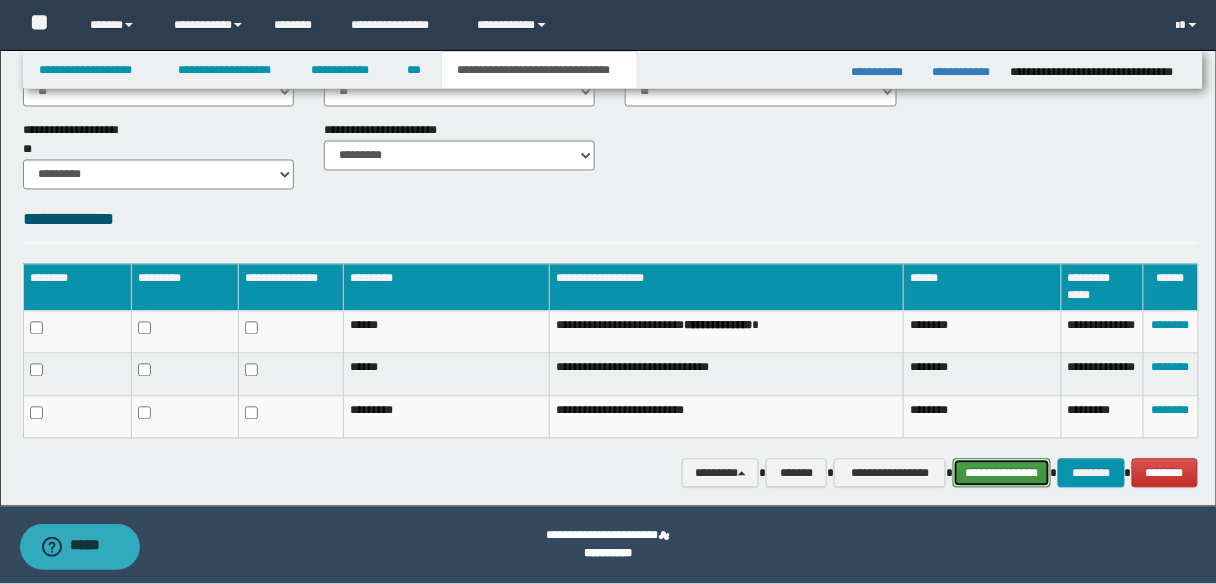 click on "**********" at bounding box center (1001, 473) 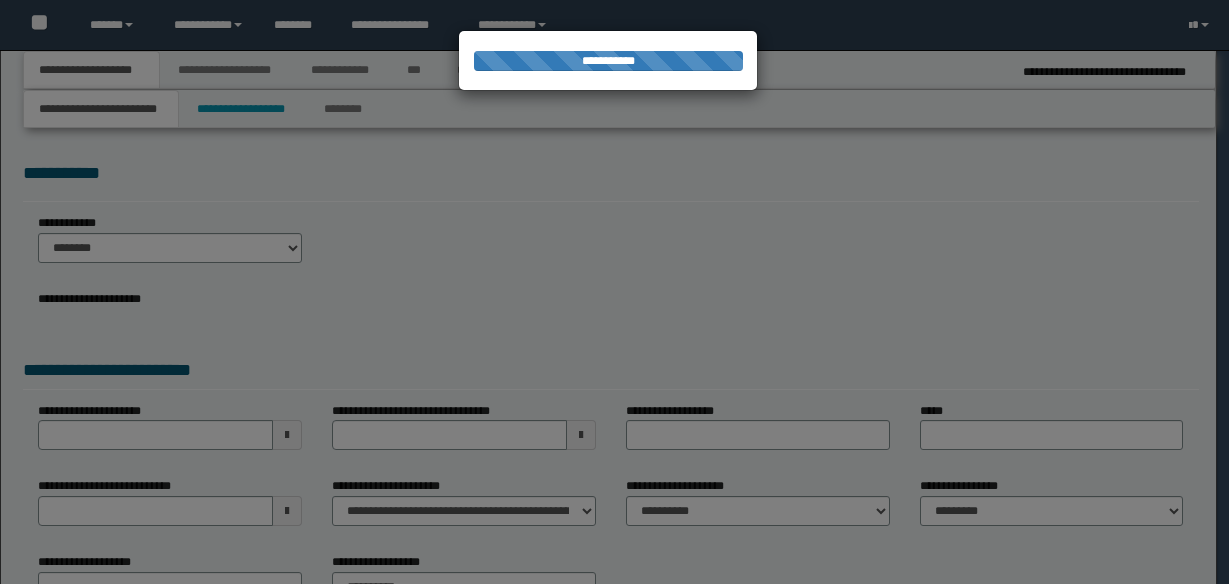 scroll, scrollTop: 0, scrollLeft: 0, axis: both 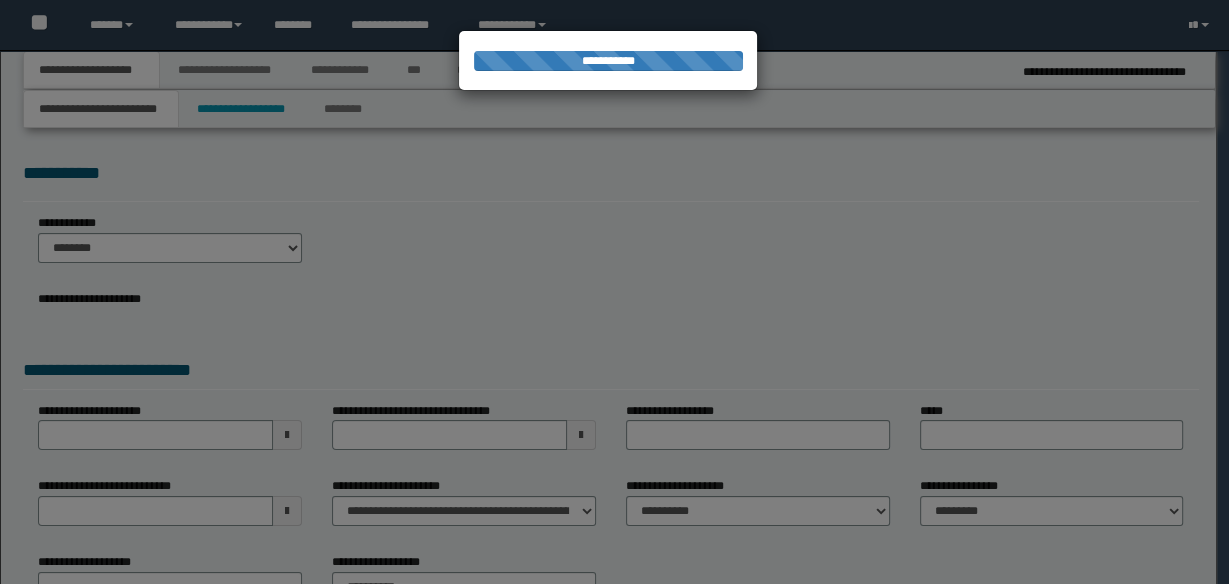 select on "*" 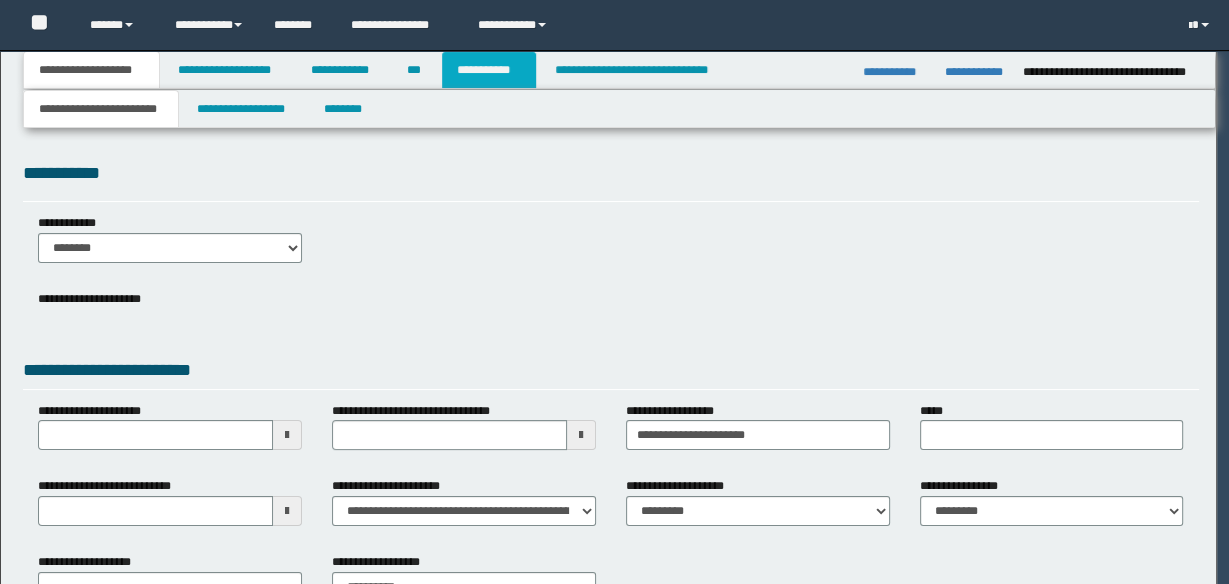 scroll, scrollTop: 0, scrollLeft: 0, axis: both 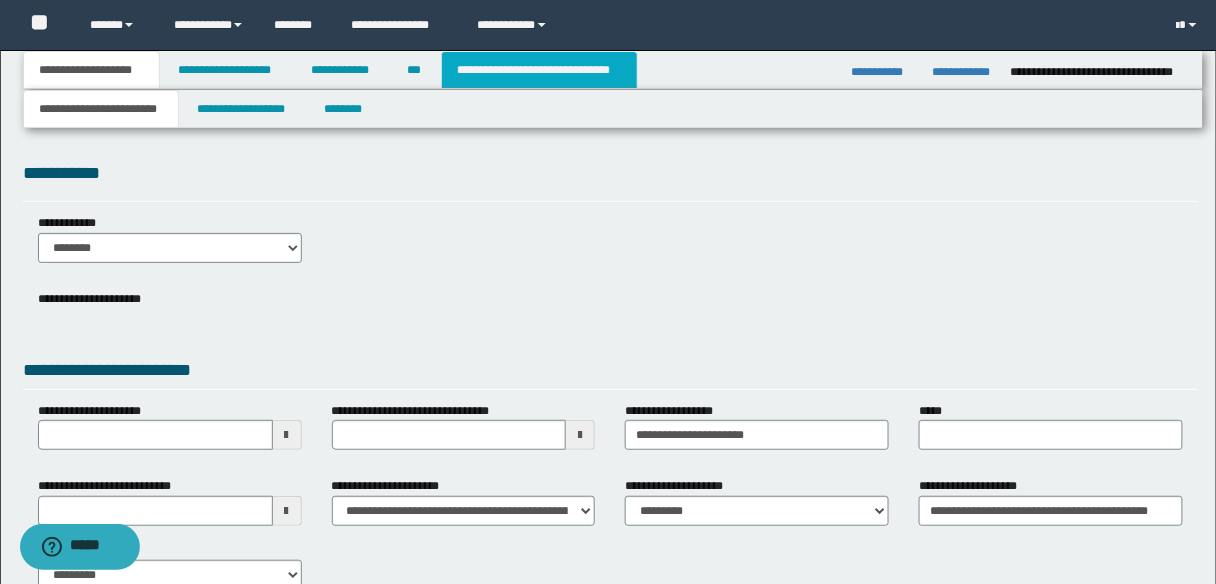 click on "**********" at bounding box center [539, 70] 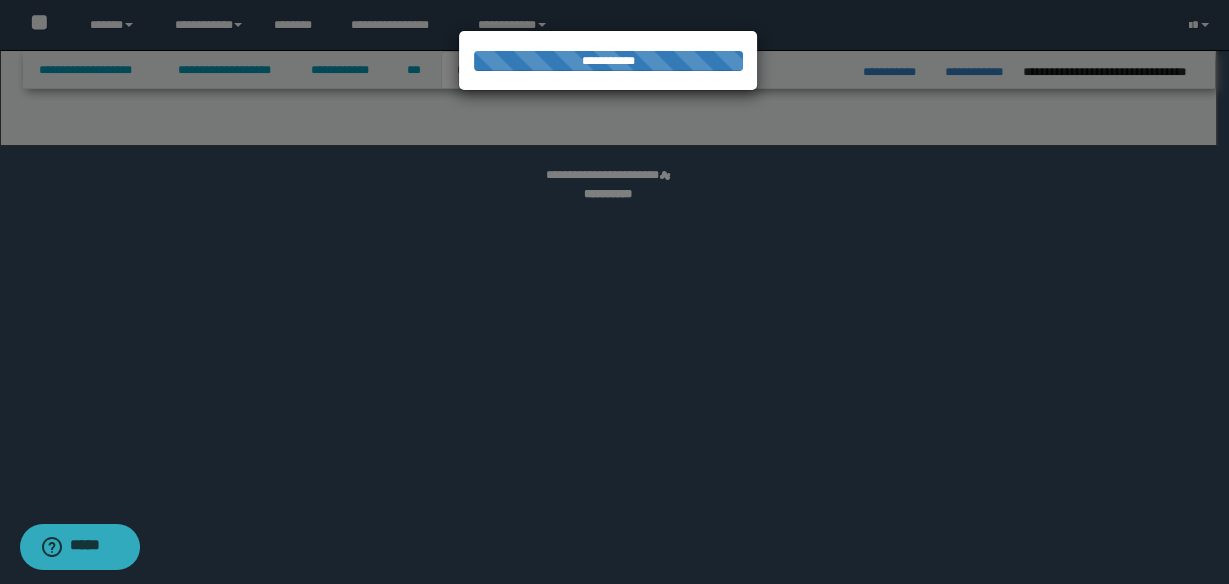select on "*" 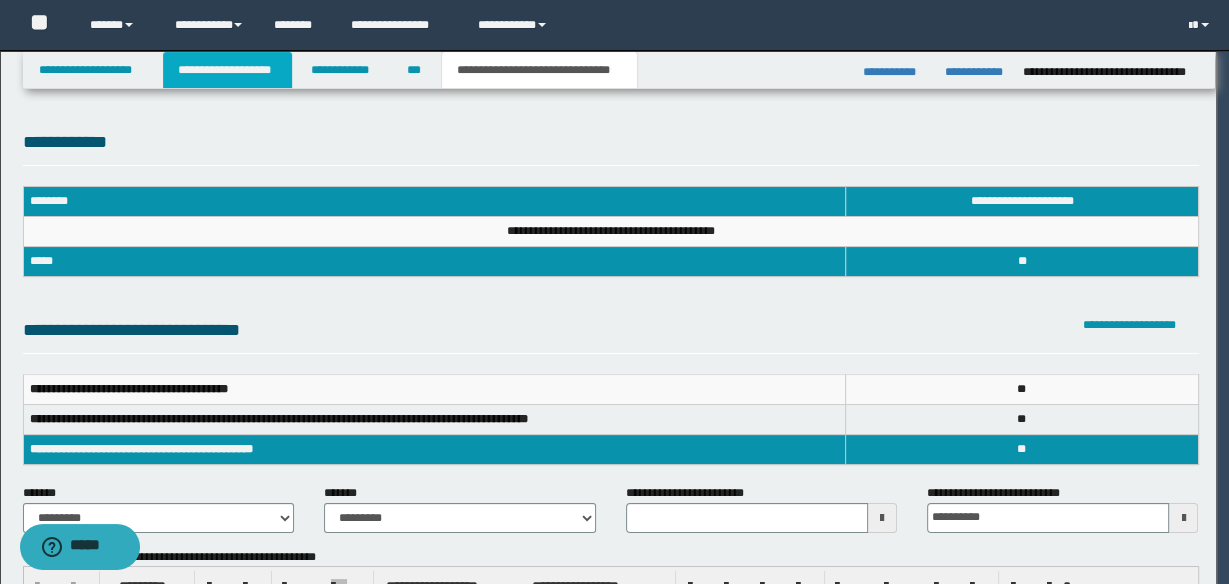 scroll, scrollTop: 0, scrollLeft: 0, axis: both 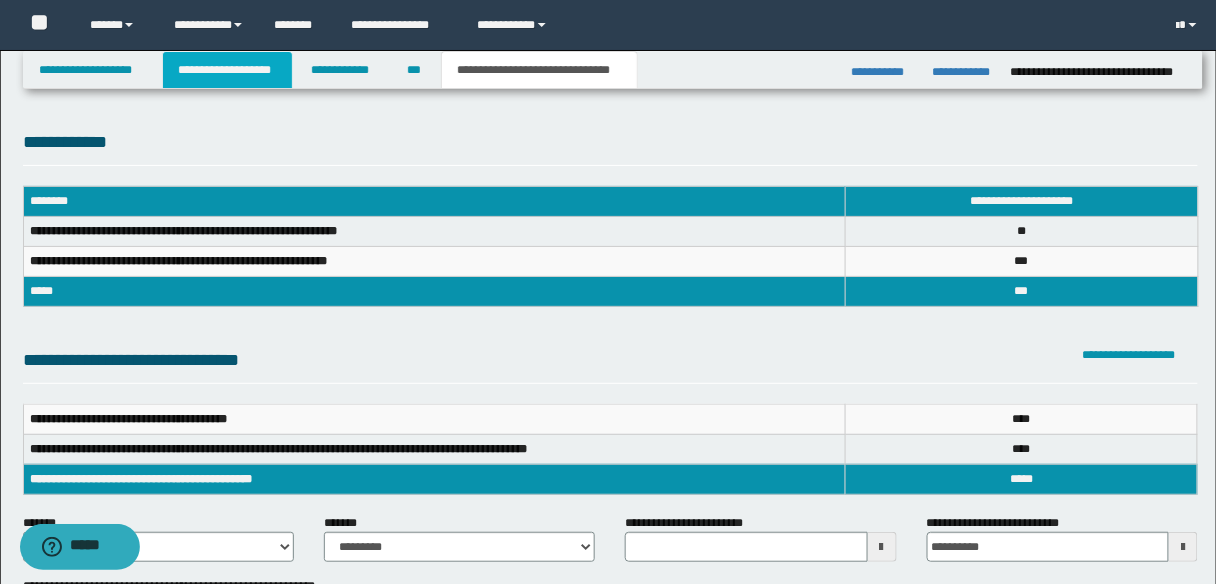 click on "**********" at bounding box center (227, 70) 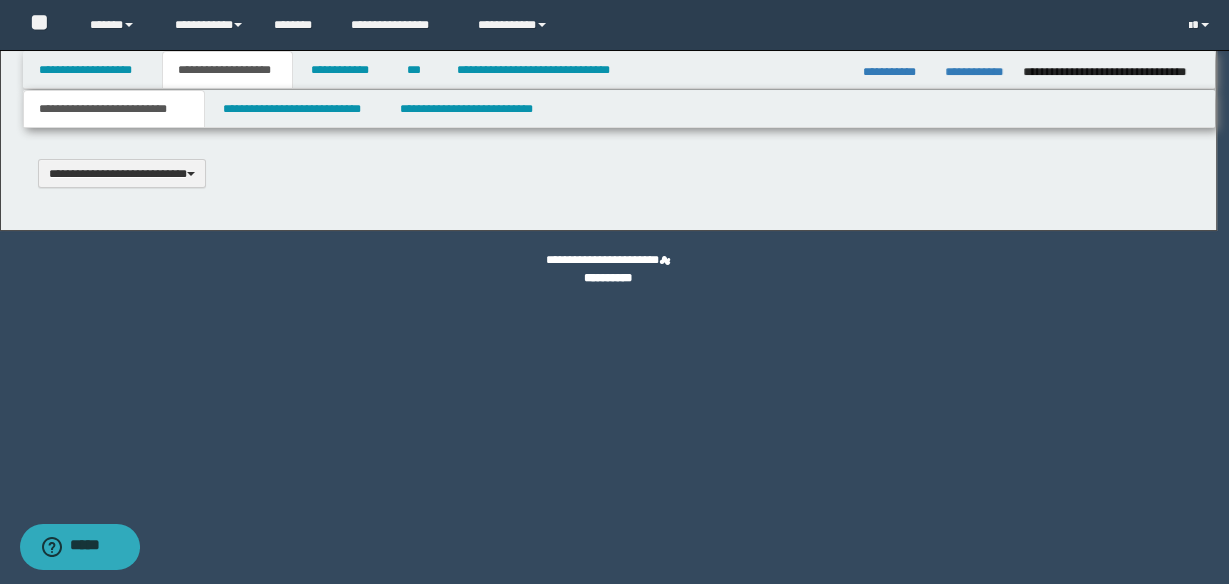 scroll, scrollTop: 0, scrollLeft: 0, axis: both 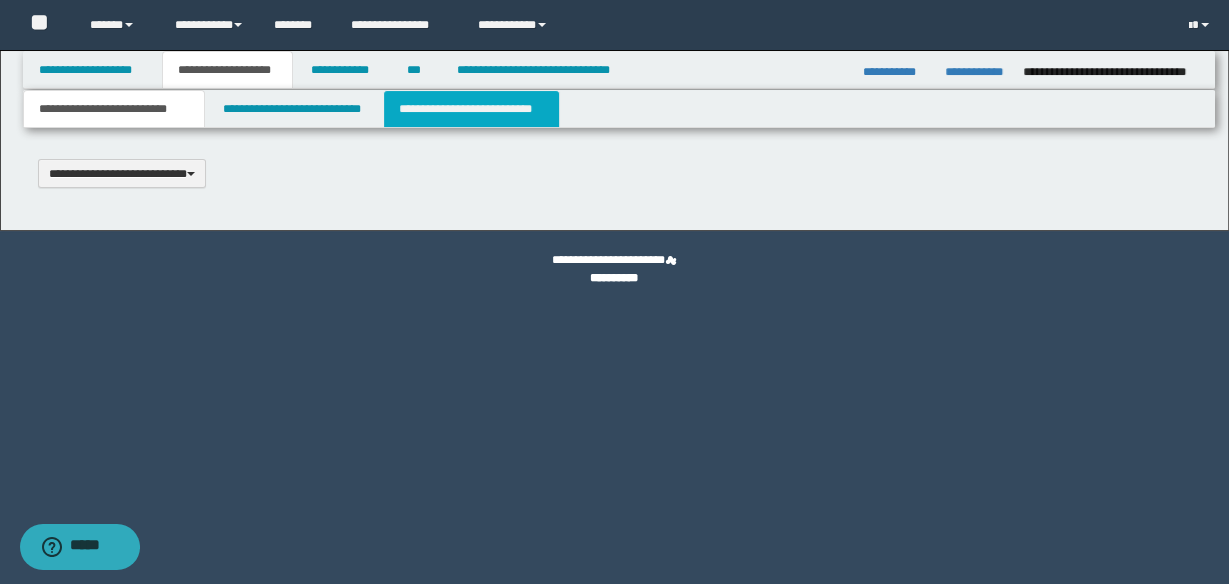 click on "**********" at bounding box center (471, 109) 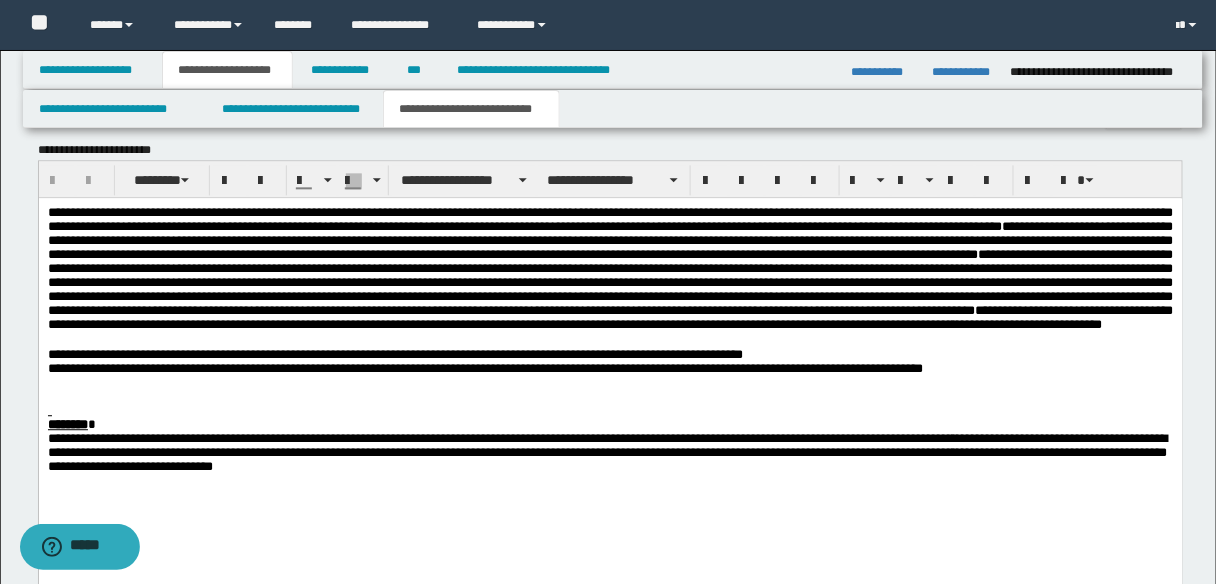 scroll, scrollTop: 1120, scrollLeft: 0, axis: vertical 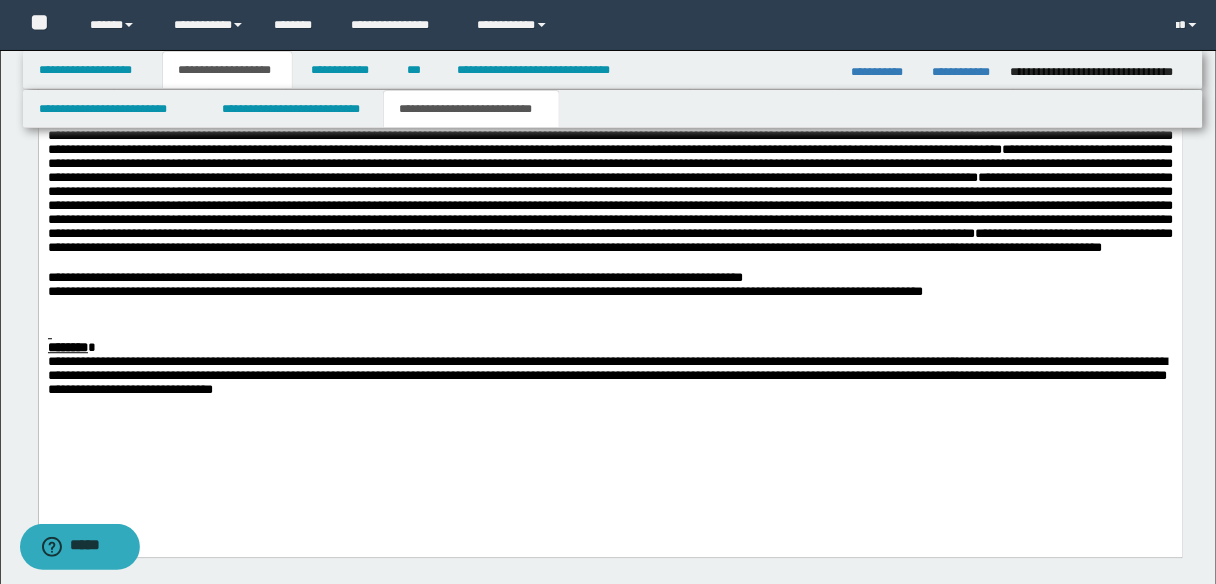click on "**********" at bounding box center (484, 291) 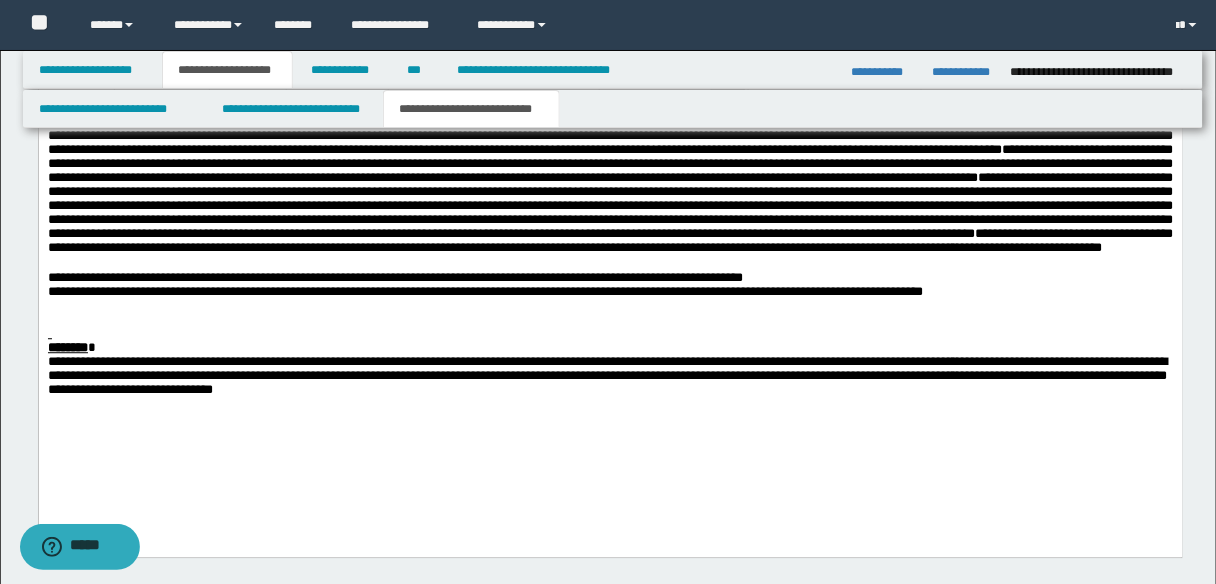 type 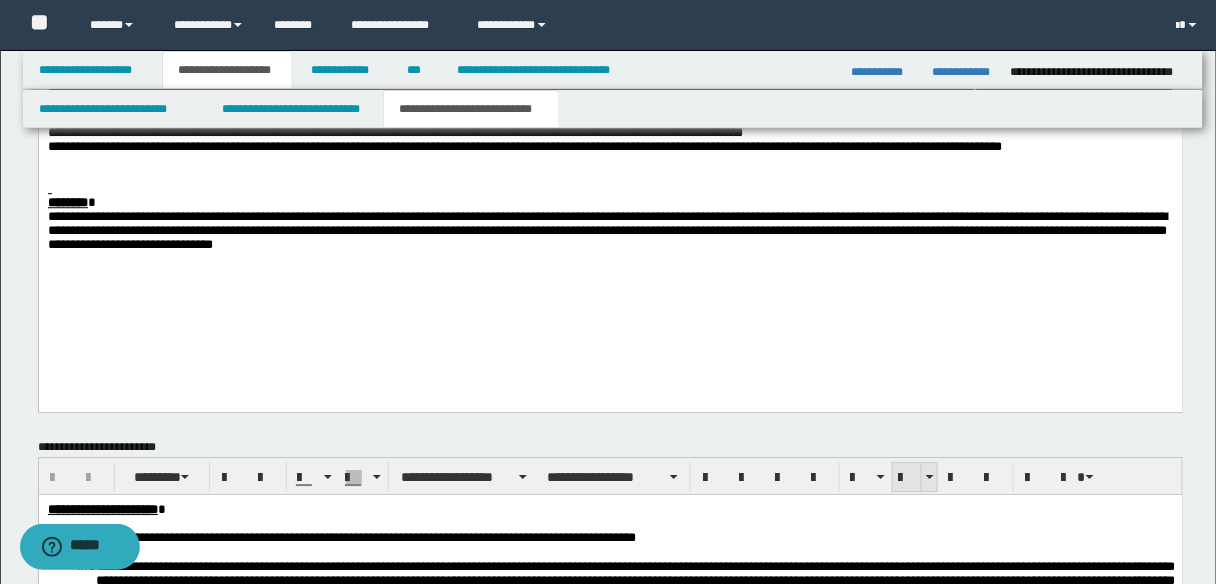 scroll, scrollTop: 1360, scrollLeft: 0, axis: vertical 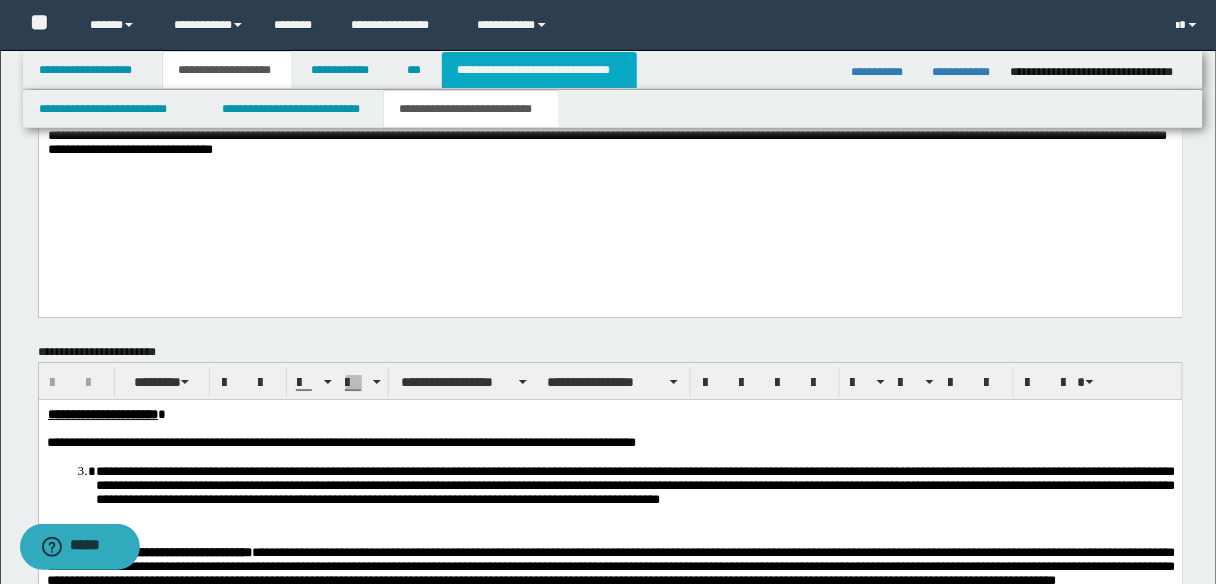 click on "**********" at bounding box center (539, 70) 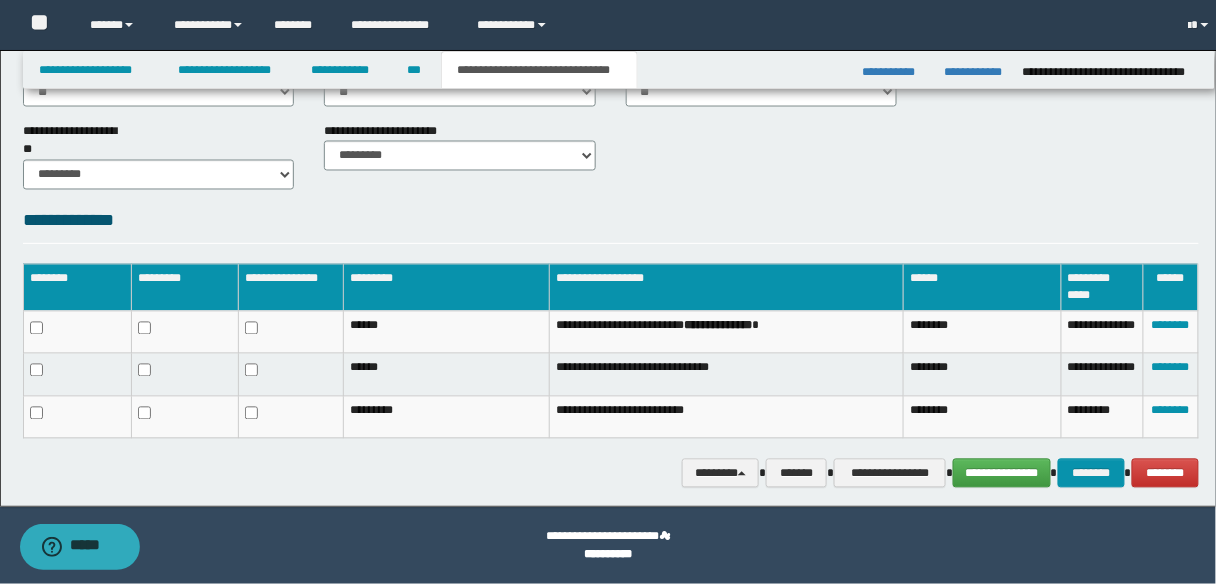 scroll, scrollTop: 811, scrollLeft: 0, axis: vertical 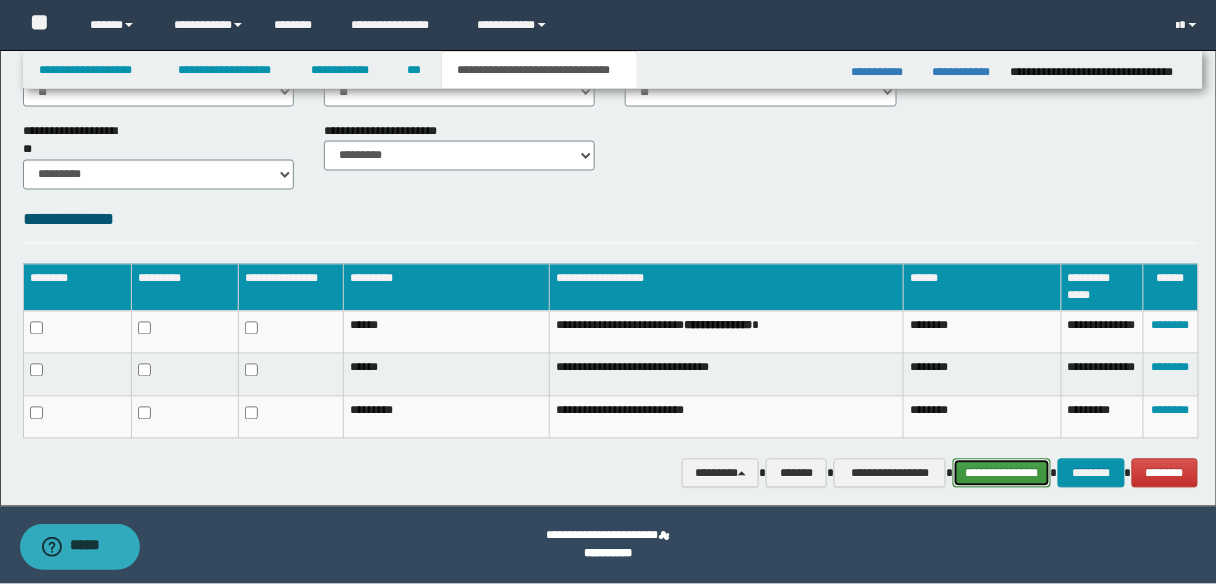 click on "**********" at bounding box center (1001, 473) 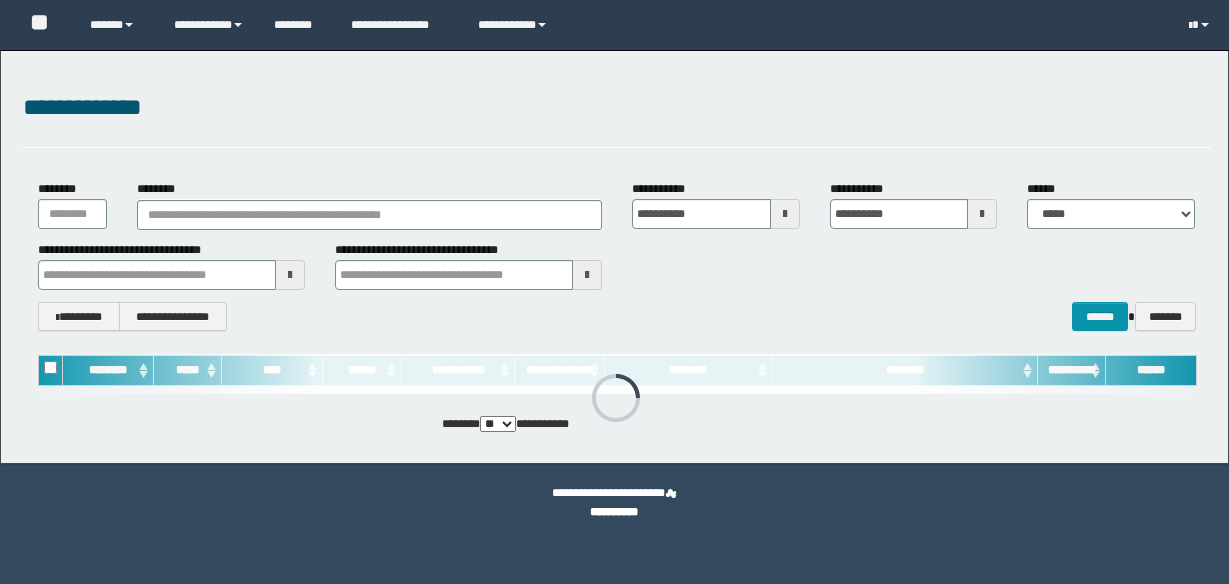 scroll, scrollTop: 0, scrollLeft: 0, axis: both 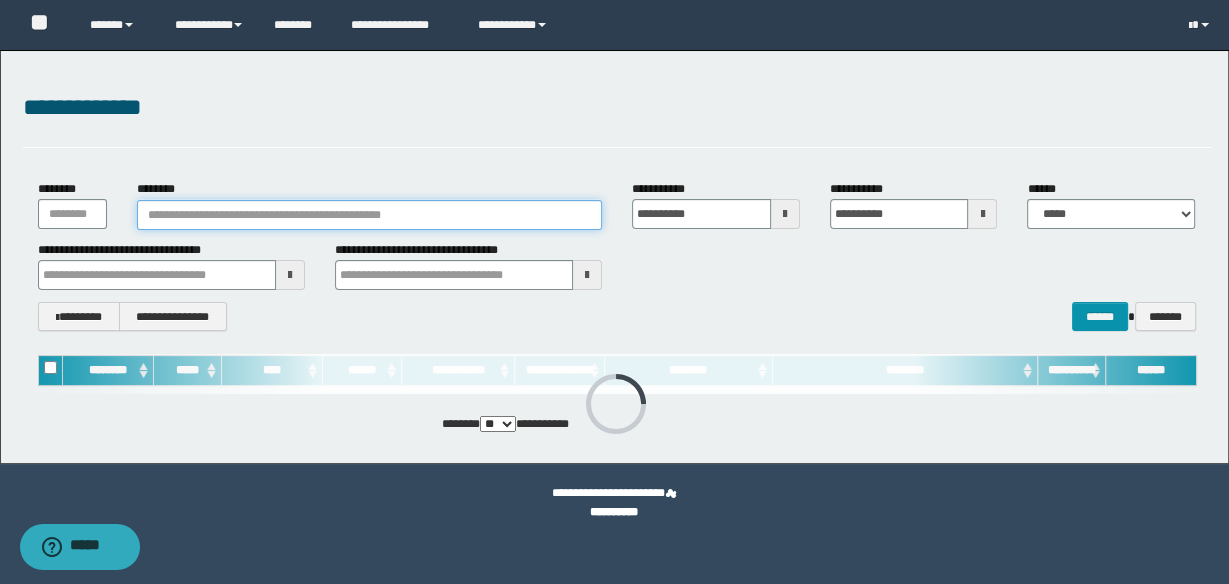 drag, startPoint x: 229, startPoint y: 208, endPoint x: 236, endPoint y: 194, distance: 15.652476 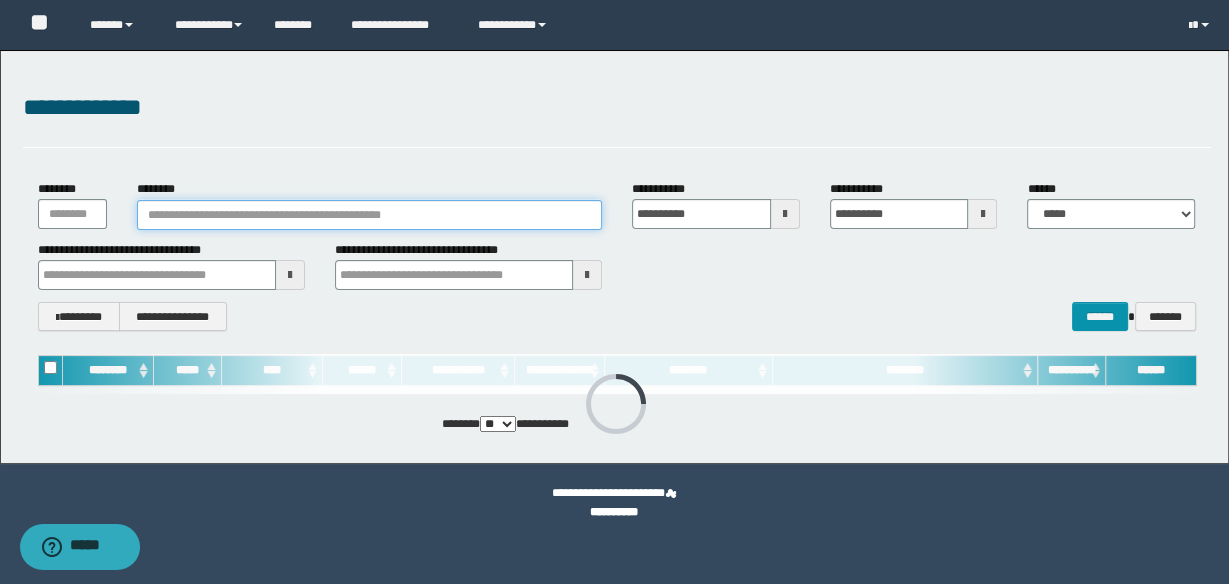 click on "********" at bounding box center [369, 215] 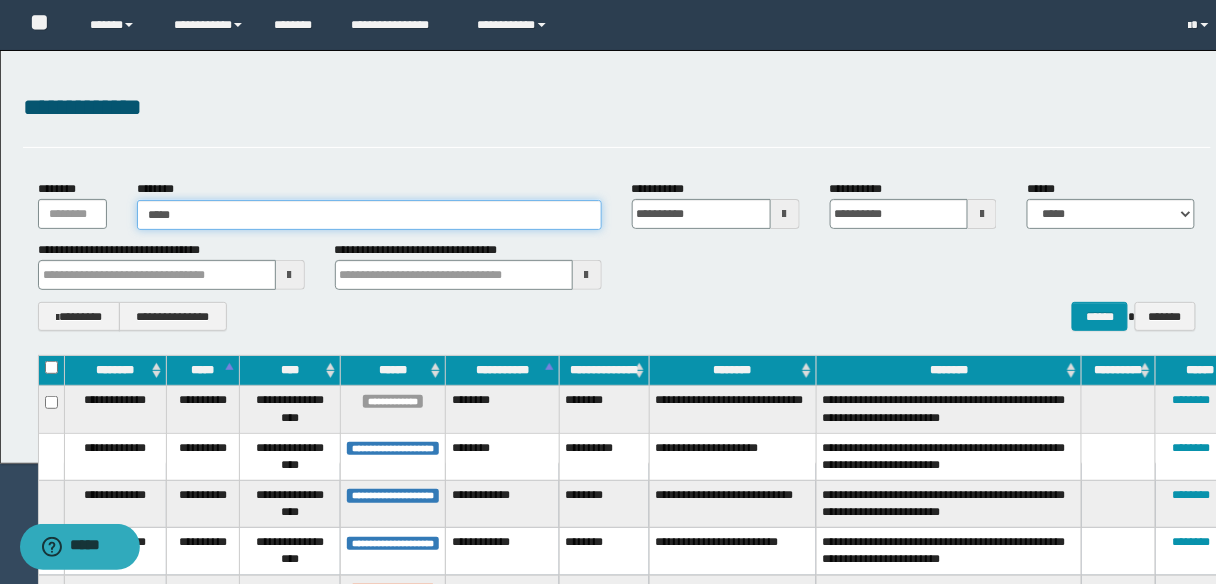 type on "******" 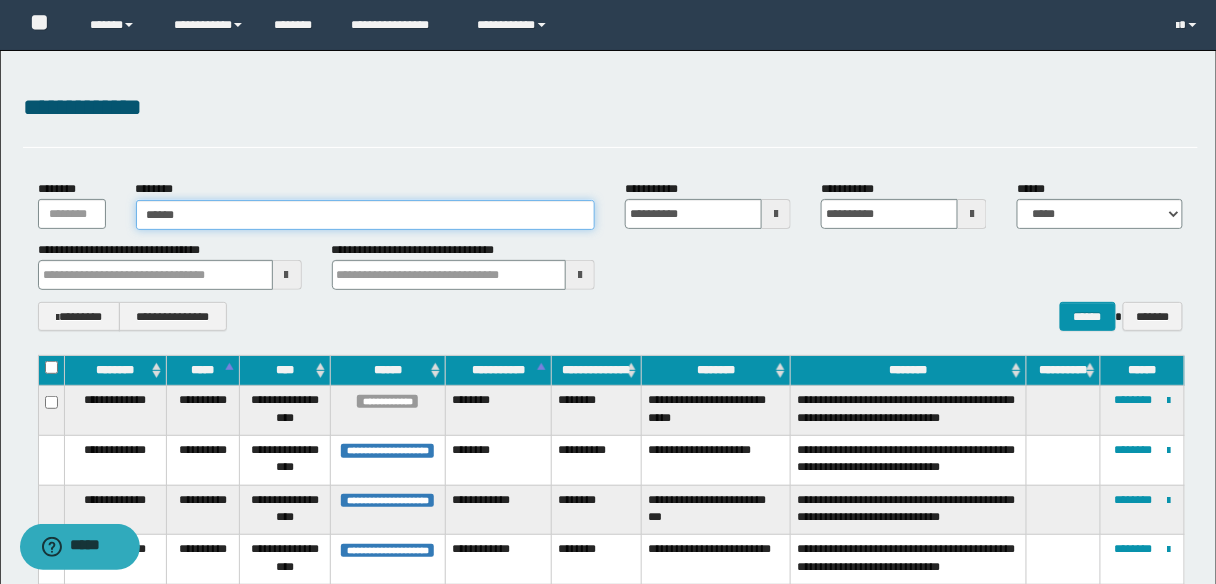 type on "******" 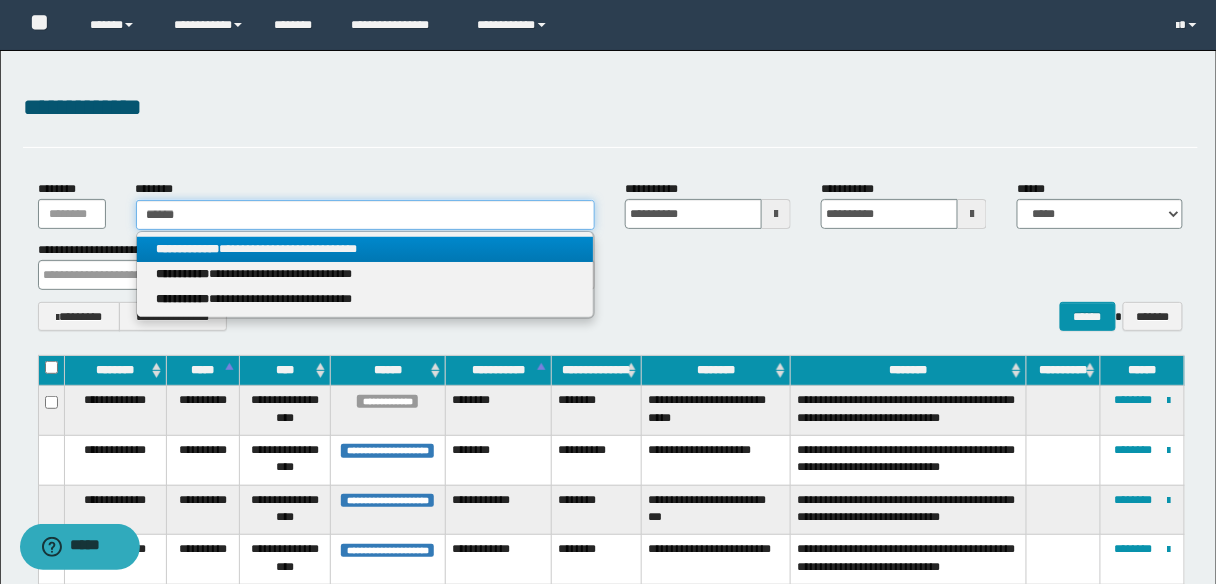 type on "******" 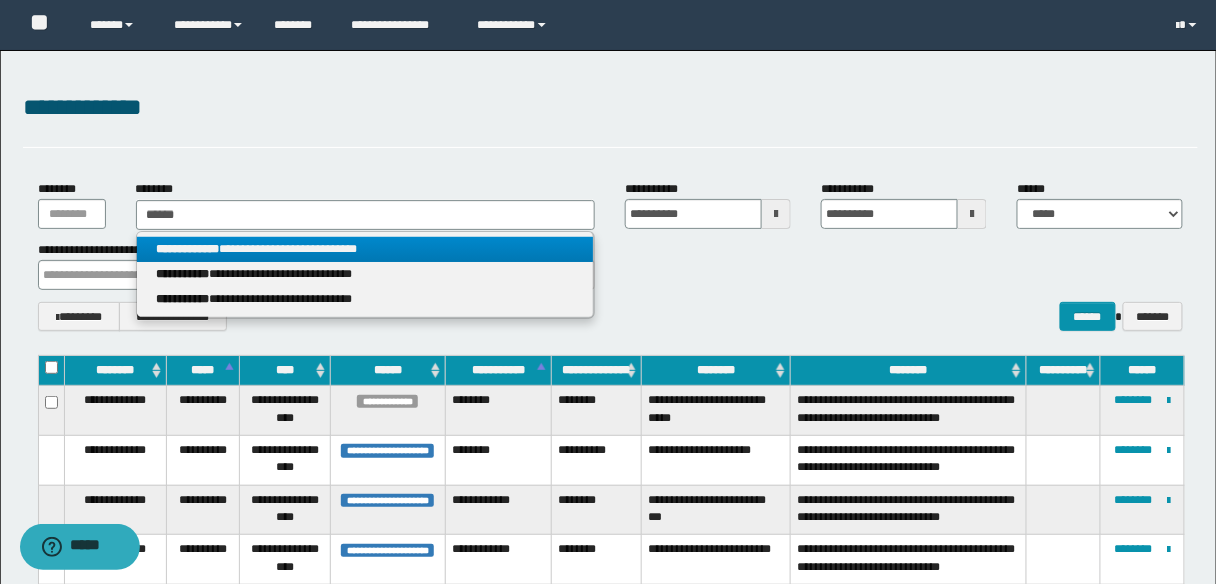 click on "**********" at bounding box center (365, 249) 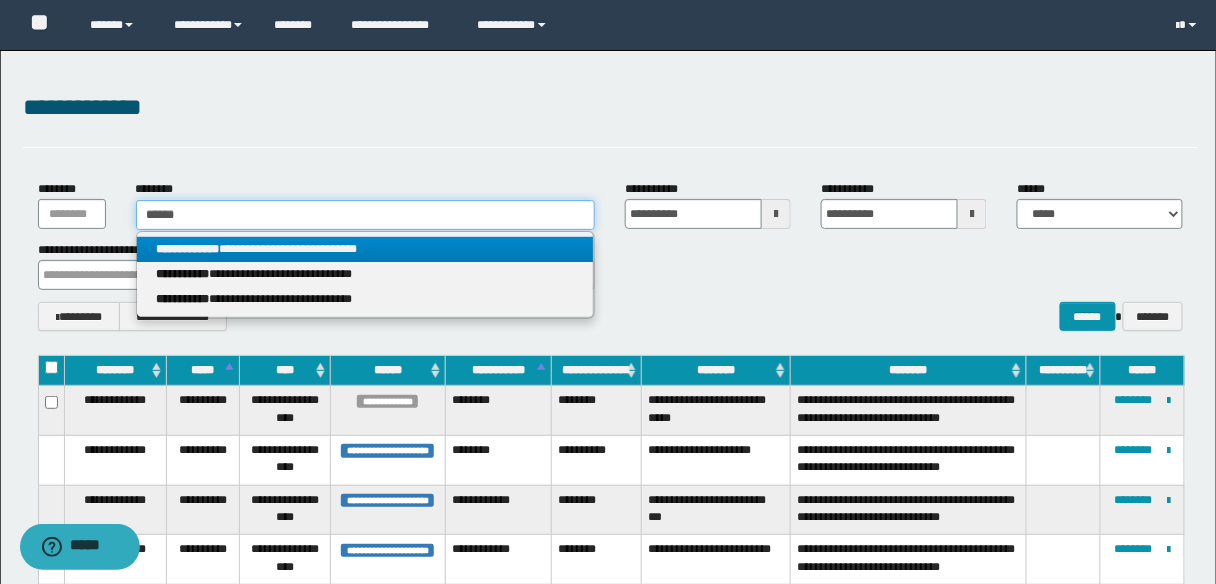 type 